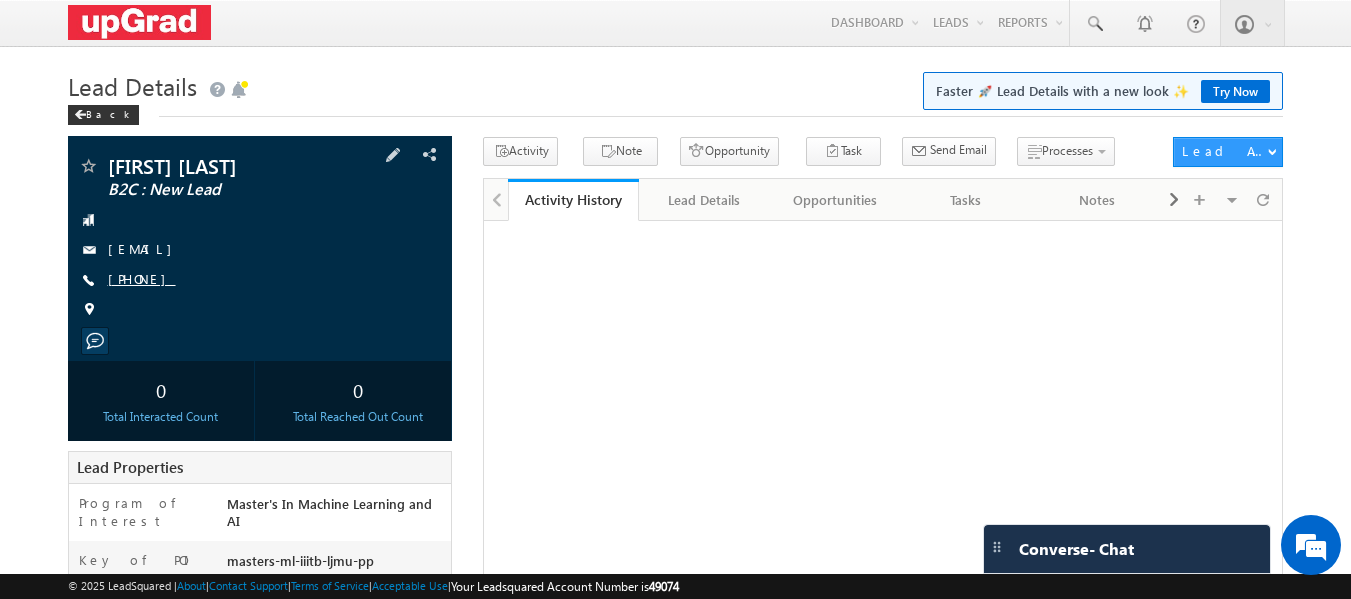 scroll, scrollTop: 0, scrollLeft: 0, axis: both 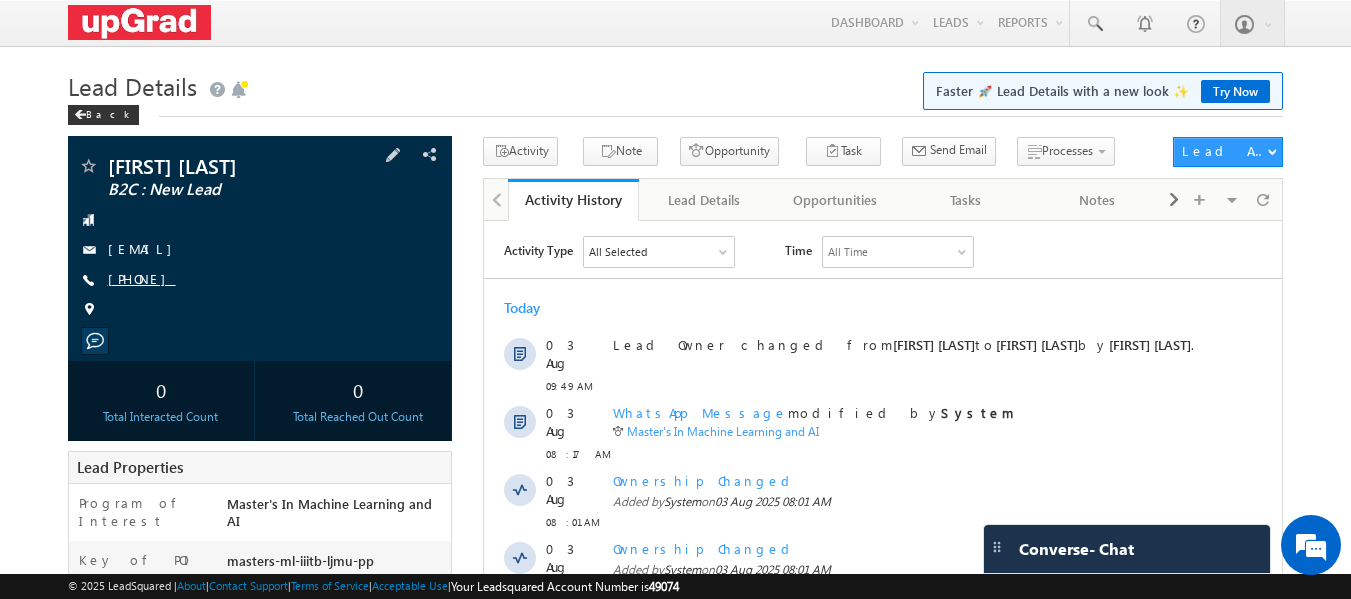 click on "[PHONE]" at bounding box center [142, 278] 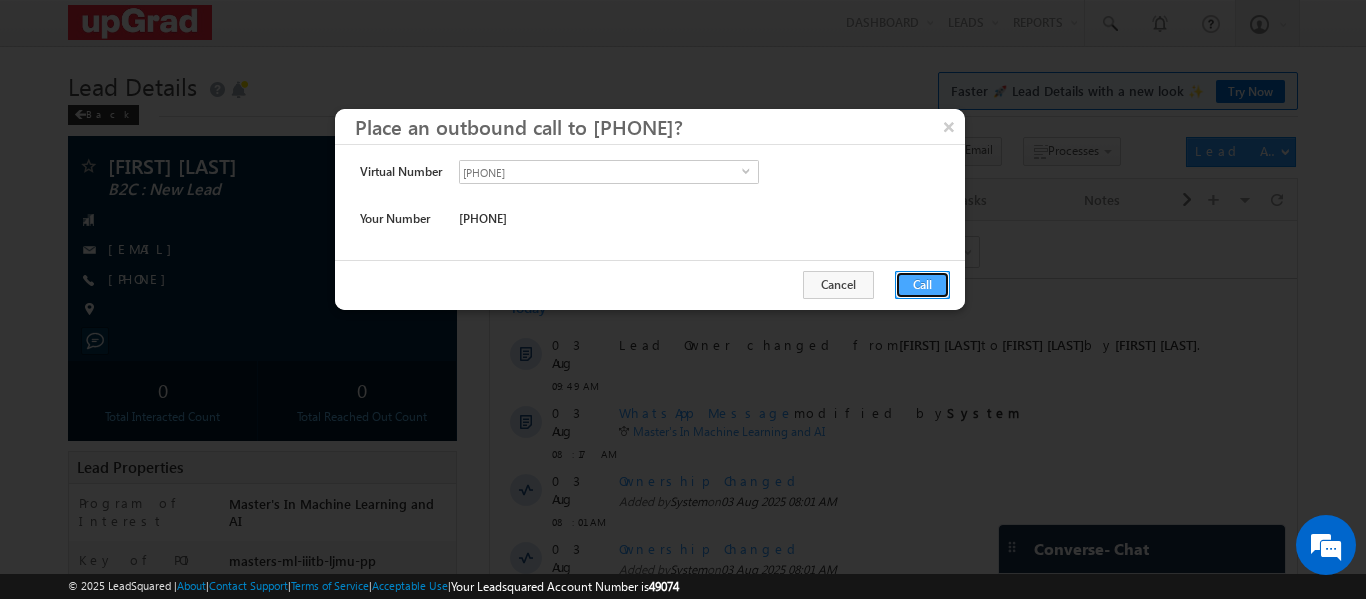 click on "Call" at bounding box center [922, 285] 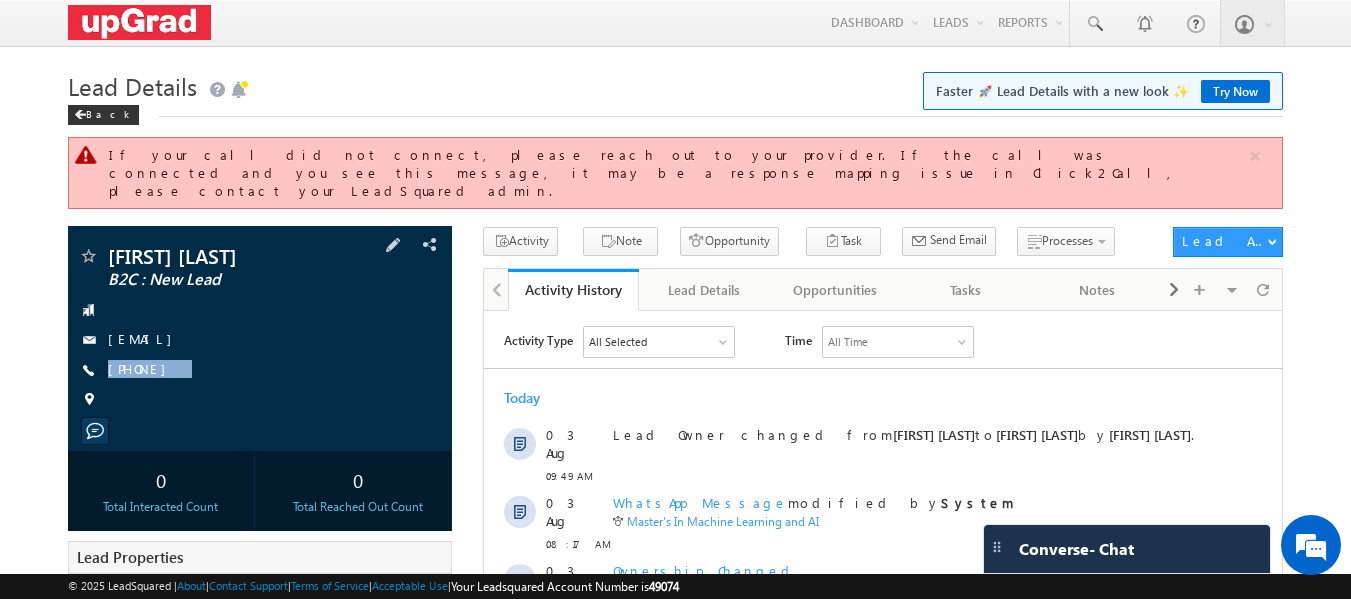 drag, startPoint x: 275, startPoint y: 351, endPoint x: 255, endPoint y: 368, distance: 26.24881 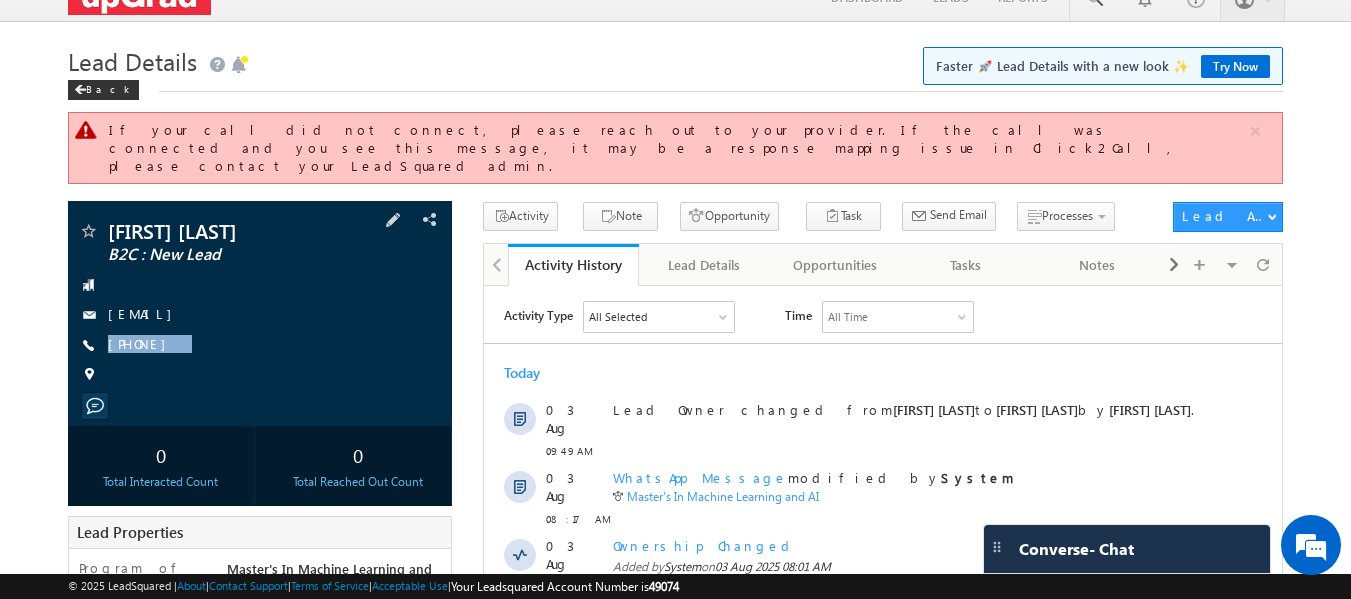 scroll, scrollTop: 0, scrollLeft: 0, axis: both 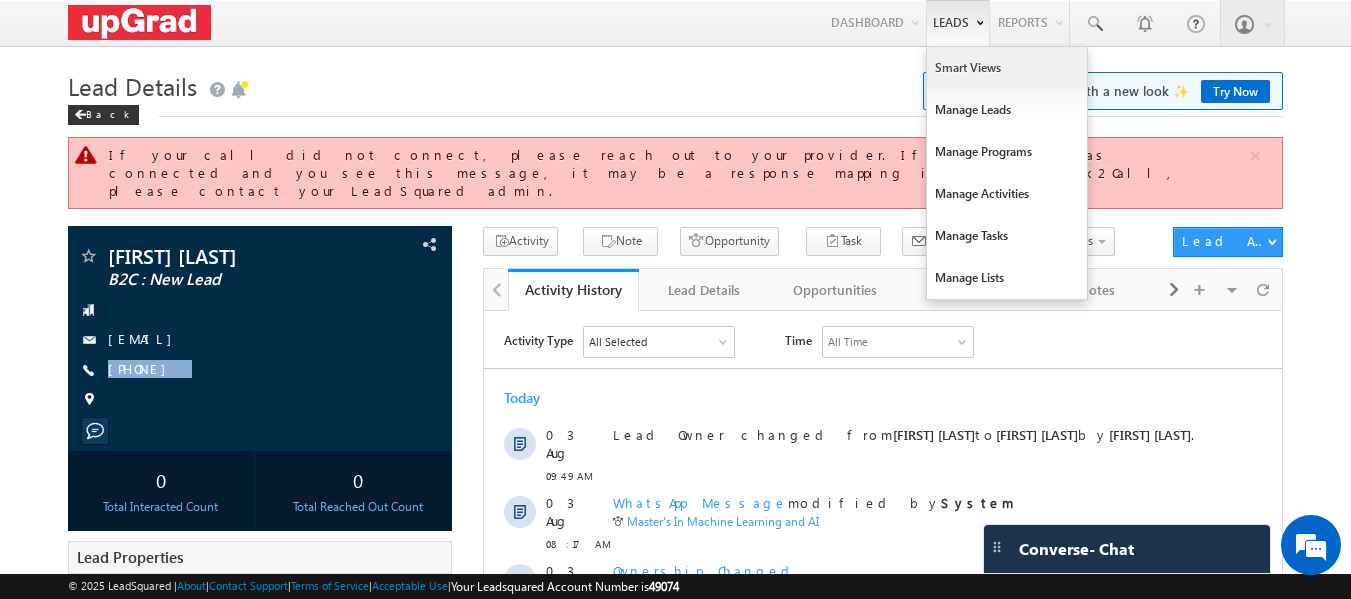click on "Smart Views" at bounding box center [1007, 68] 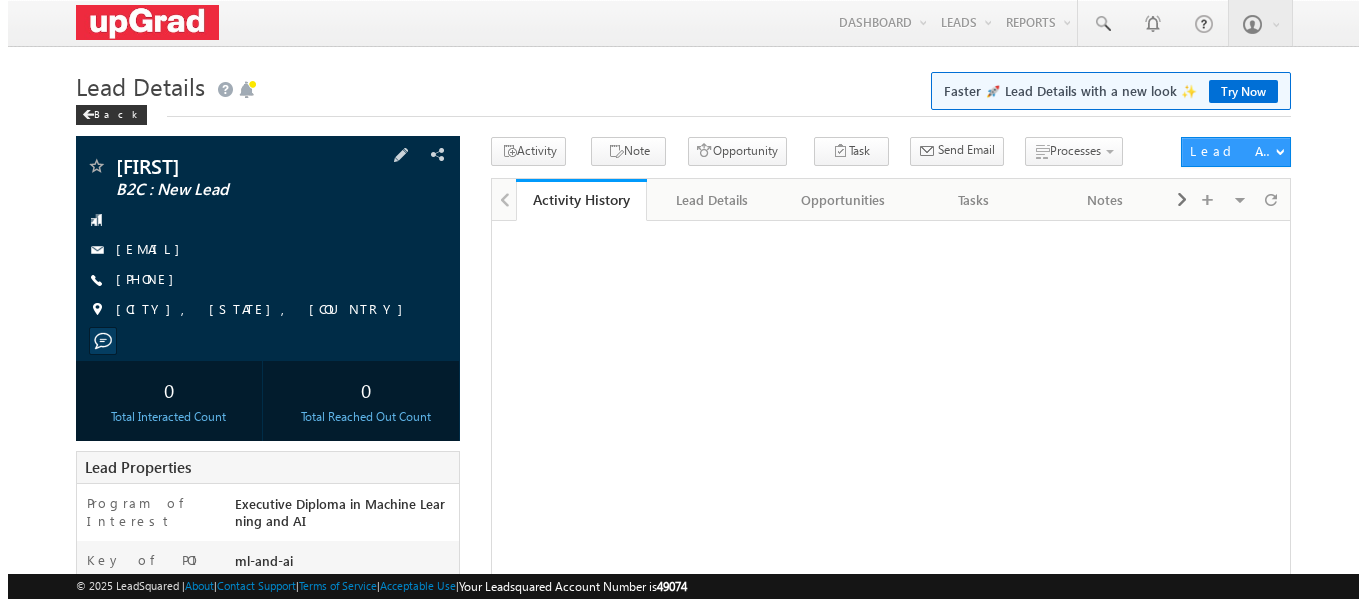 scroll, scrollTop: 0, scrollLeft: 0, axis: both 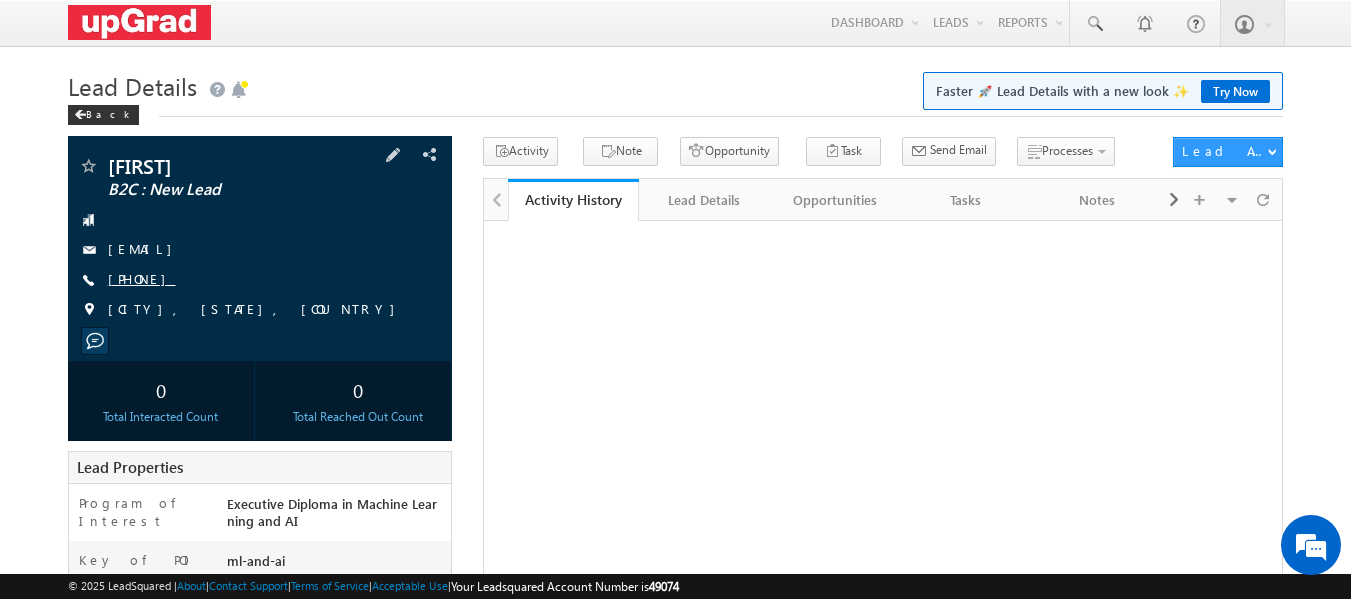 click on "[PHONE]" at bounding box center [142, 278] 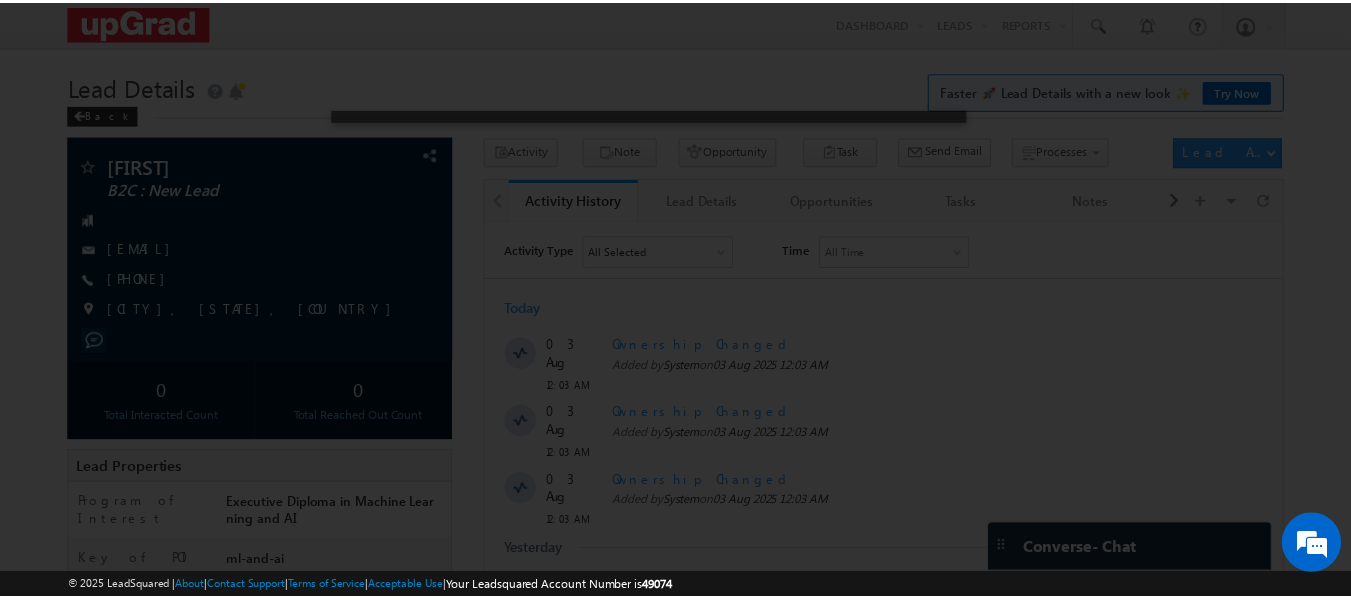 scroll, scrollTop: 0, scrollLeft: 0, axis: both 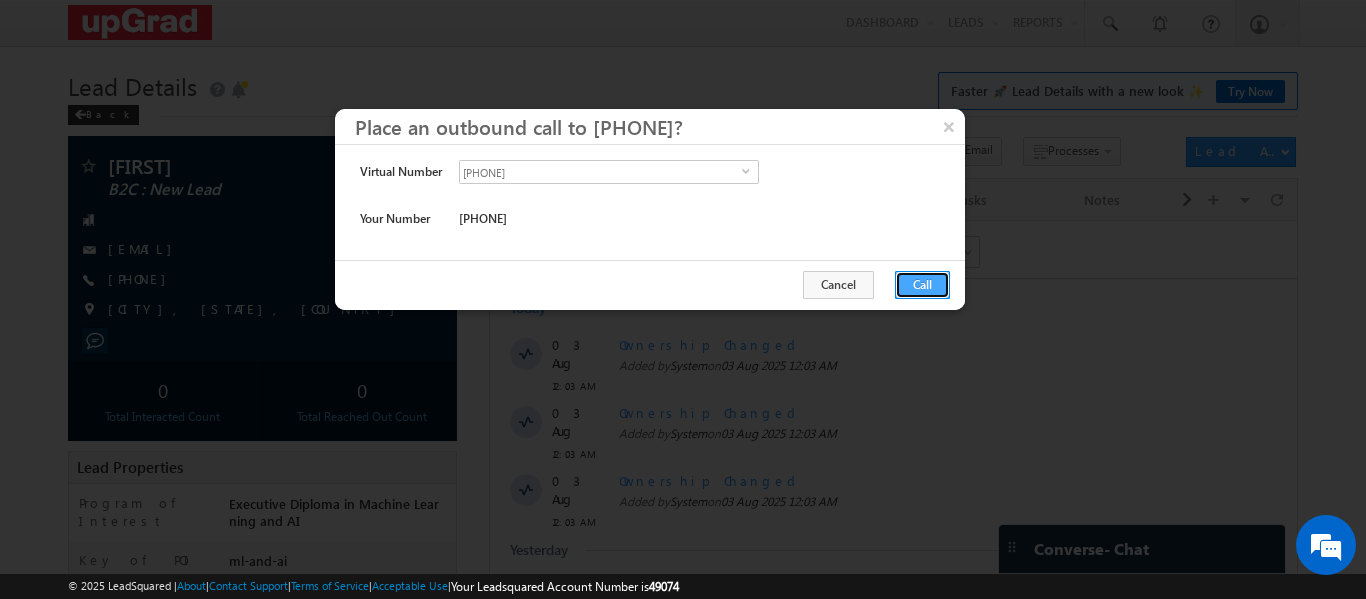click on "Call" at bounding box center (922, 285) 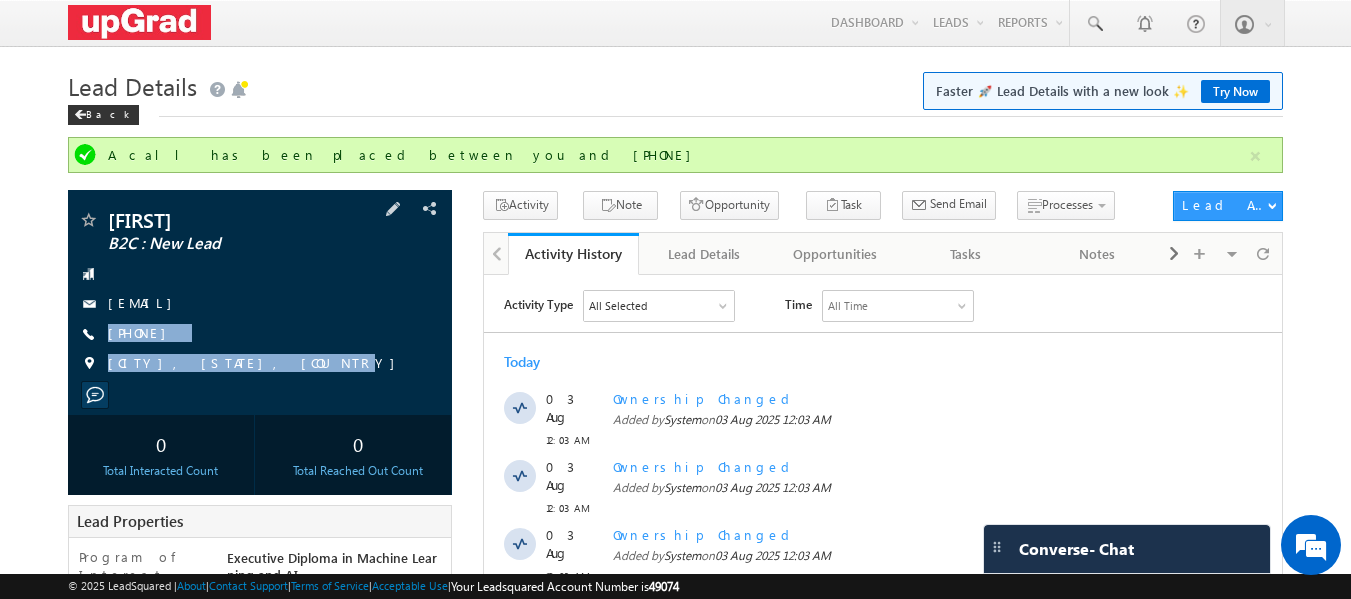 click on "Vinay
B2C : New Lead
7075346175@ugnoemail.com
+91-7075346175" at bounding box center (260, 297) 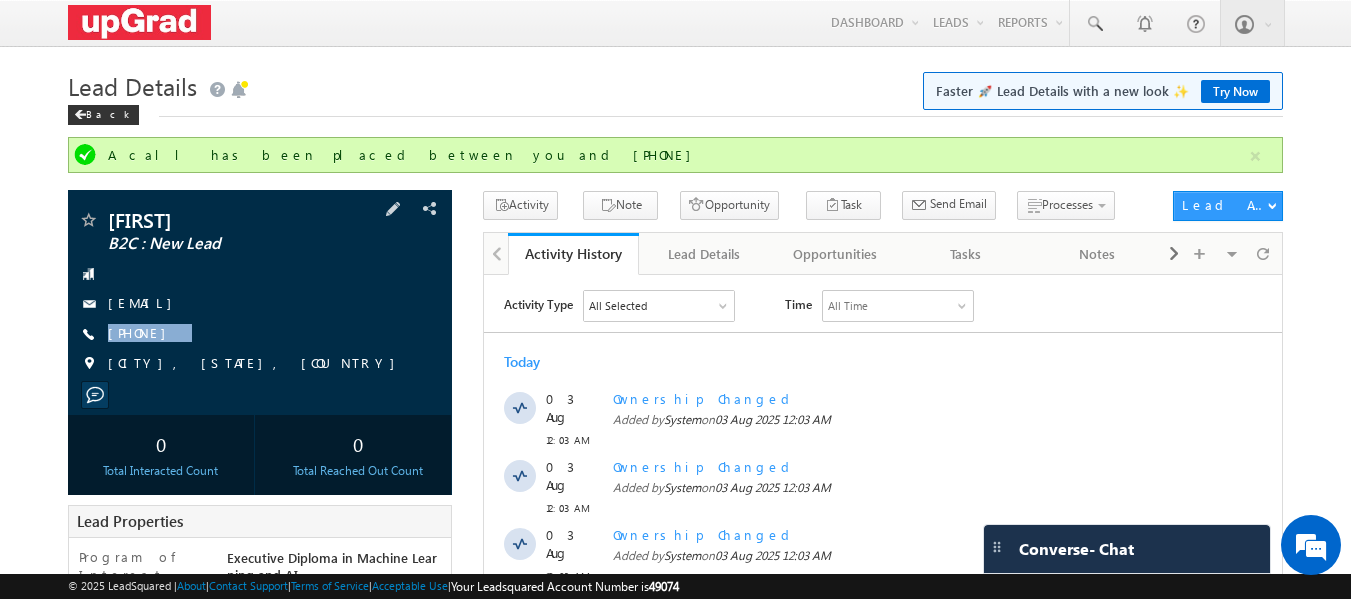 drag, startPoint x: 285, startPoint y: 335, endPoint x: 253, endPoint y: 352, distance: 36.23534 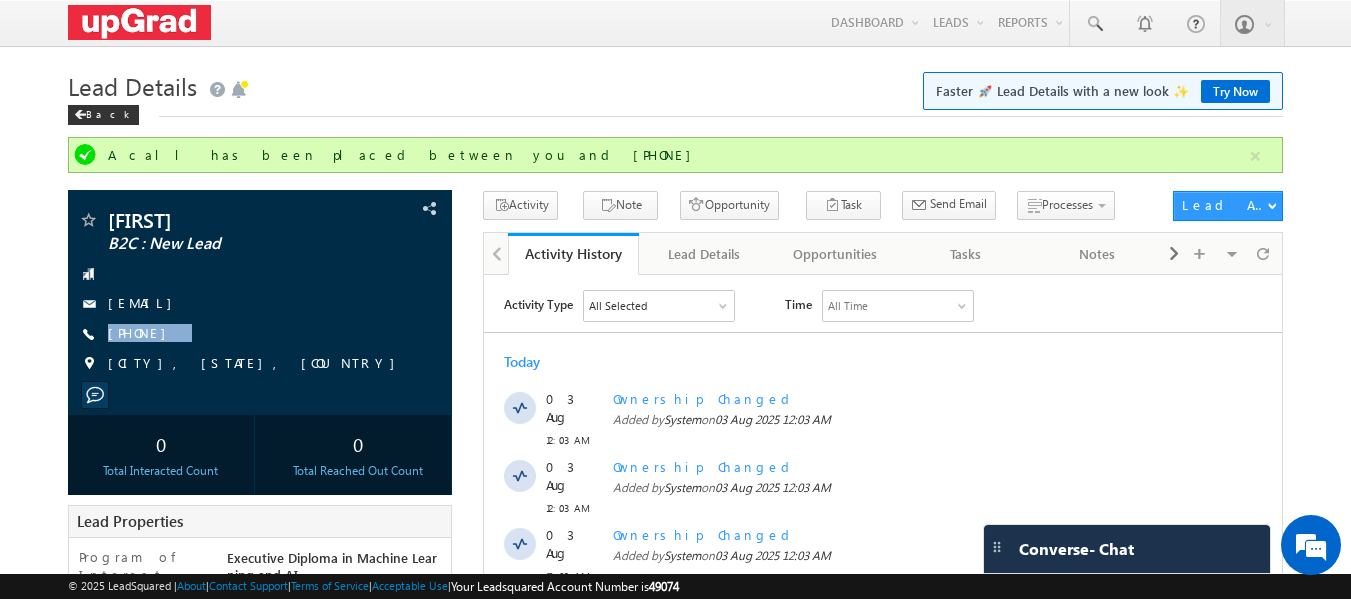 copy on "+91-7075346175" 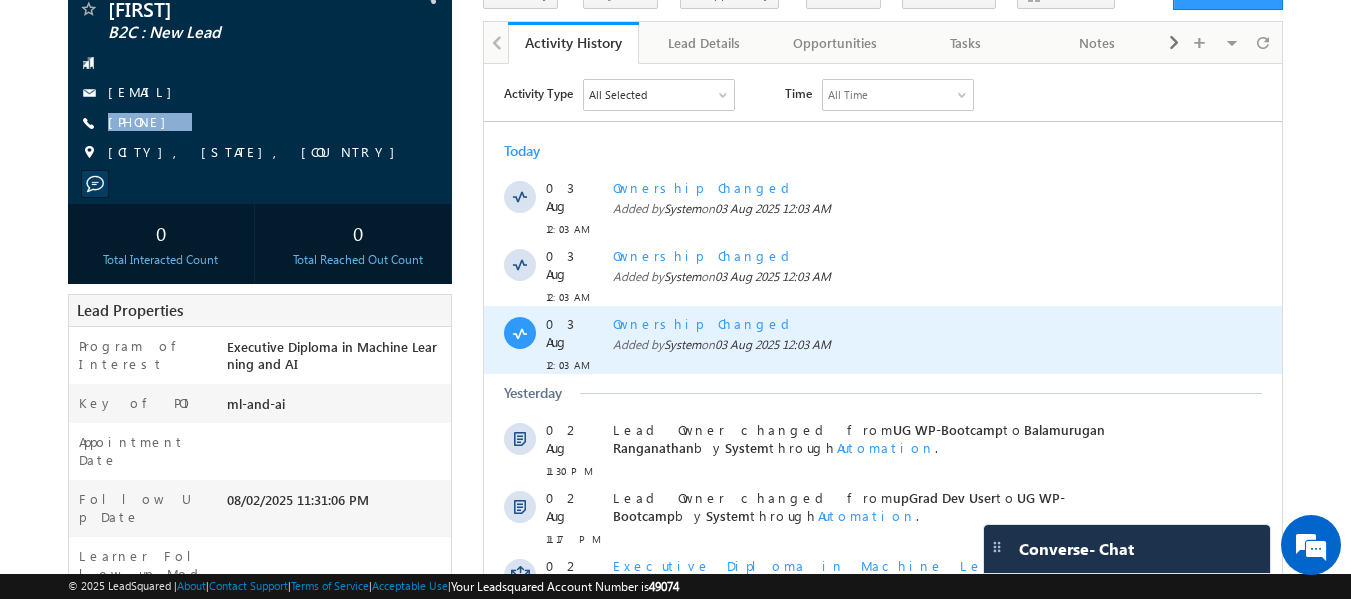 scroll, scrollTop: 187, scrollLeft: 0, axis: vertical 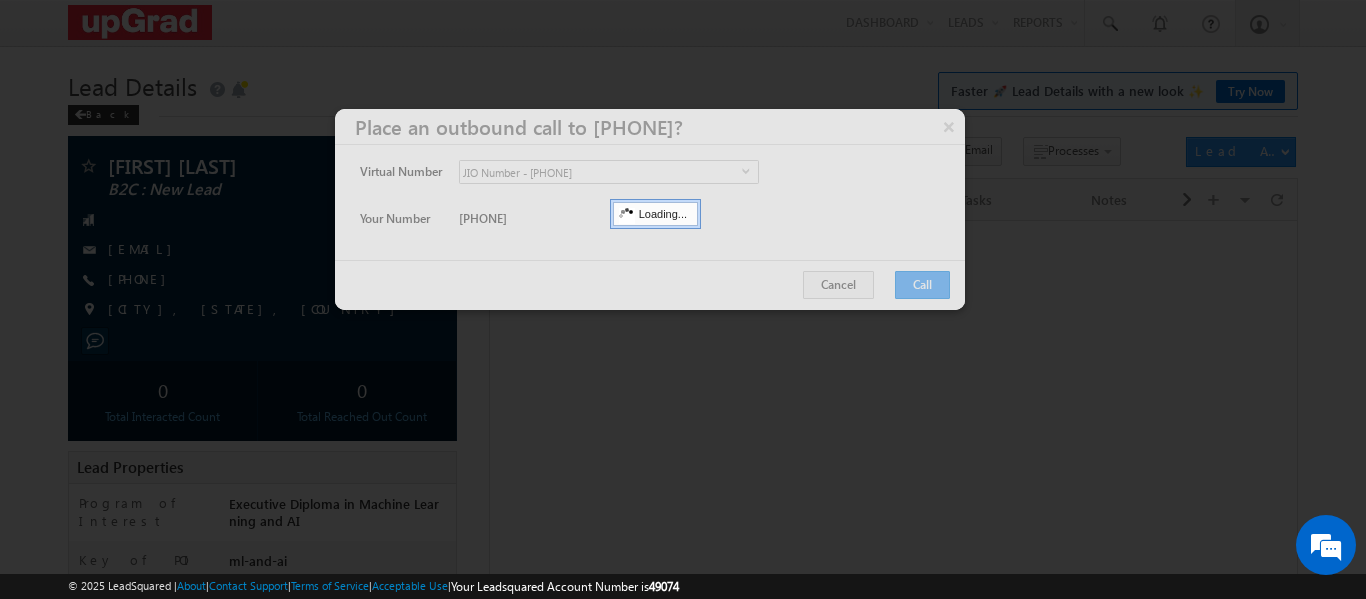 click at bounding box center [650, 209] 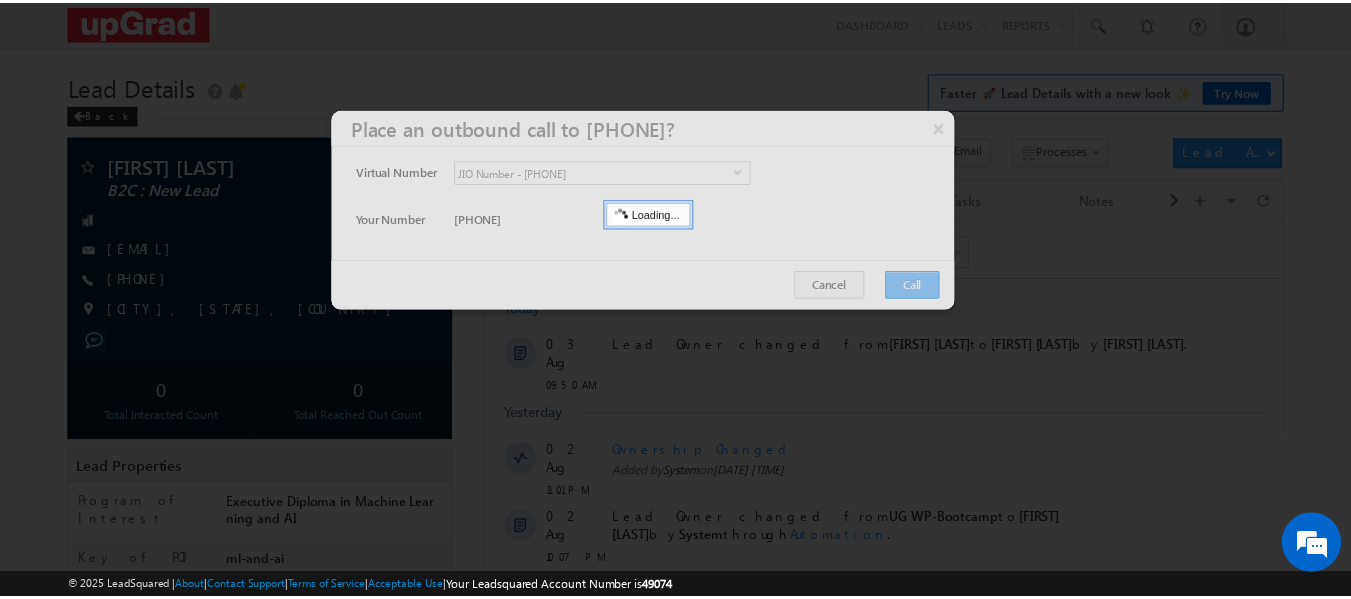 scroll, scrollTop: 0, scrollLeft: 0, axis: both 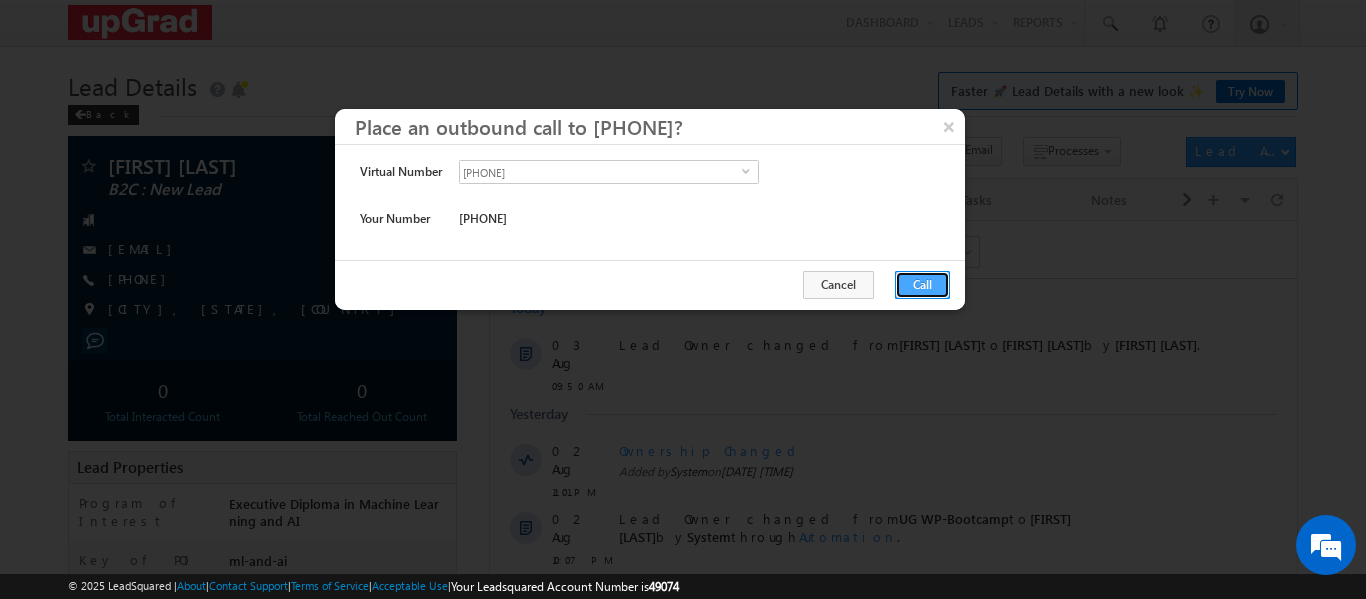 drag, startPoint x: 918, startPoint y: 283, endPoint x: 429, endPoint y: 59, distance: 537.86334 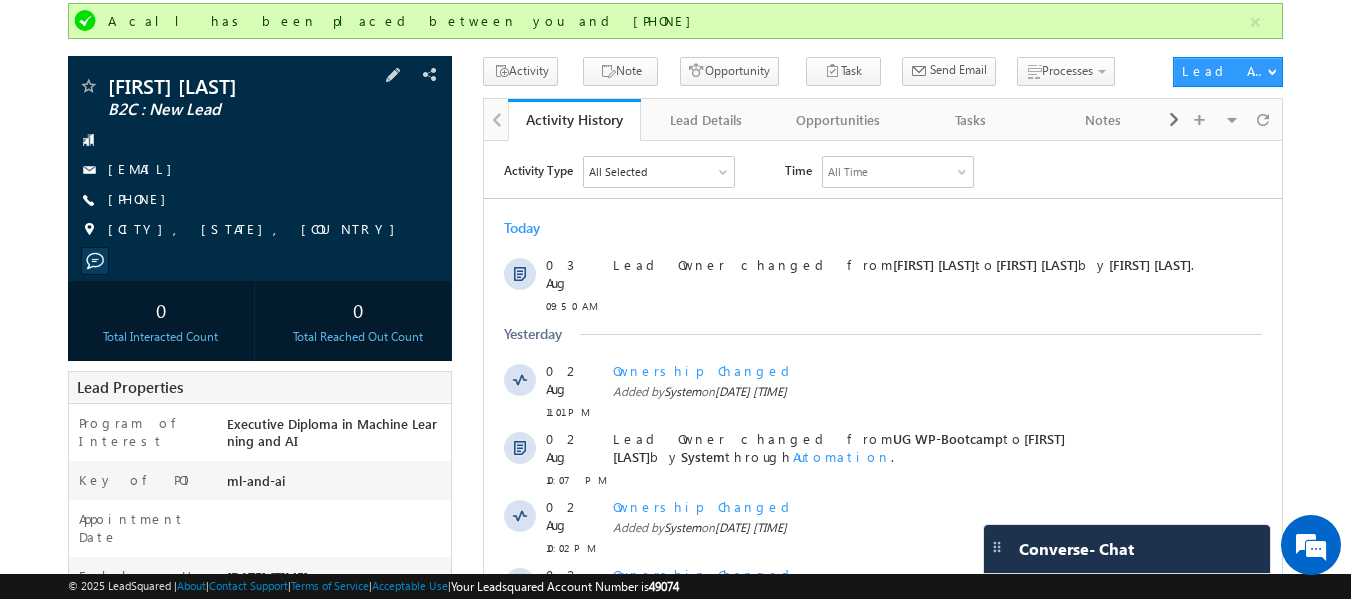 scroll, scrollTop: 100, scrollLeft: 0, axis: vertical 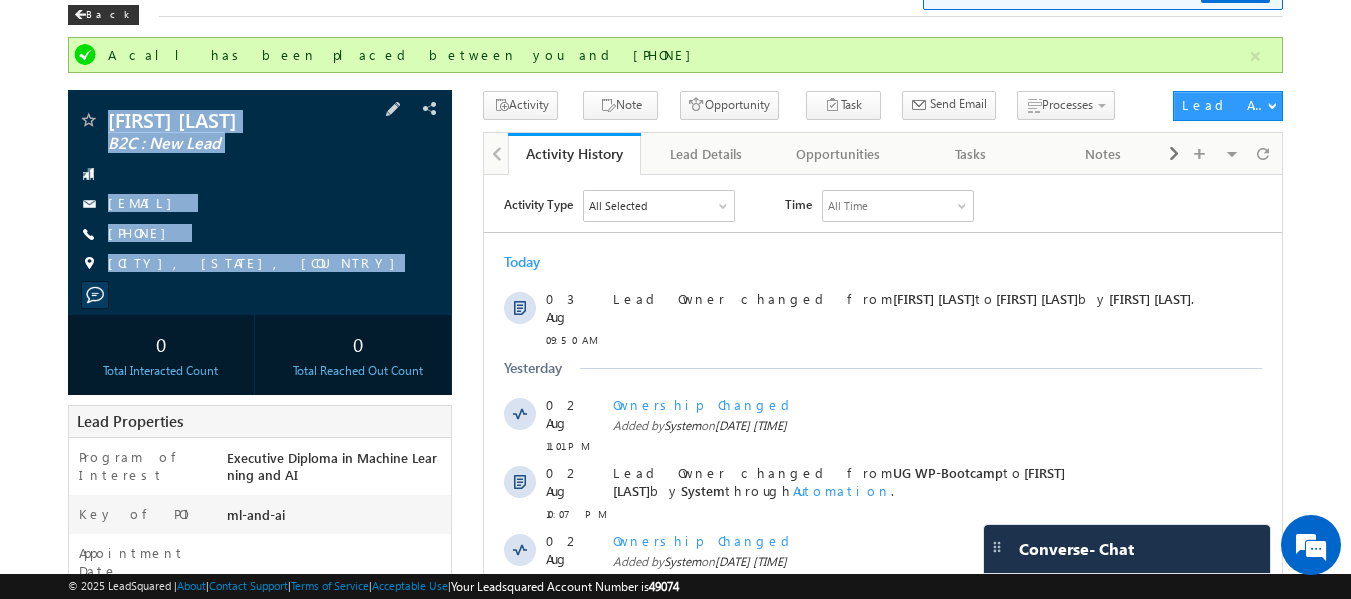 drag, startPoint x: 102, startPoint y: 100, endPoint x: 323, endPoint y: 312, distance: 306.24338 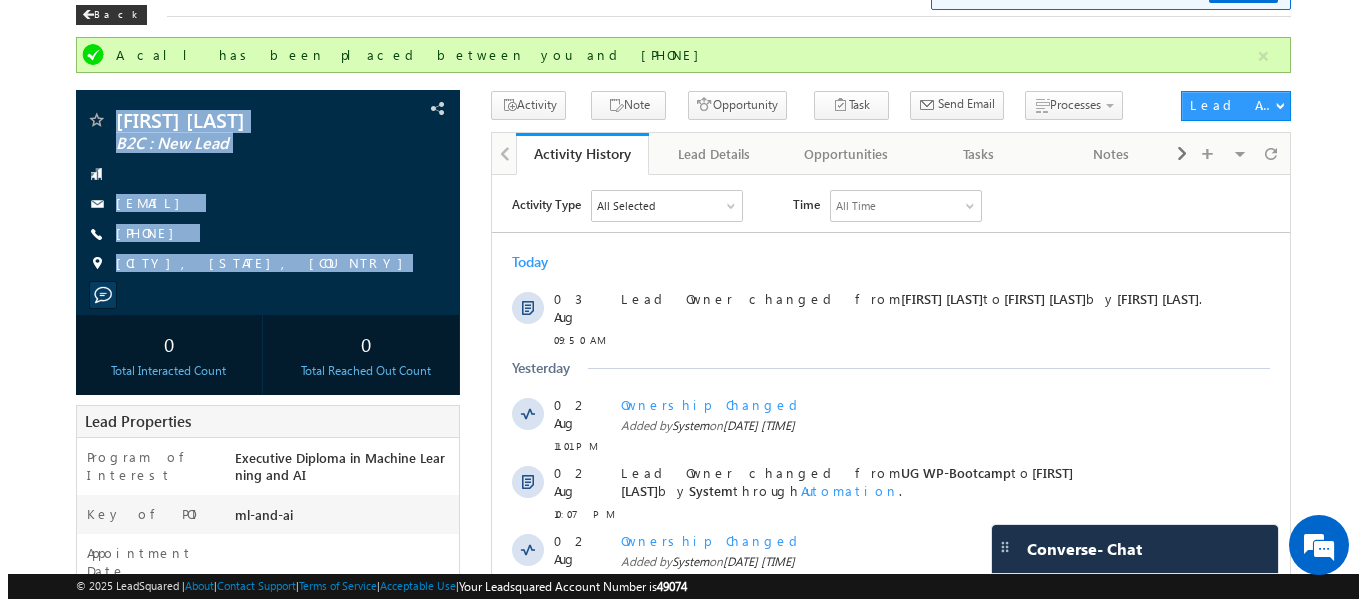 scroll, scrollTop: 0, scrollLeft: 0, axis: both 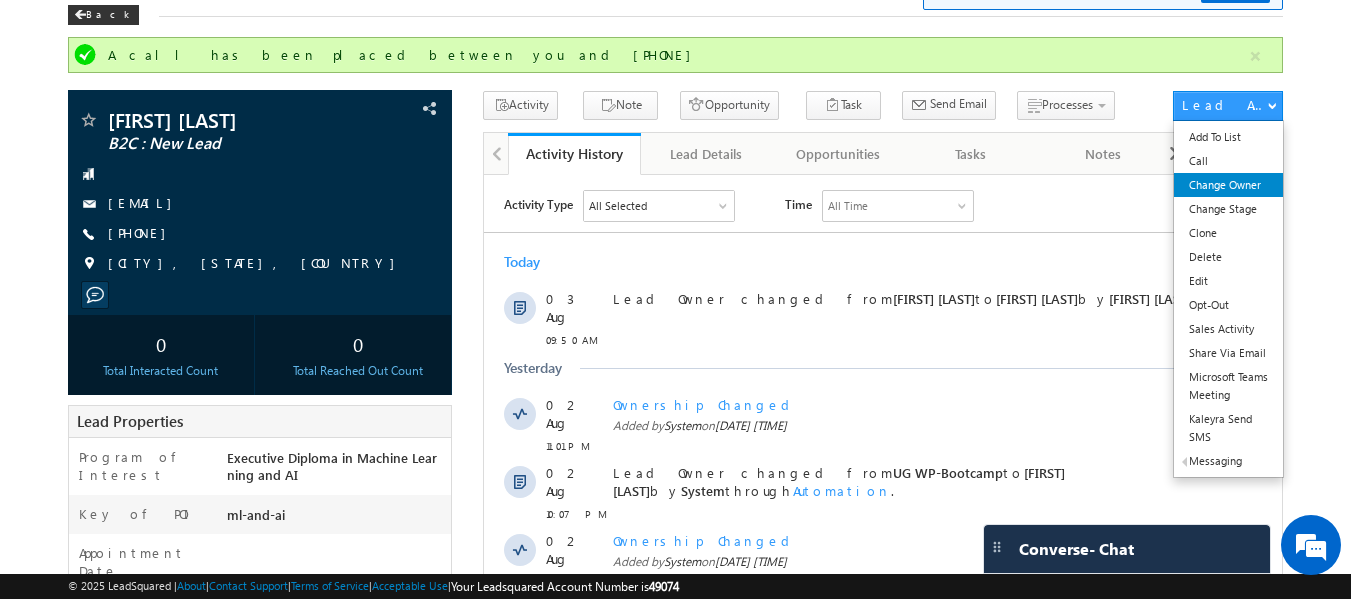 click on "Change Owner" at bounding box center [1228, 185] 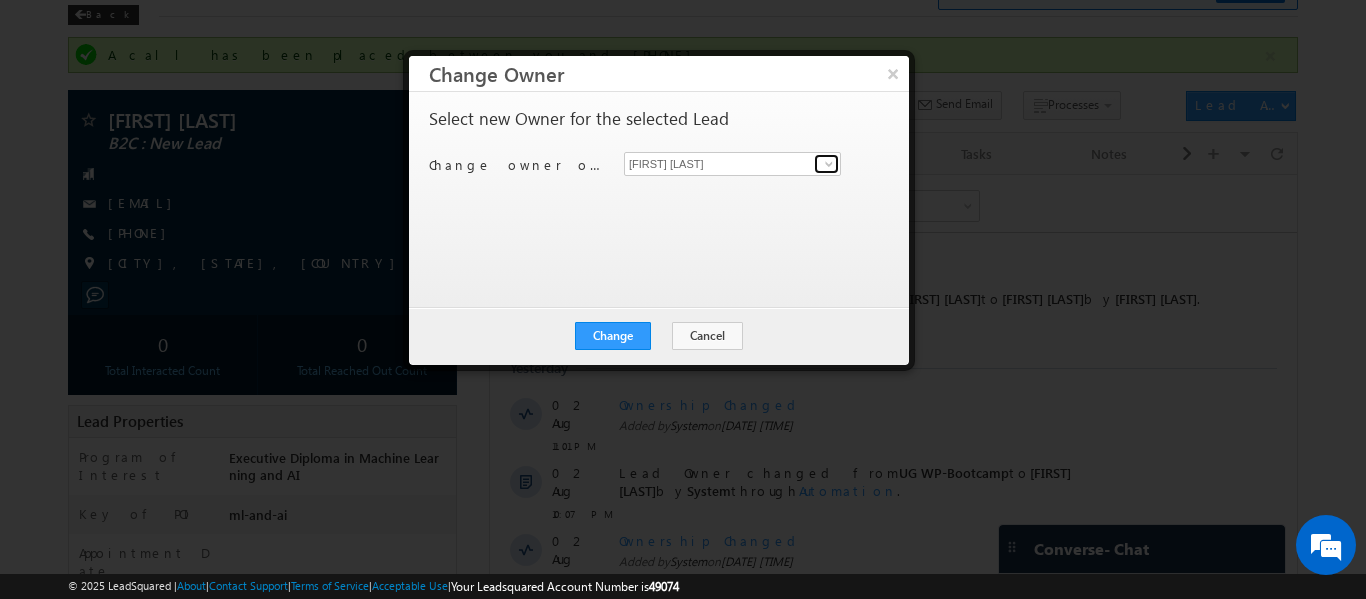 click at bounding box center (826, 164) 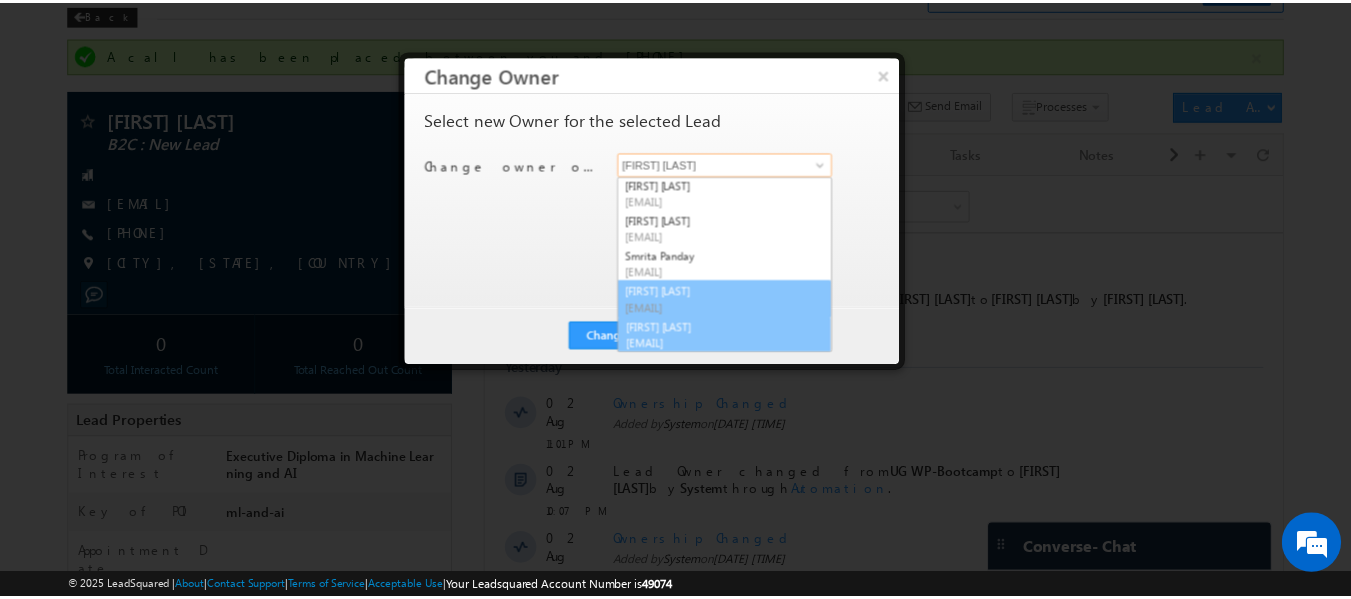 scroll, scrollTop: 75, scrollLeft: 0, axis: vertical 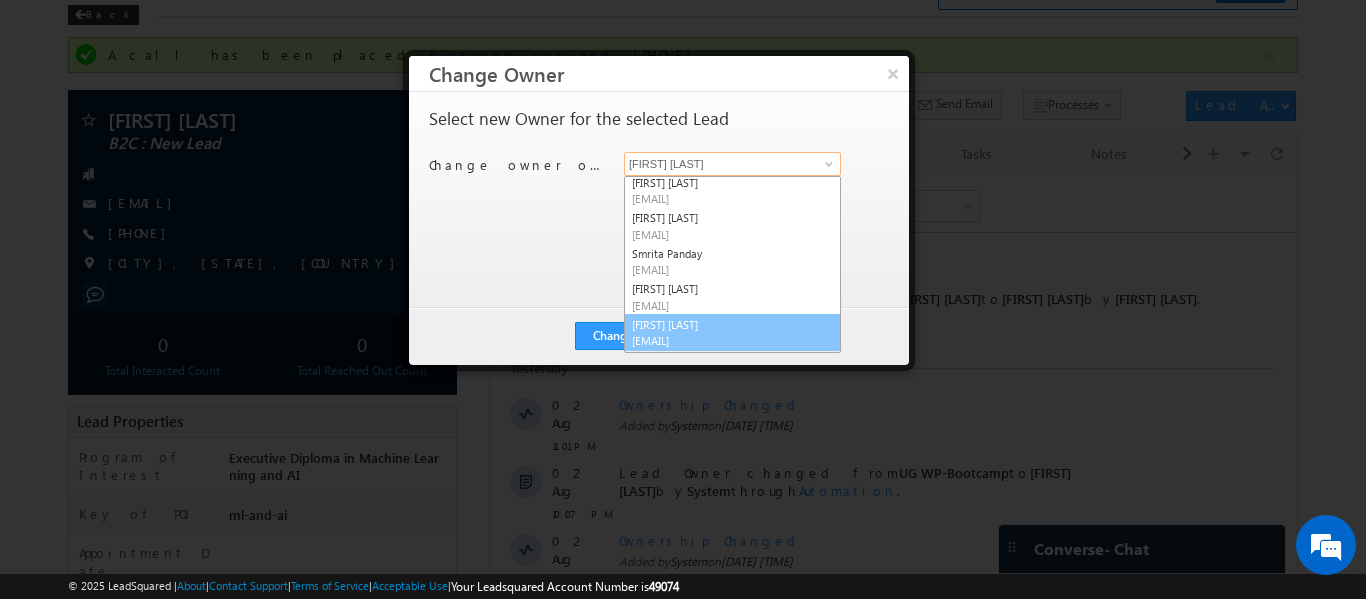 click on "Vinay Pellepati   vinay.pellepati@upgrad.com" at bounding box center (732, 333) 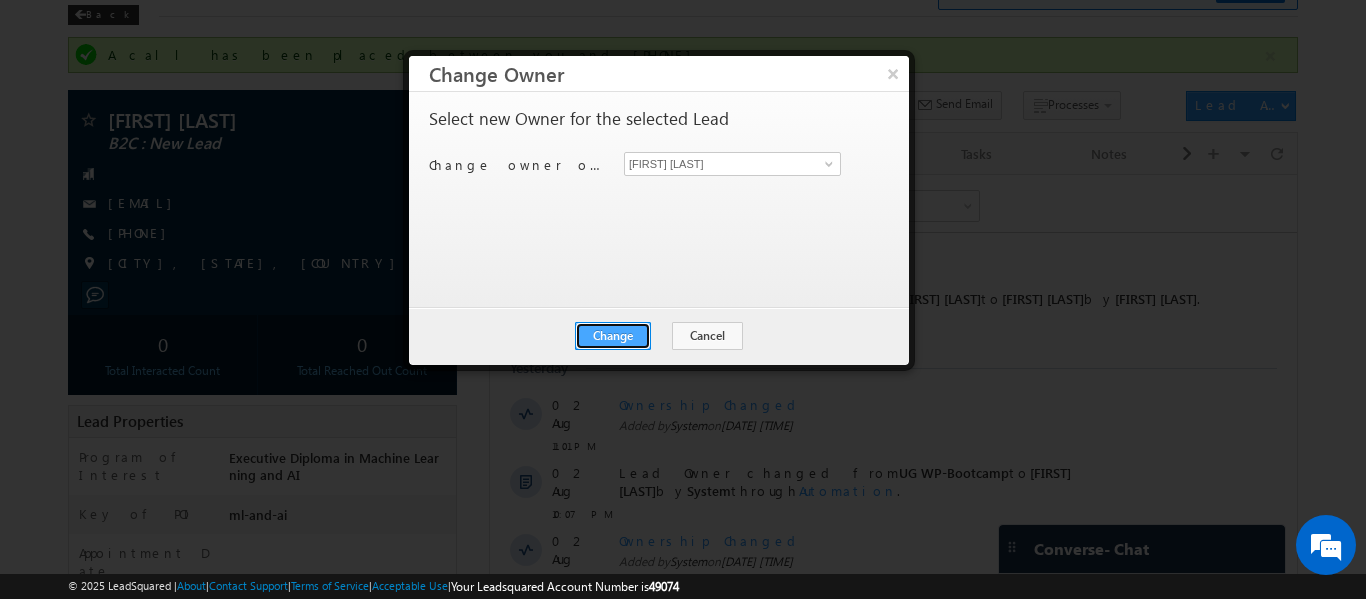 click on "Change" at bounding box center (613, 336) 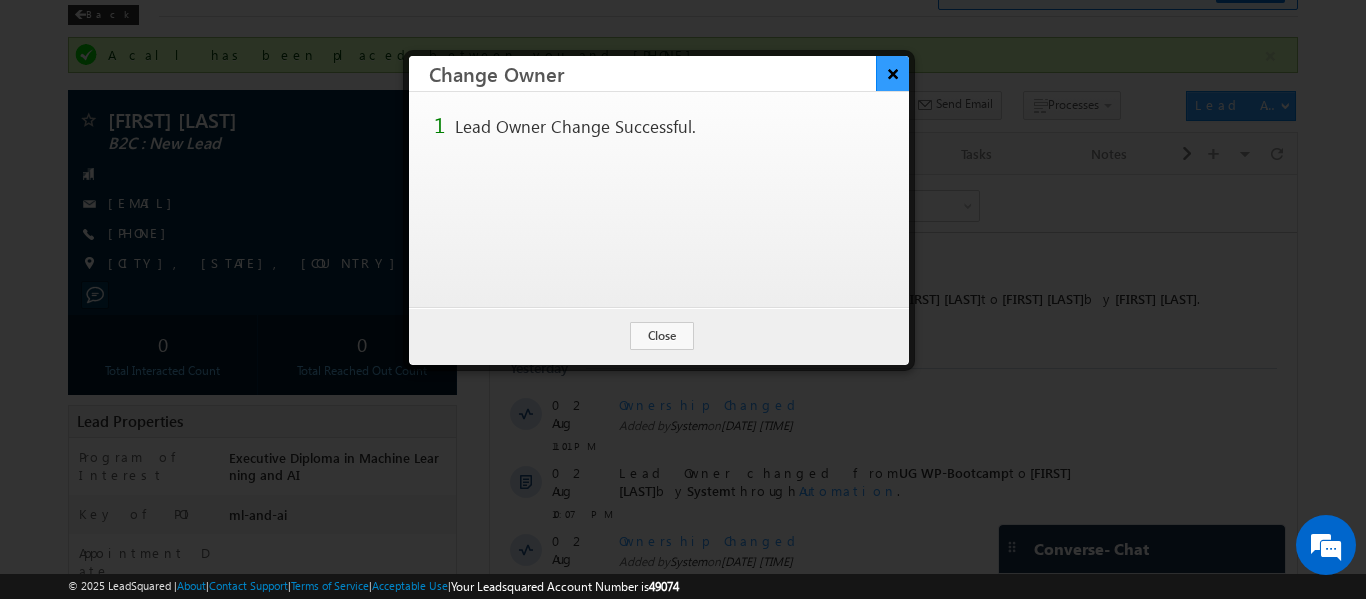 click on "×" at bounding box center [892, 73] 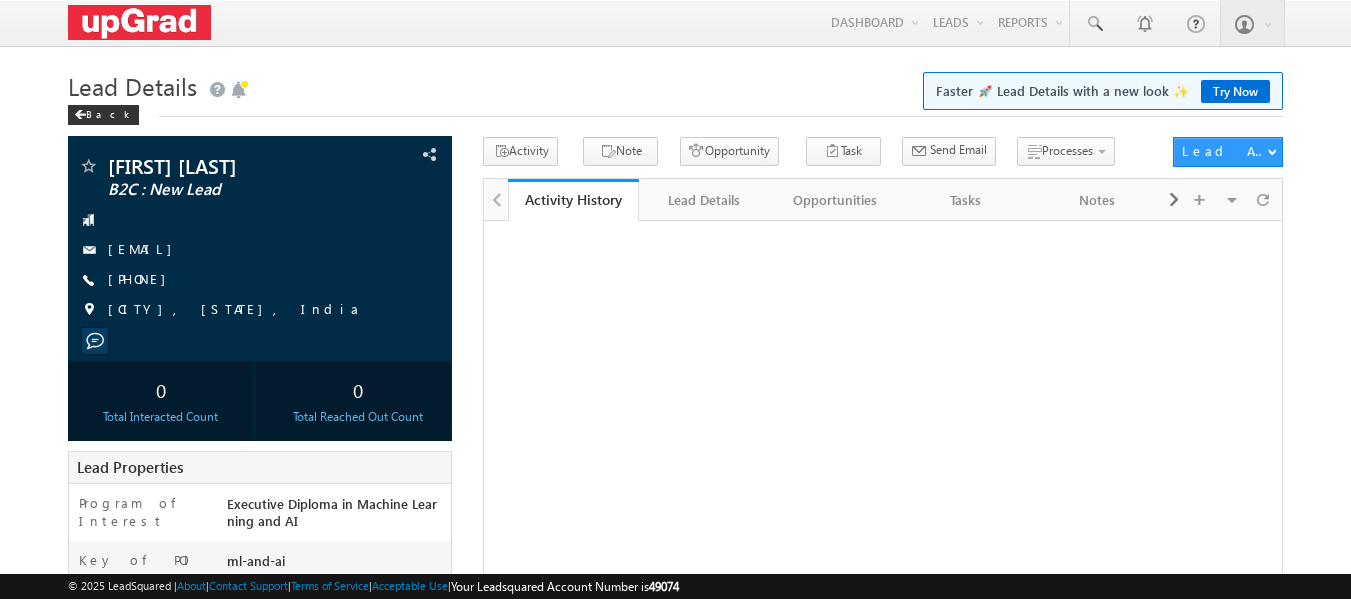 scroll, scrollTop: 0, scrollLeft: 0, axis: both 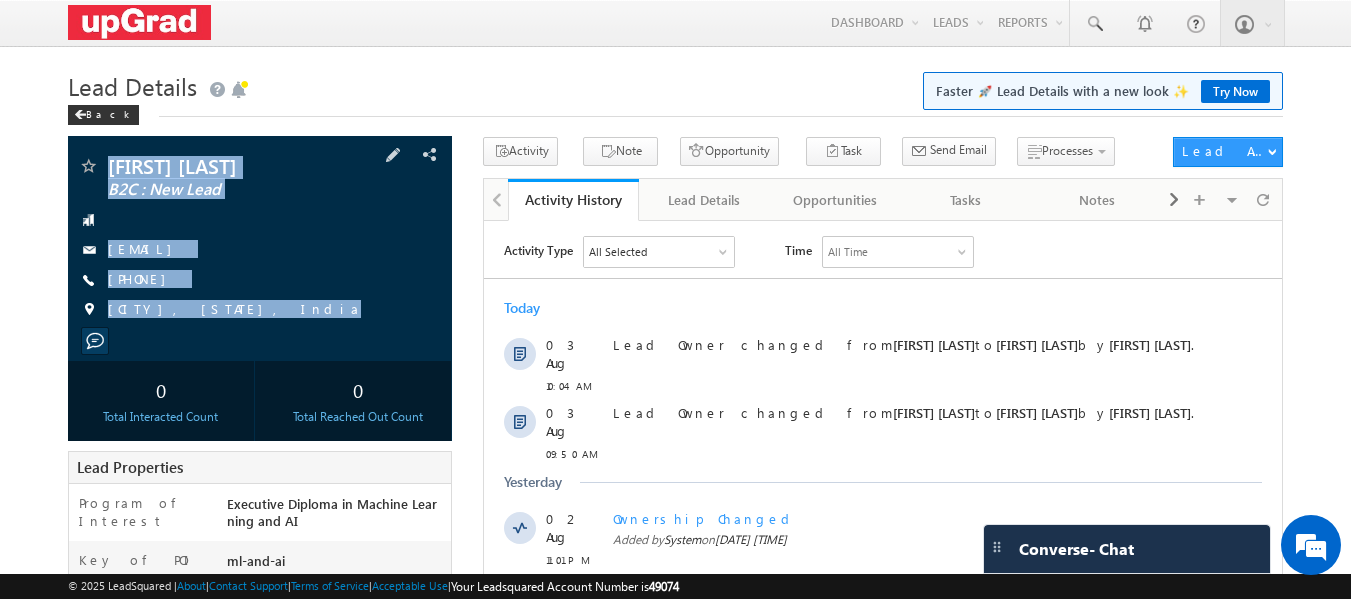 drag, startPoint x: 98, startPoint y: 151, endPoint x: 284, endPoint y: 341, distance: 265.8872 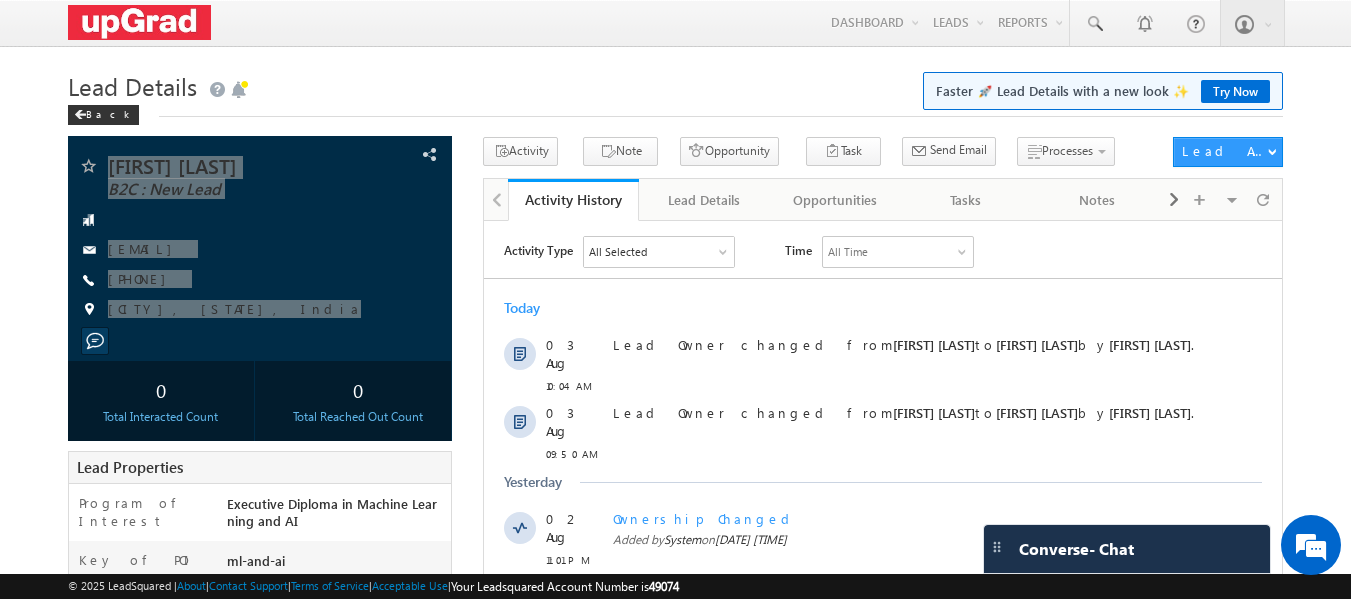 scroll, scrollTop: 0, scrollLeft: 0, axis: both 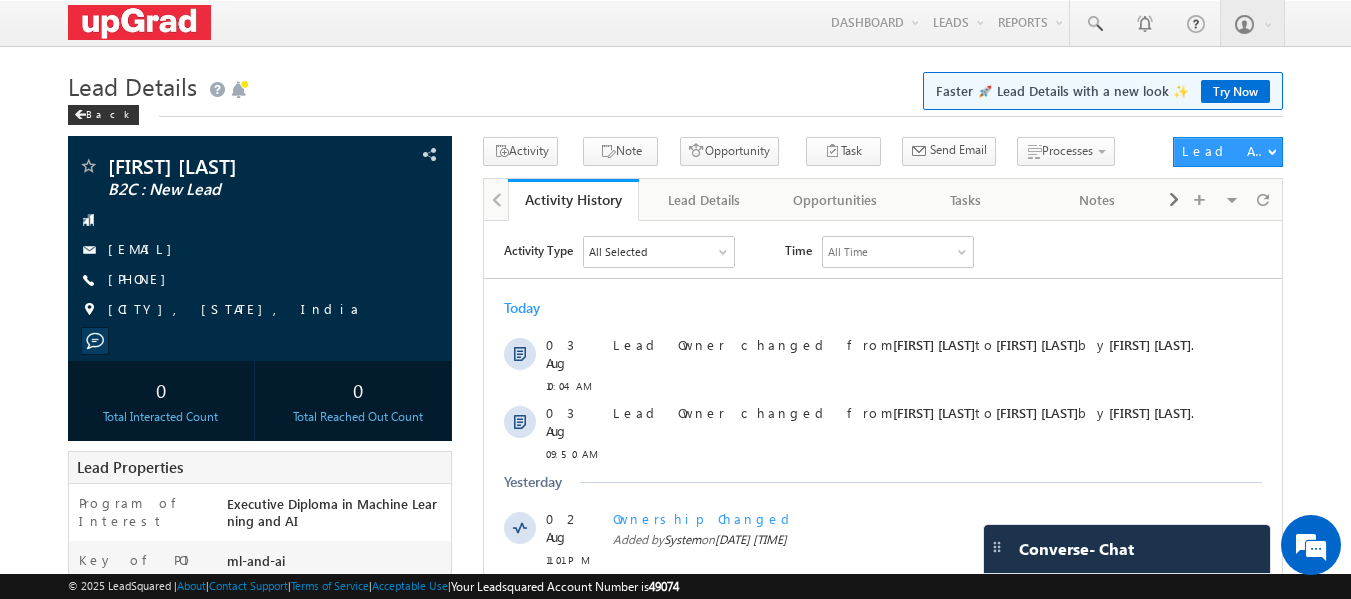 click on "Lead Details Faster 🚀 Lead Details with a new look ✨ Try Now" at bounding box center (676, 84) 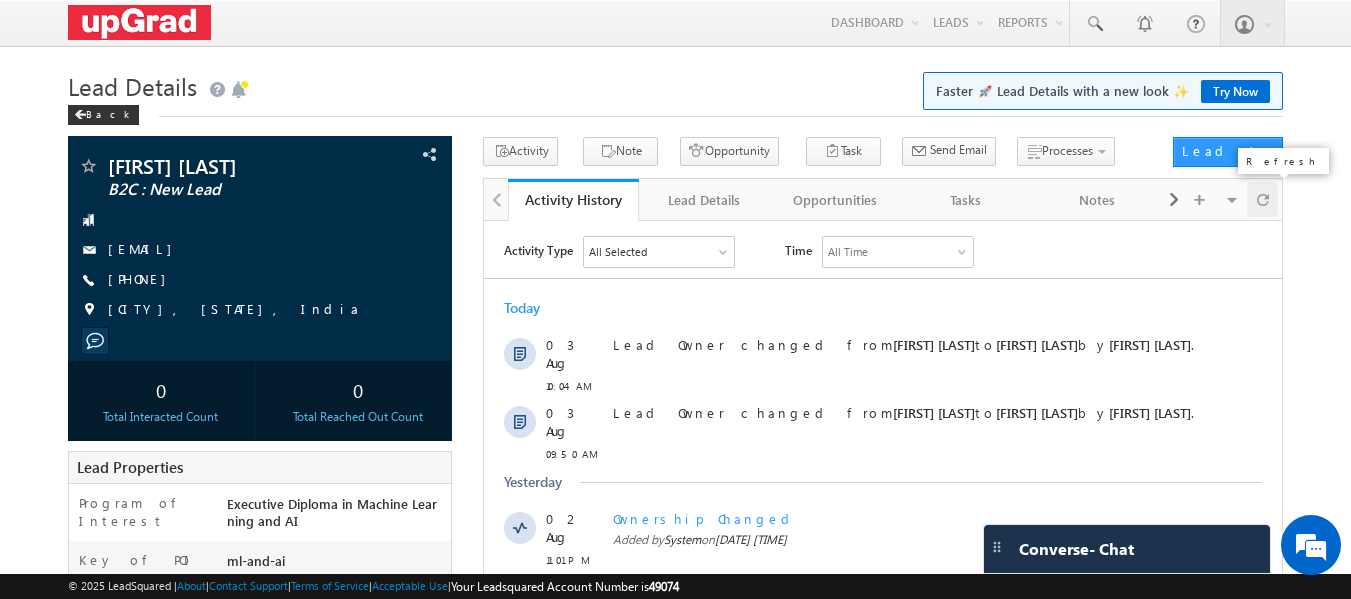click at bounding box center (1263, 199) 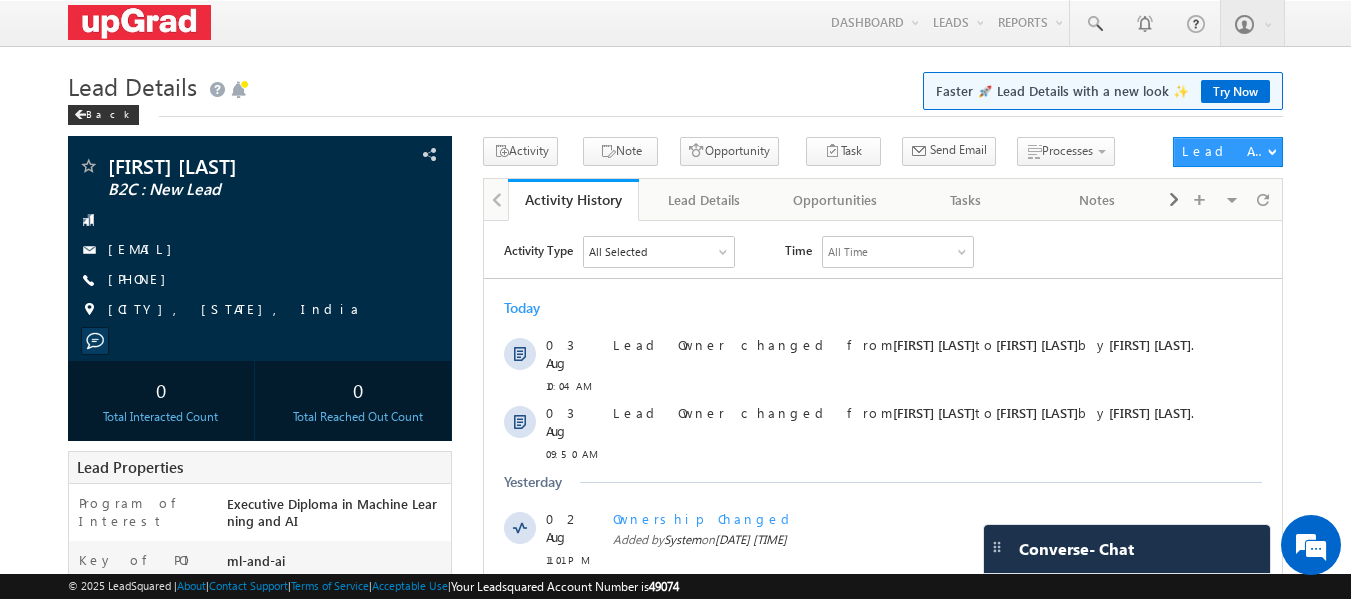 scroll, scrollTop: 0, scrollLeft: 0, axis: both 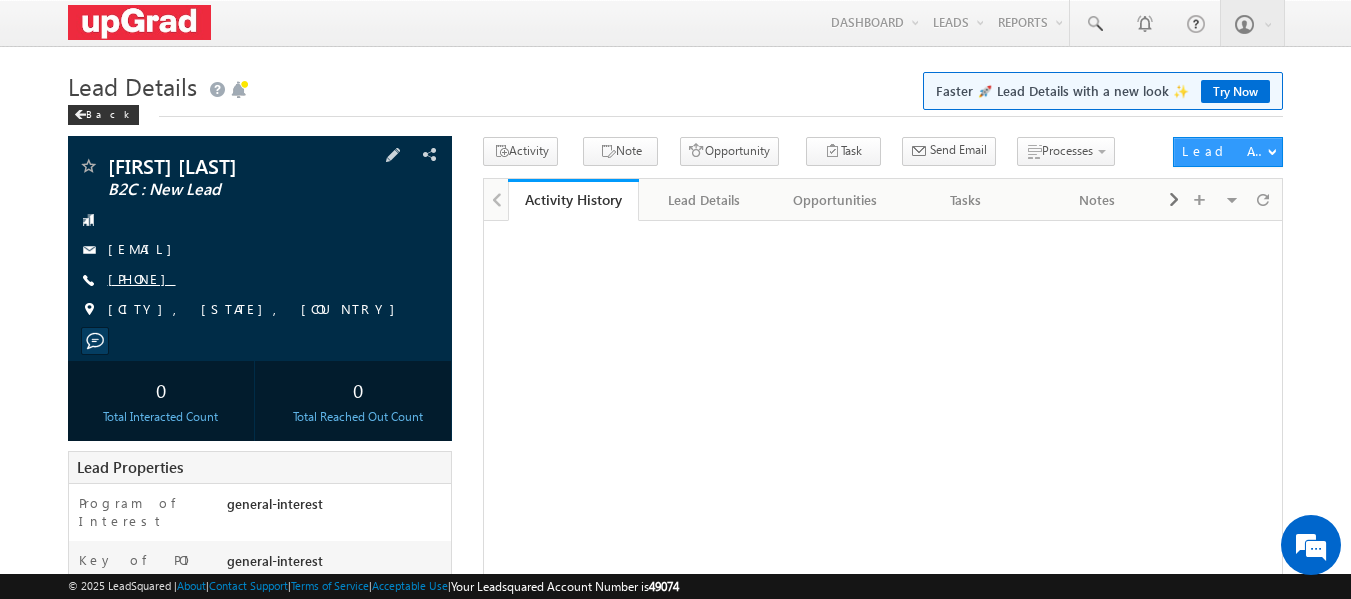 click on "[PHONE]" at bounding box center [142, 278] 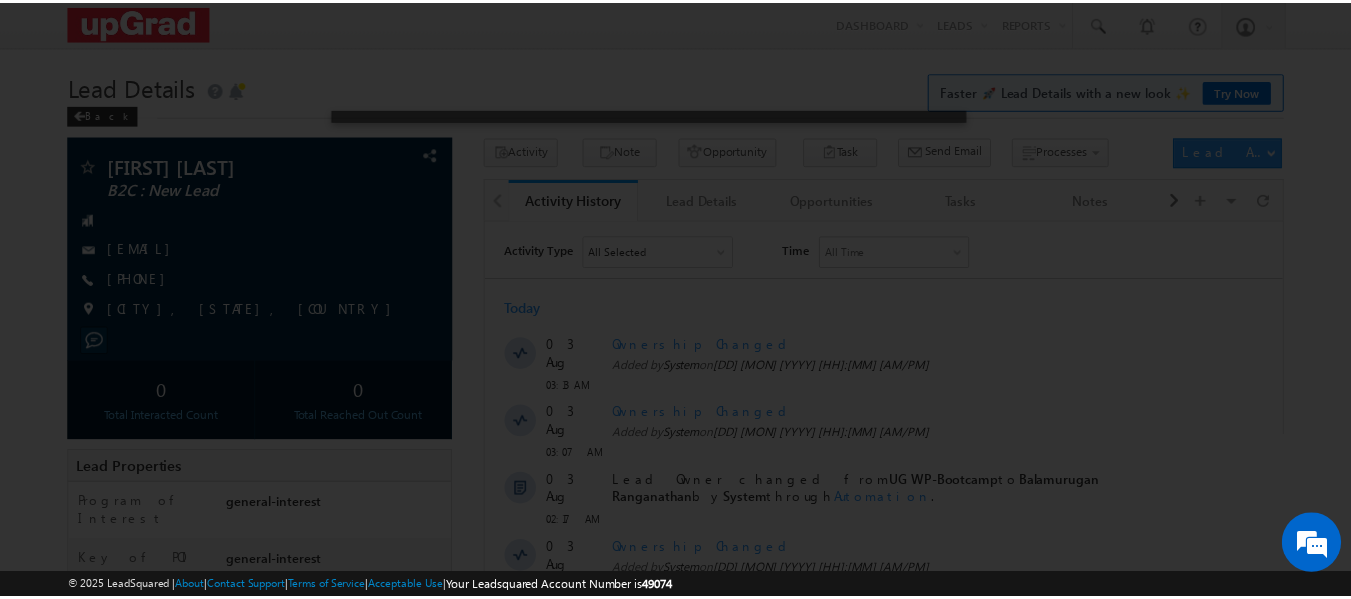 scroll, scrollTop: 0, scrollLeft: 0, axis: both 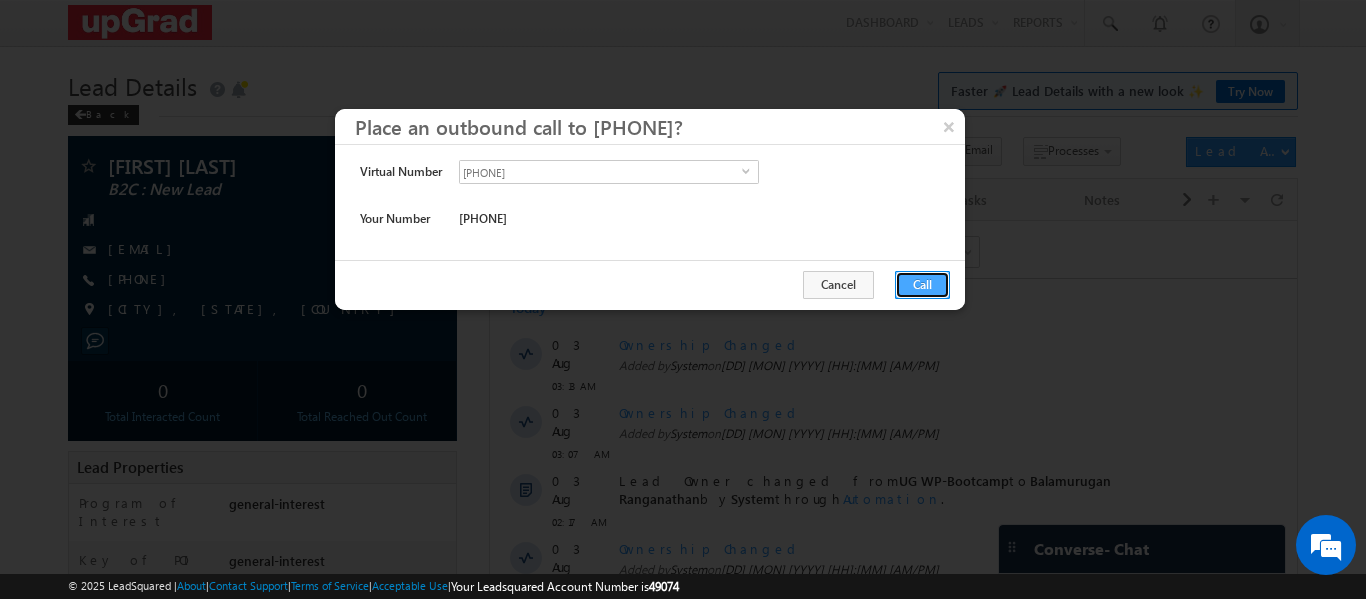 click on "Call" at bounding box center (922, 285) 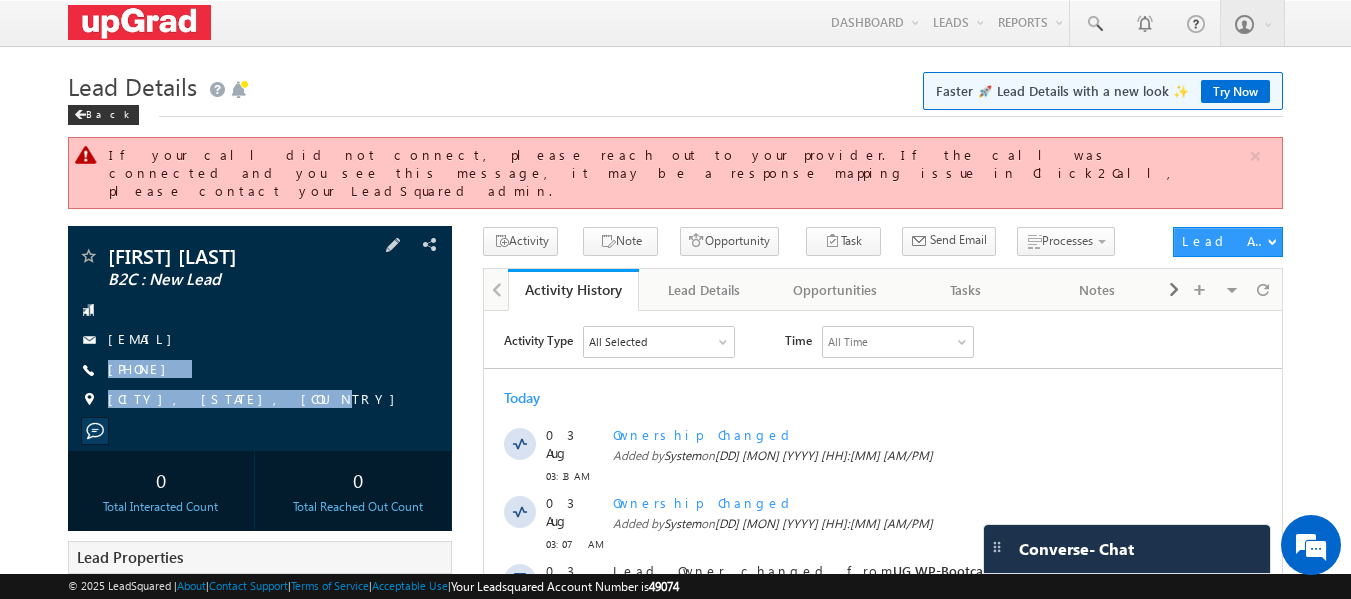 drag, startPoint x: 278, startPoint y: 359, endPoint x: 241, endPoint y: 373, distance: 39.56008 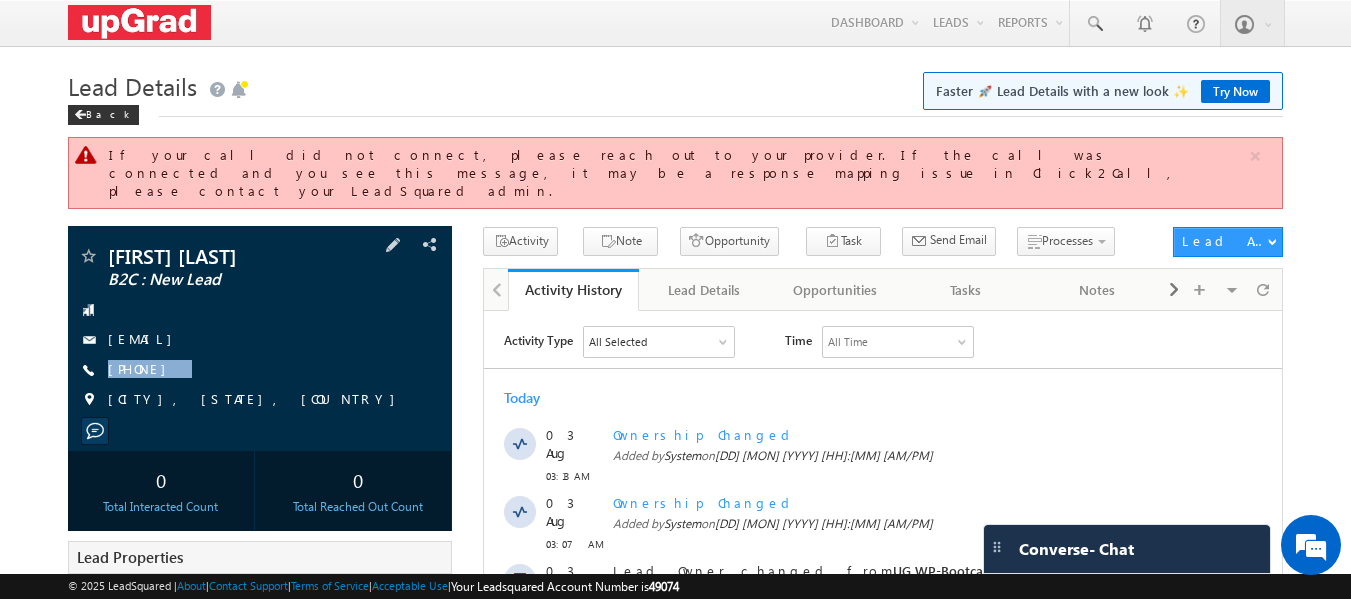 drag, startPoint x: 276, startPoint y: 346, endPoint x: 242, endPoint y: 367, distance: 39.962482 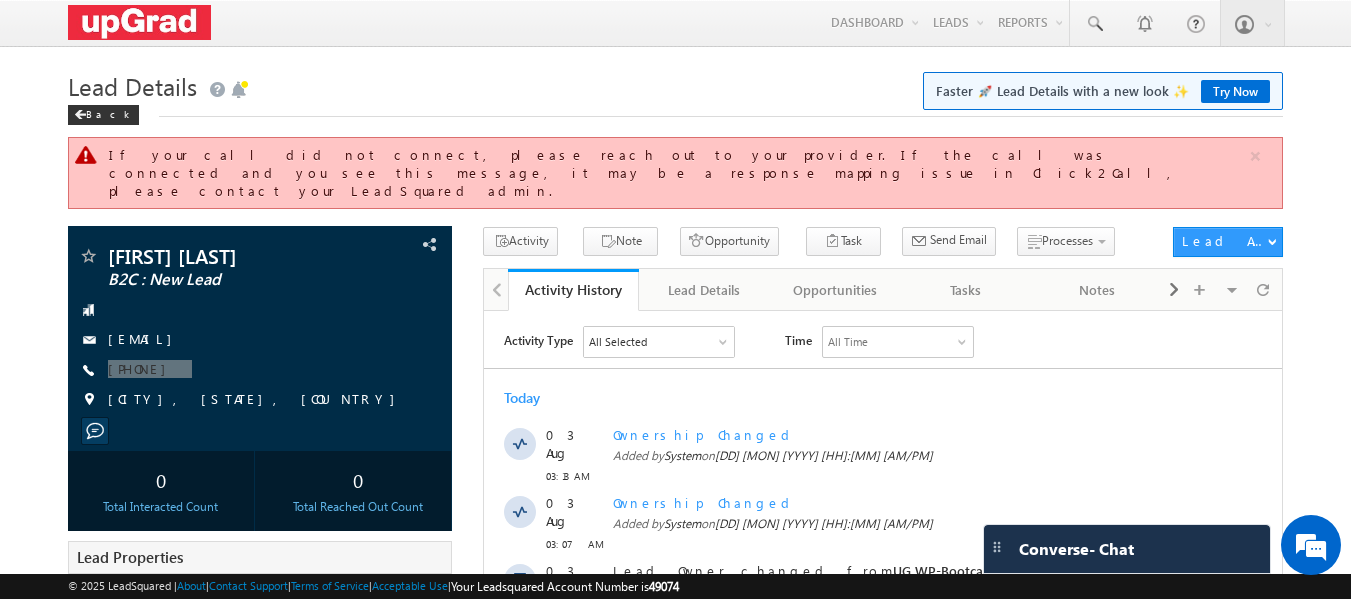 scroll, scrollTop: 0, scrollLeft: 0, axis: both 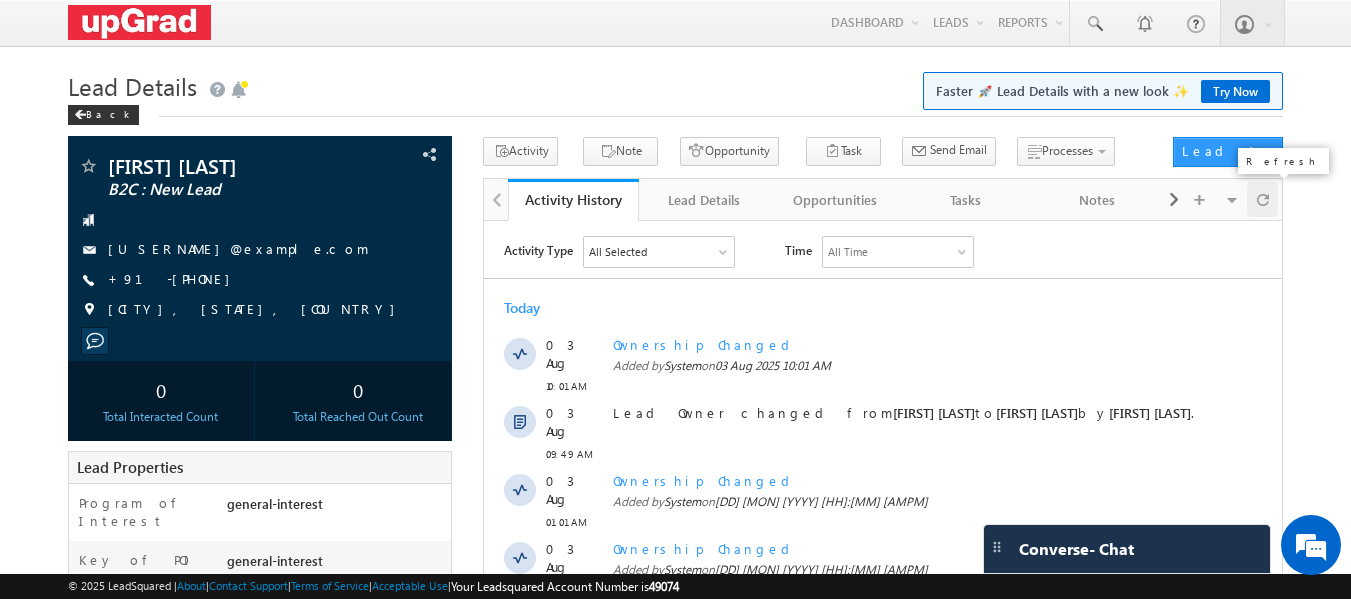 click at bounding box center (1263, 199) 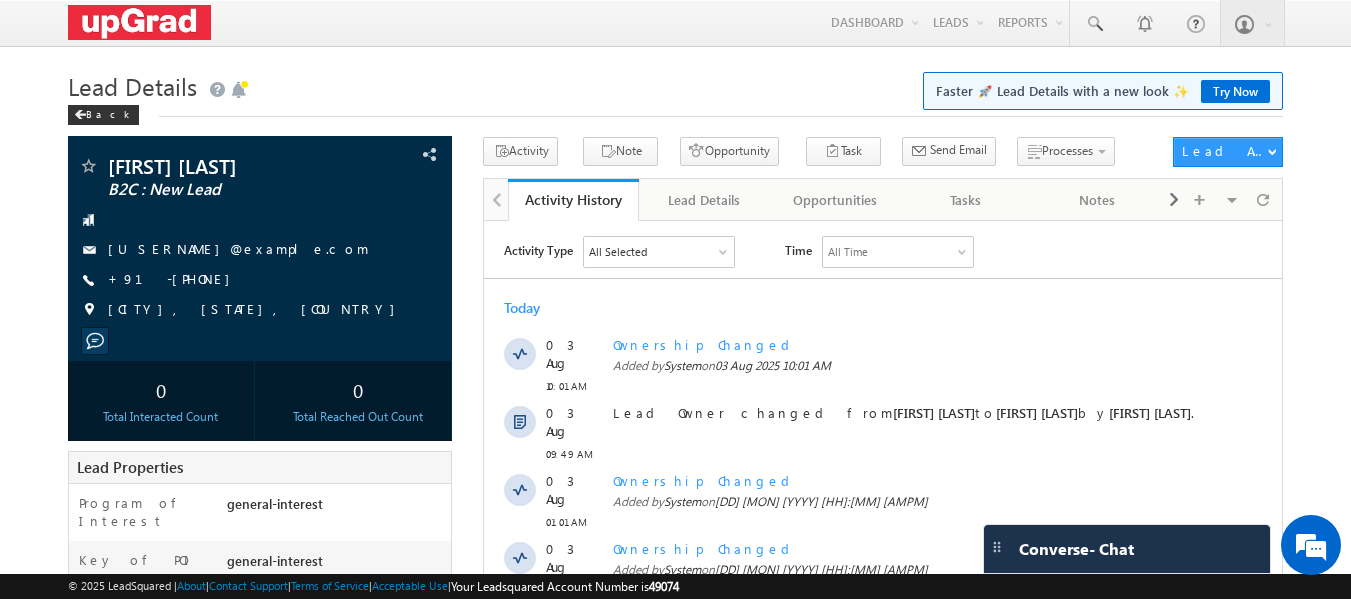 scroll, scrollTop: 0, scrollLeft: 0, axis: both 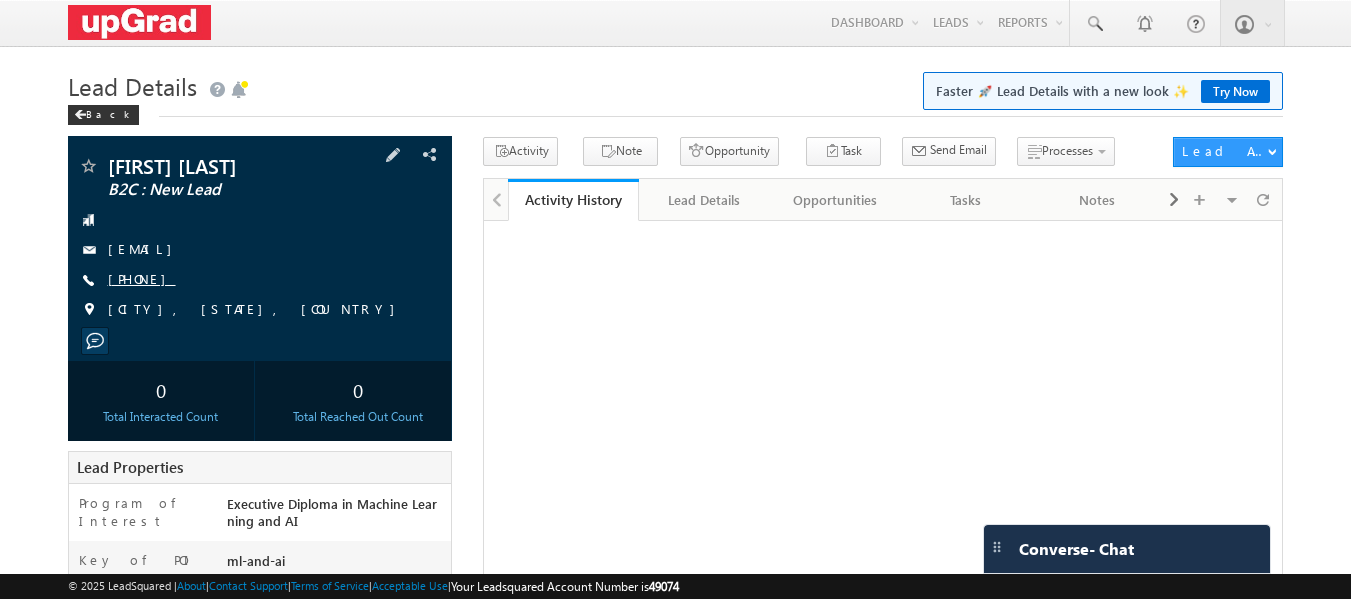 click on "[PHONE]" at bounding box center (142, 278) 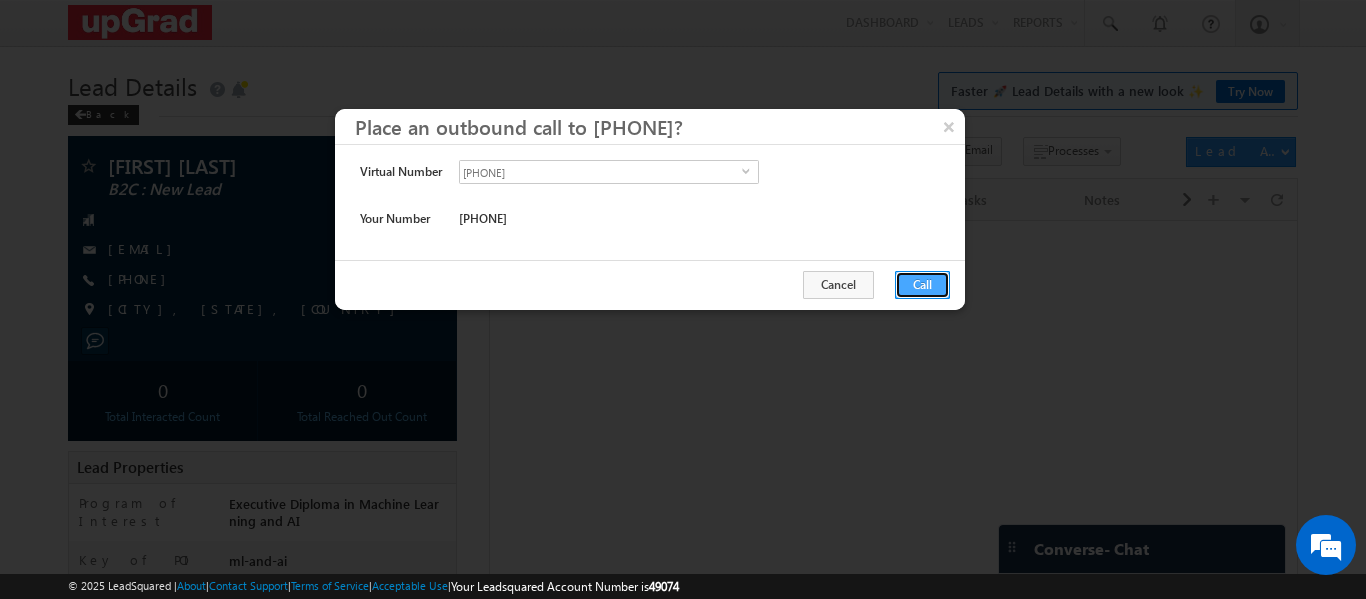click on "Call" at bounding box center (922, 285) 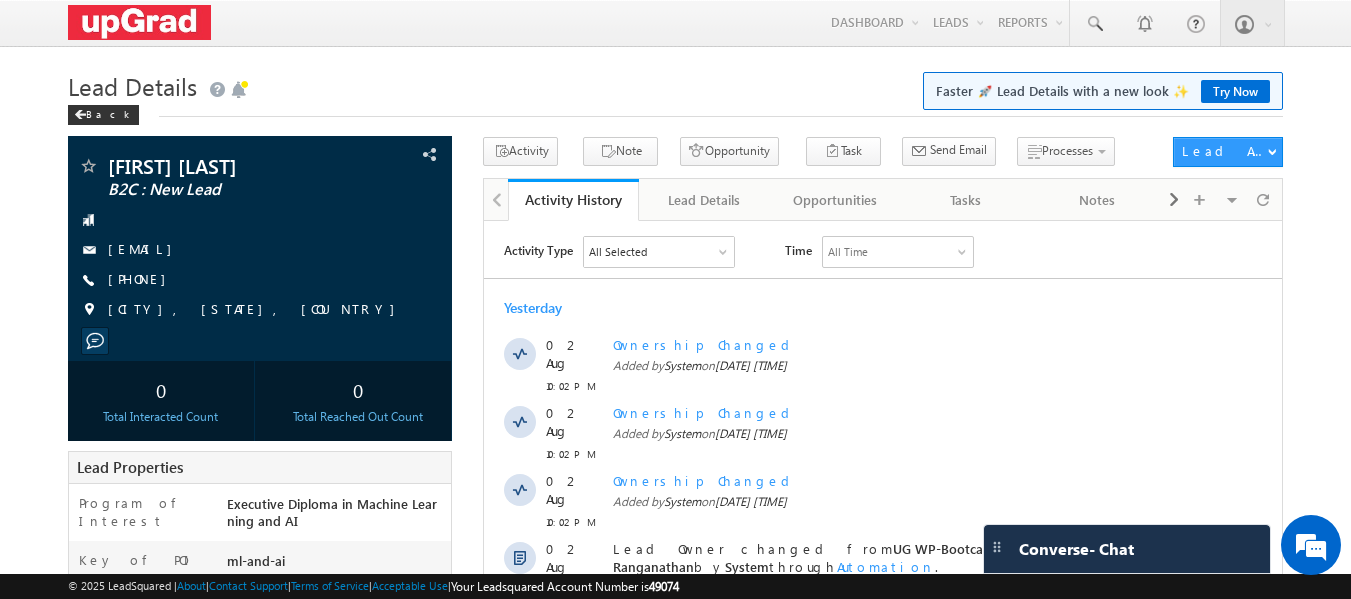scroll, scrollTop: 0, scrollLeft: 0, axis: both 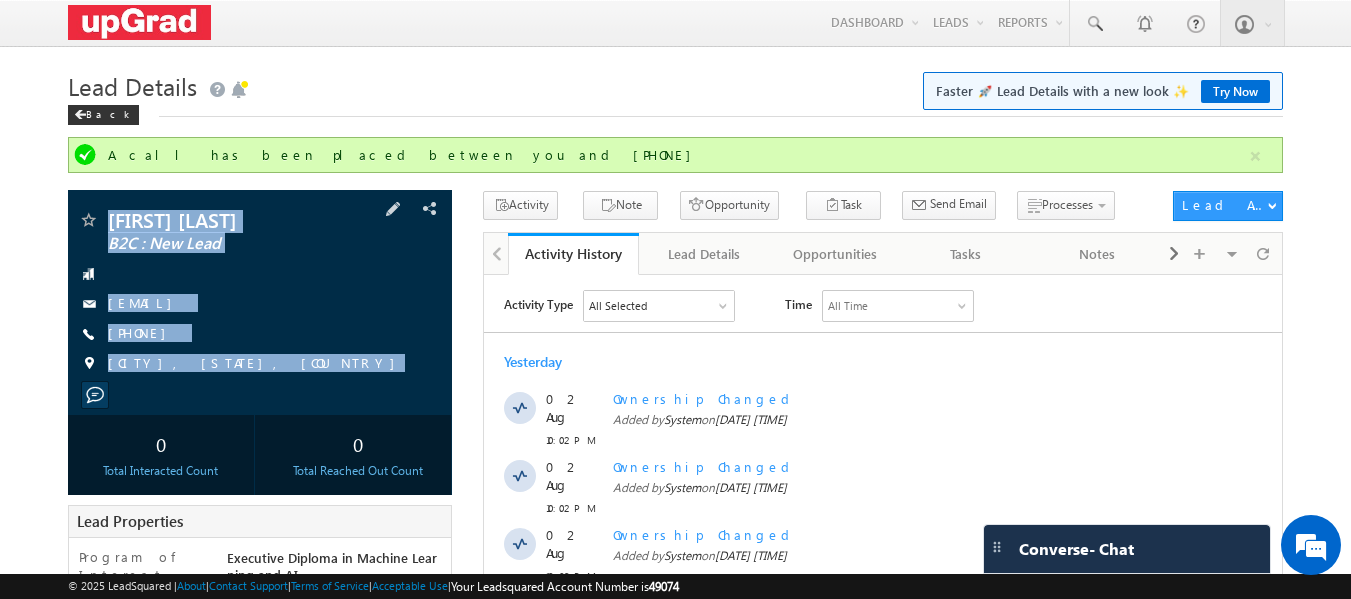 drag, startPoint x: 105, startPoint y: 190, endPoint x: 311, endPoint y: 412, distance: 302.8531 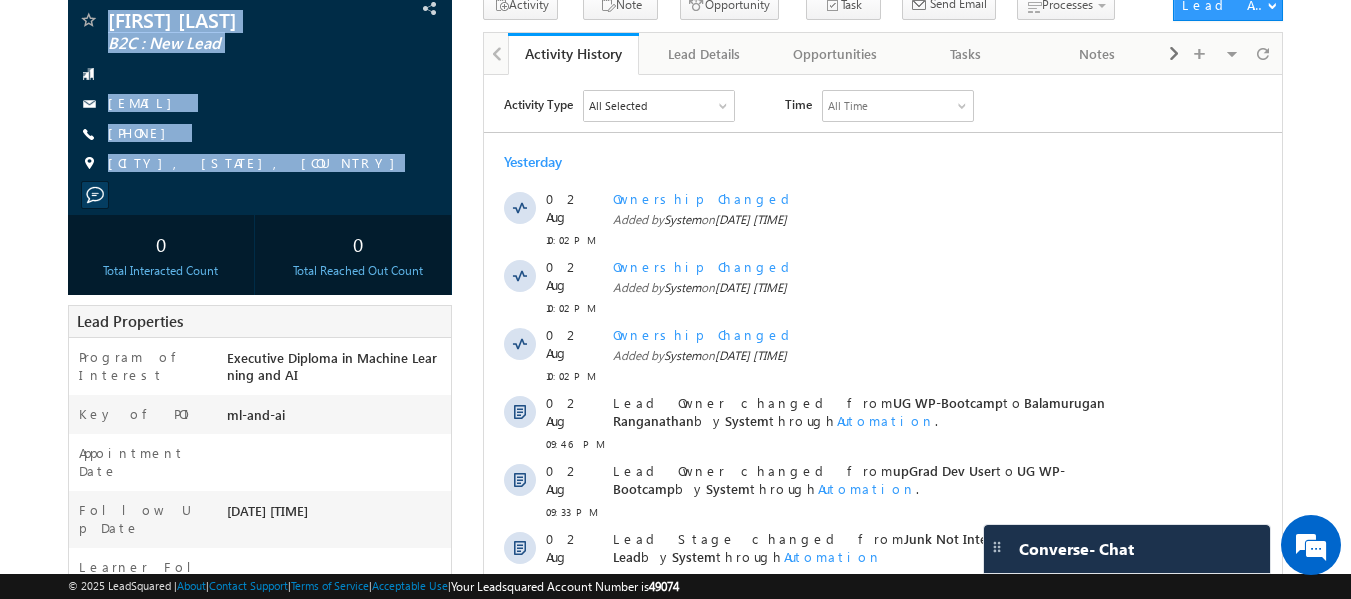scroll, scrollTop: 0, scrollLeft: 0, axis: both 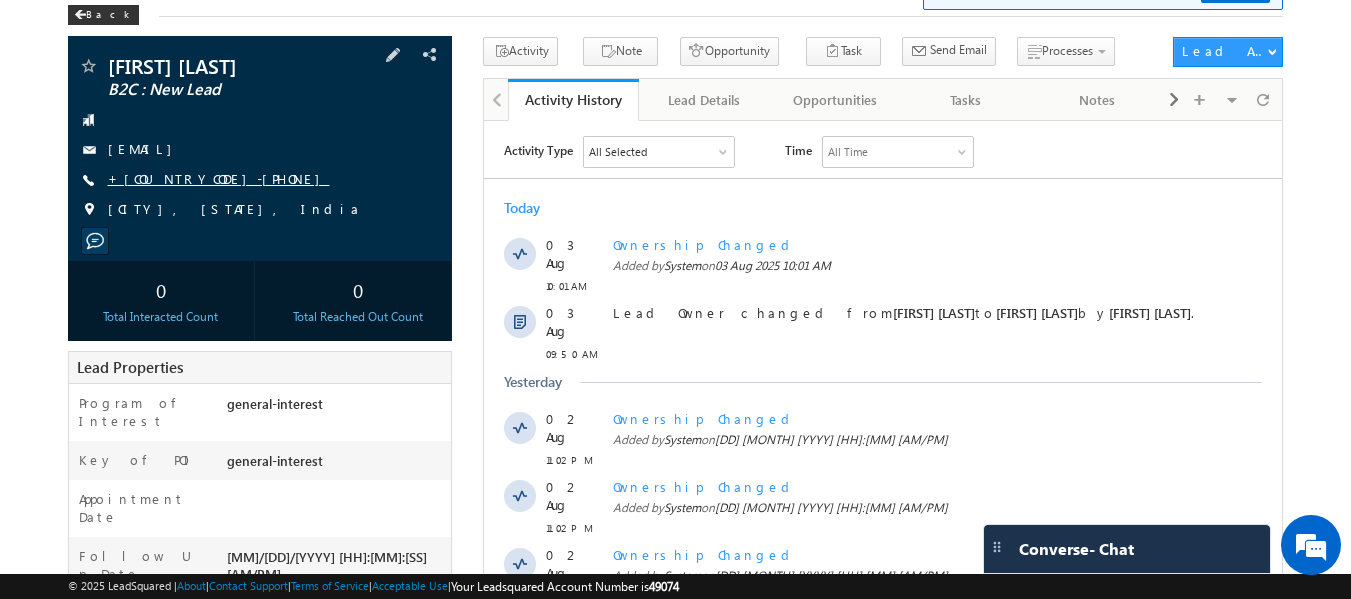click on "+91-8984520892" at bounding box center [219, 178] 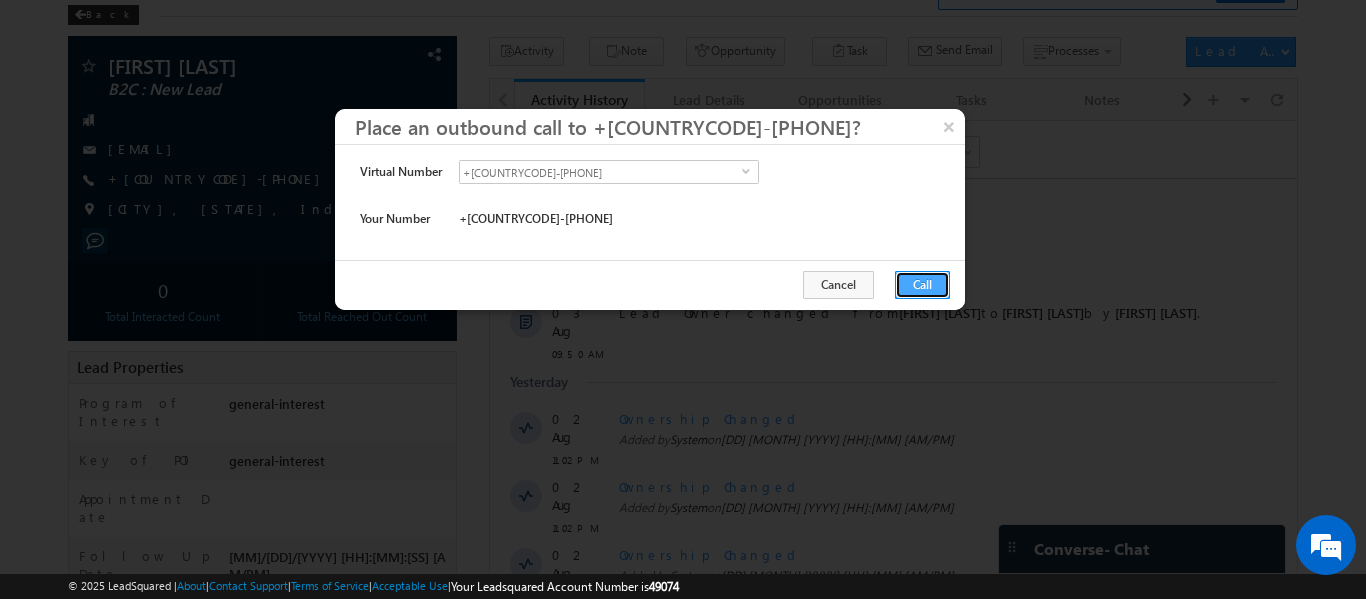click on "Call" at bounding box center (922, 285) 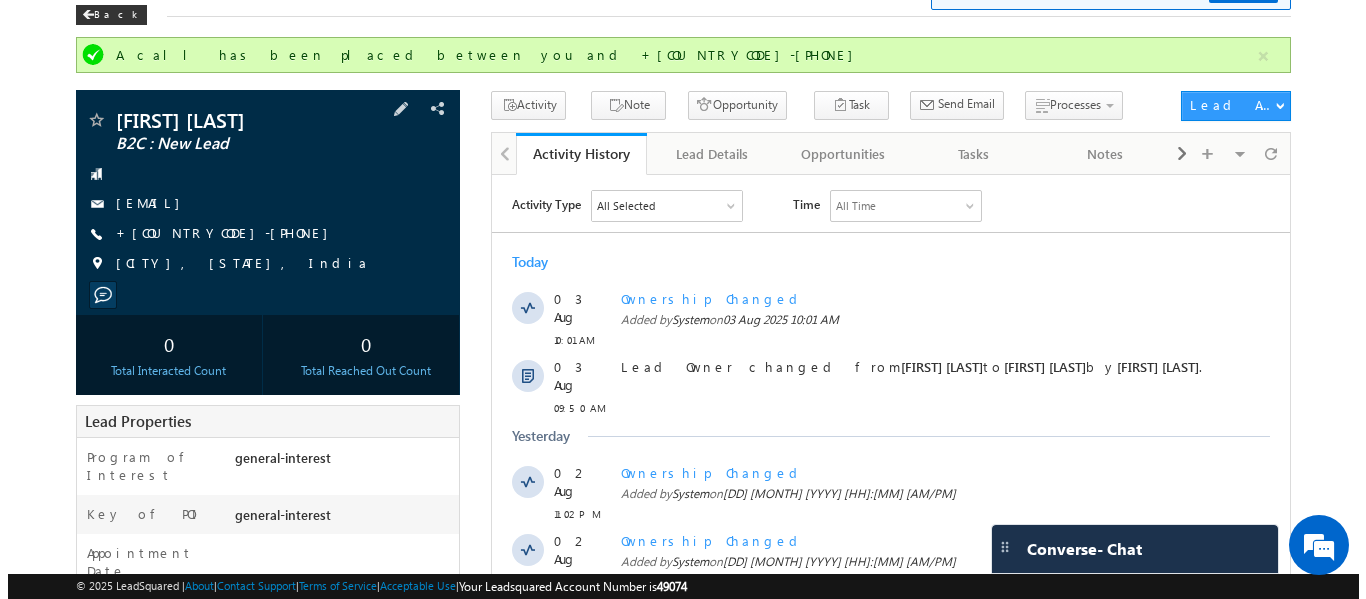 scroll, scrollTop: 0, scrollLeft: 0, axis: both 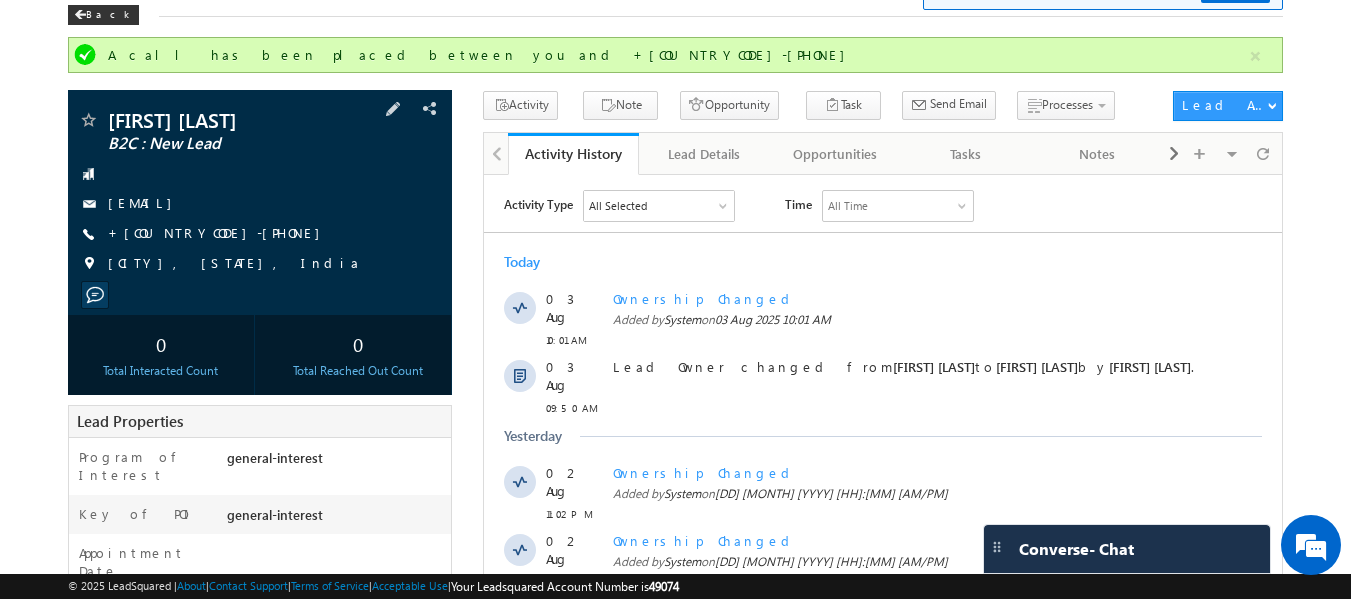 click on "NISCHALANANDA KHATOI
B2C : New Lead
khatoisusanta10@gmail.com
+91-8984520892" at bounding box center [260, 197] 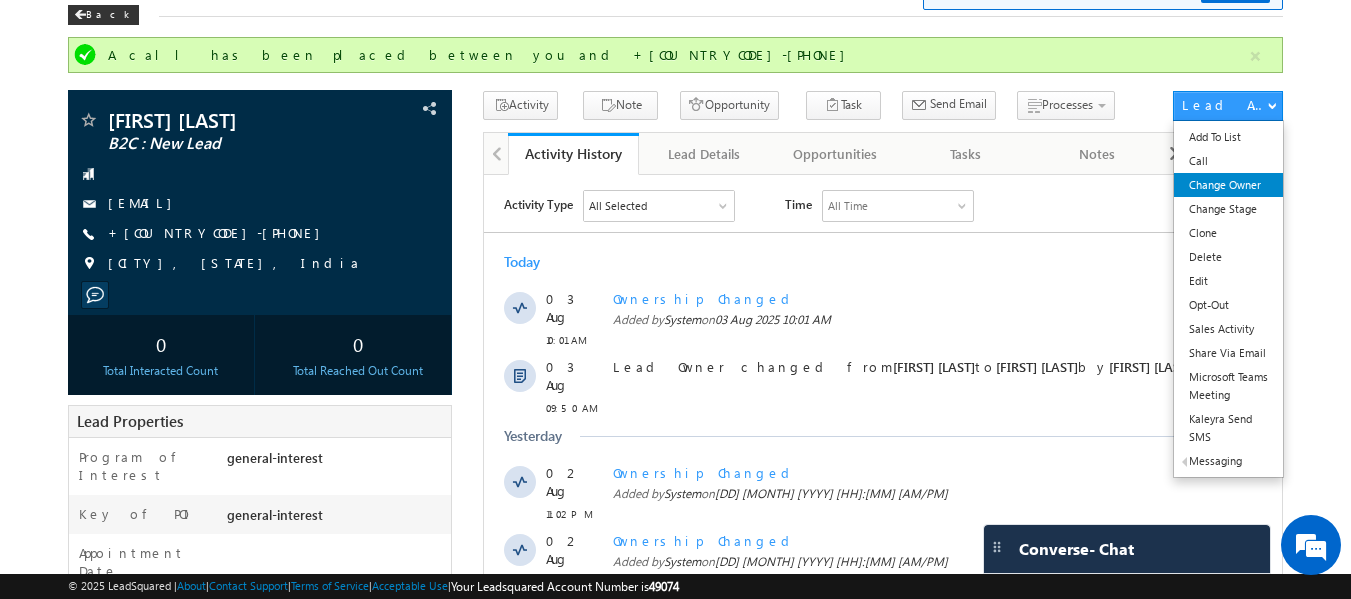 click on "Change Owner" at bounding box center (1228, 185) 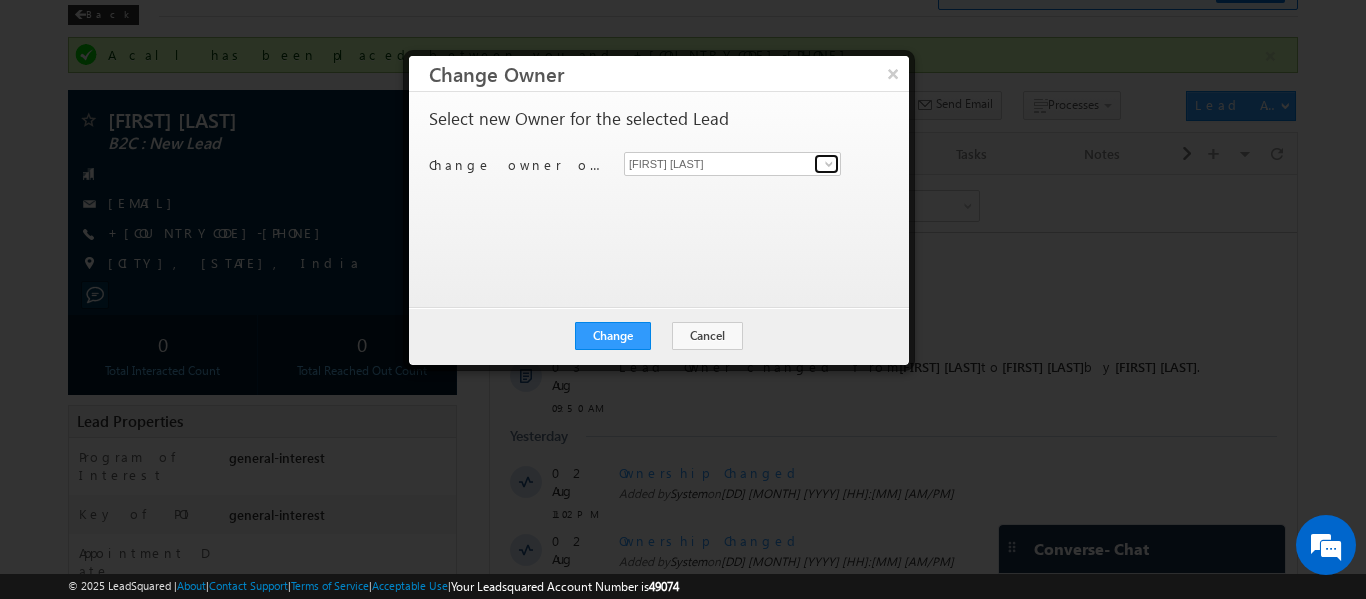 click at bounding box center [829, 164] 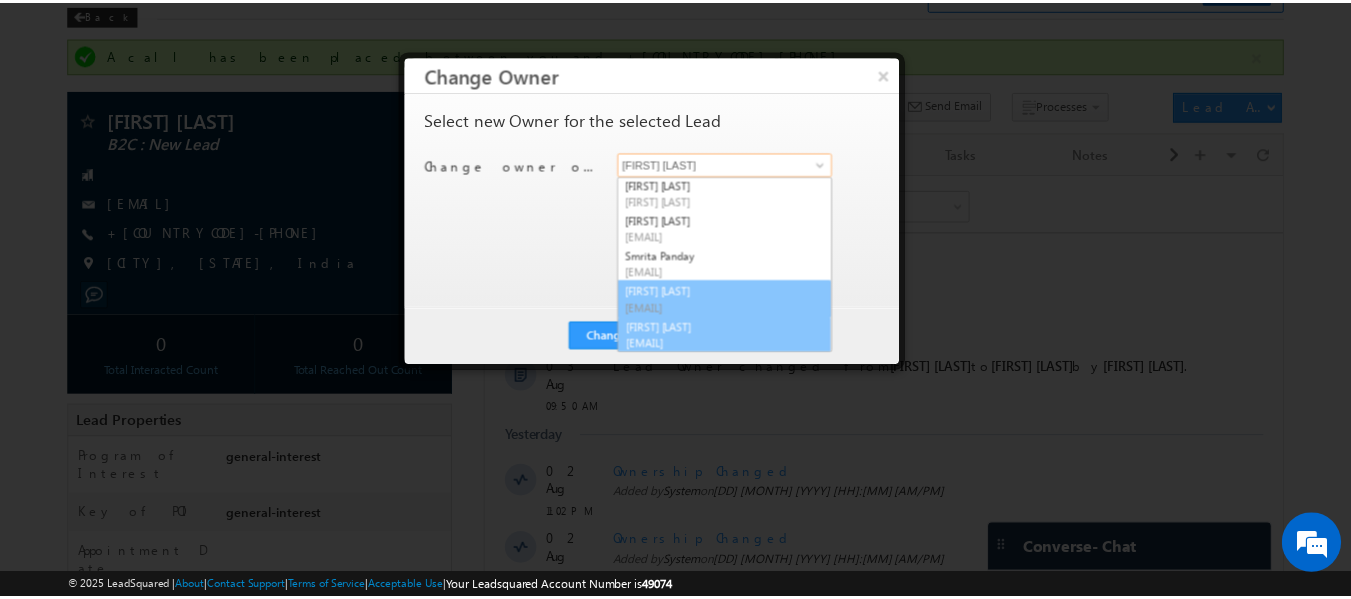 scroll, scrollTop: 75, scrollLeft: 0, axis: vertical 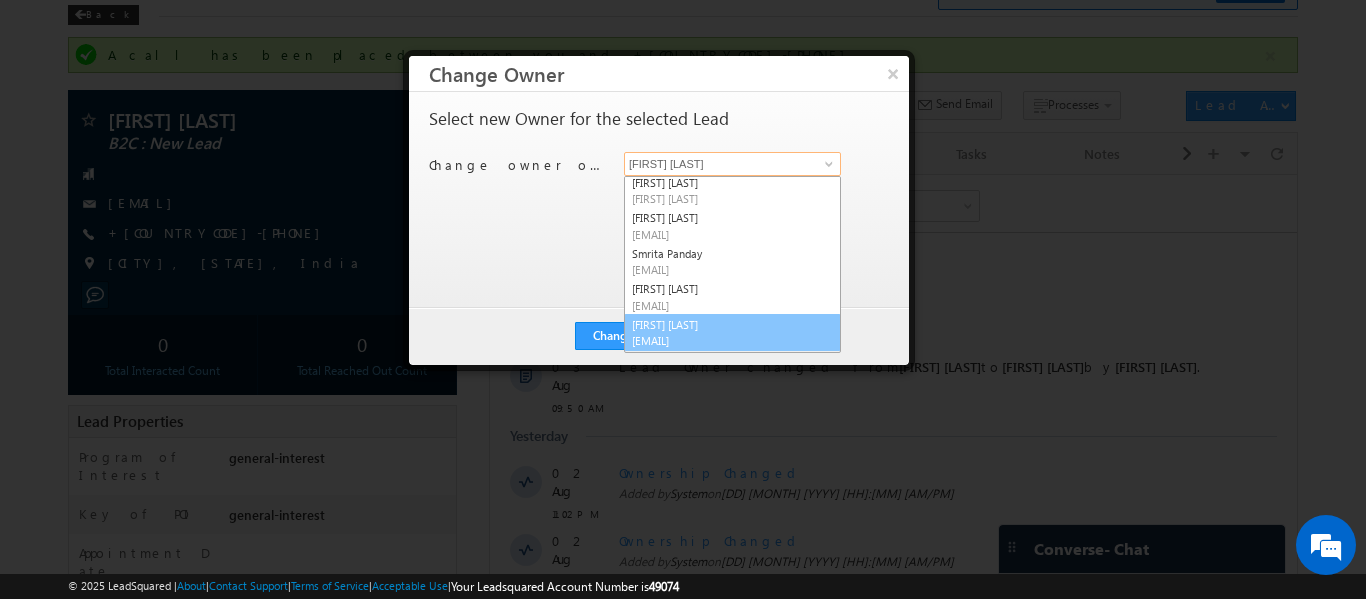 click on "Vinay Pellepati   vinay.pellepati@upgrad.com" at bounding box center (732, 333) 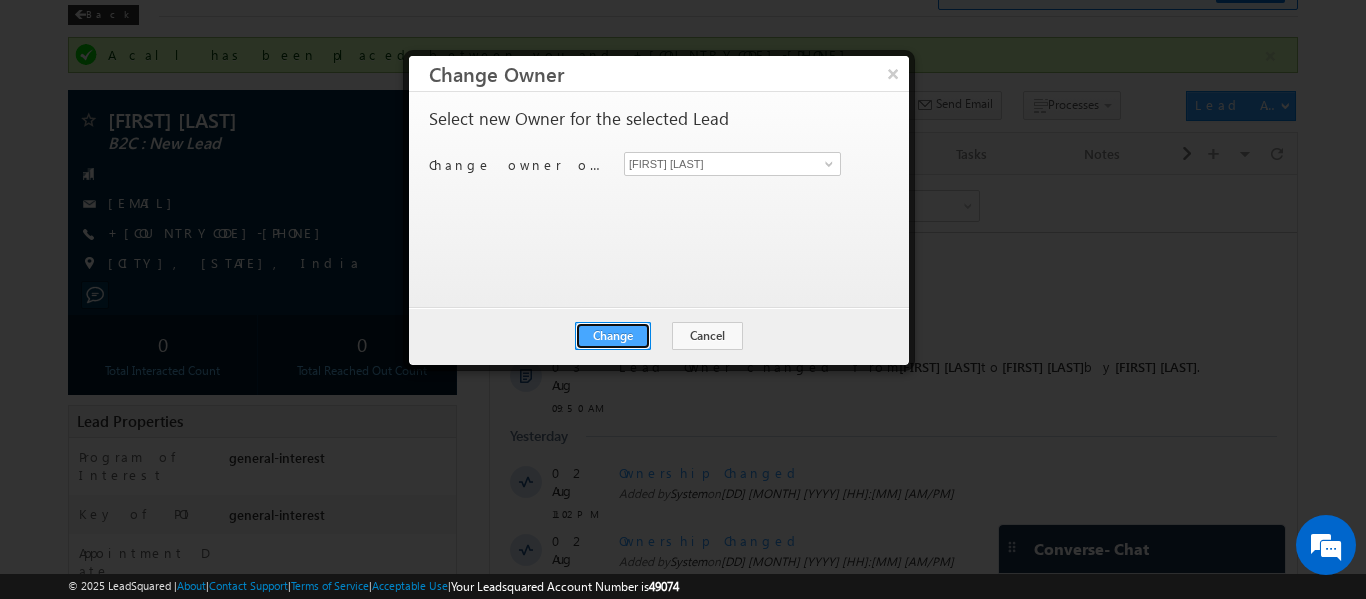 click on "Change" at bounding box center [613, 336] 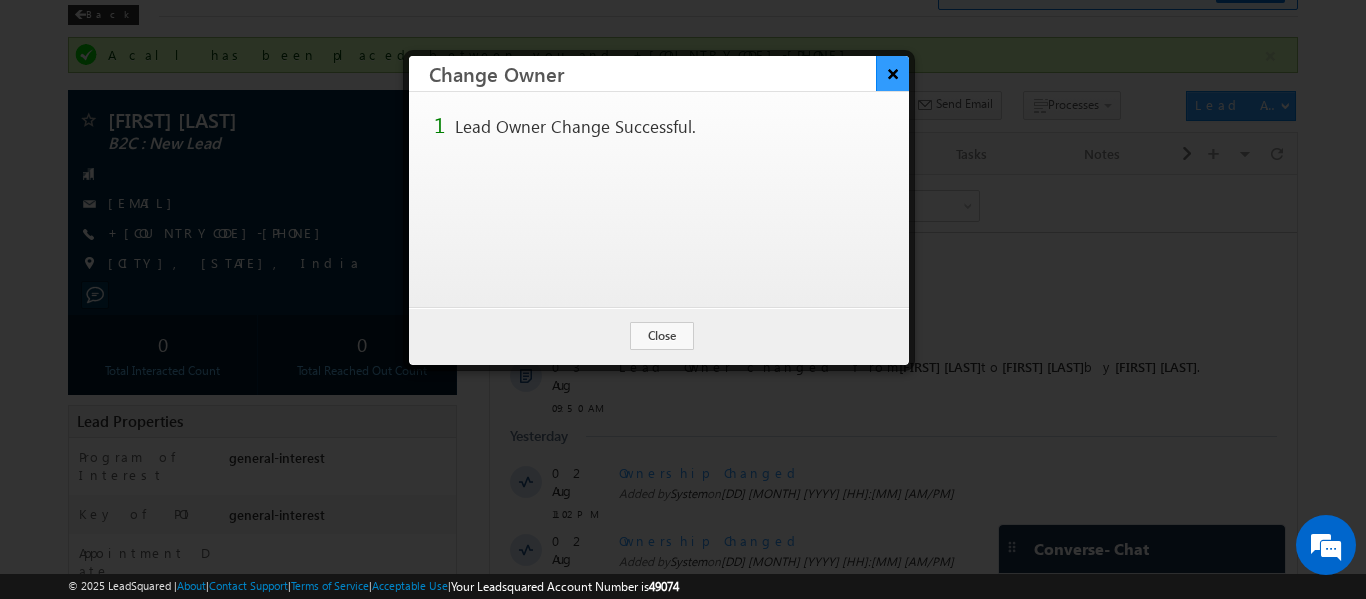 click on "×" at bounding box center (892, 73) 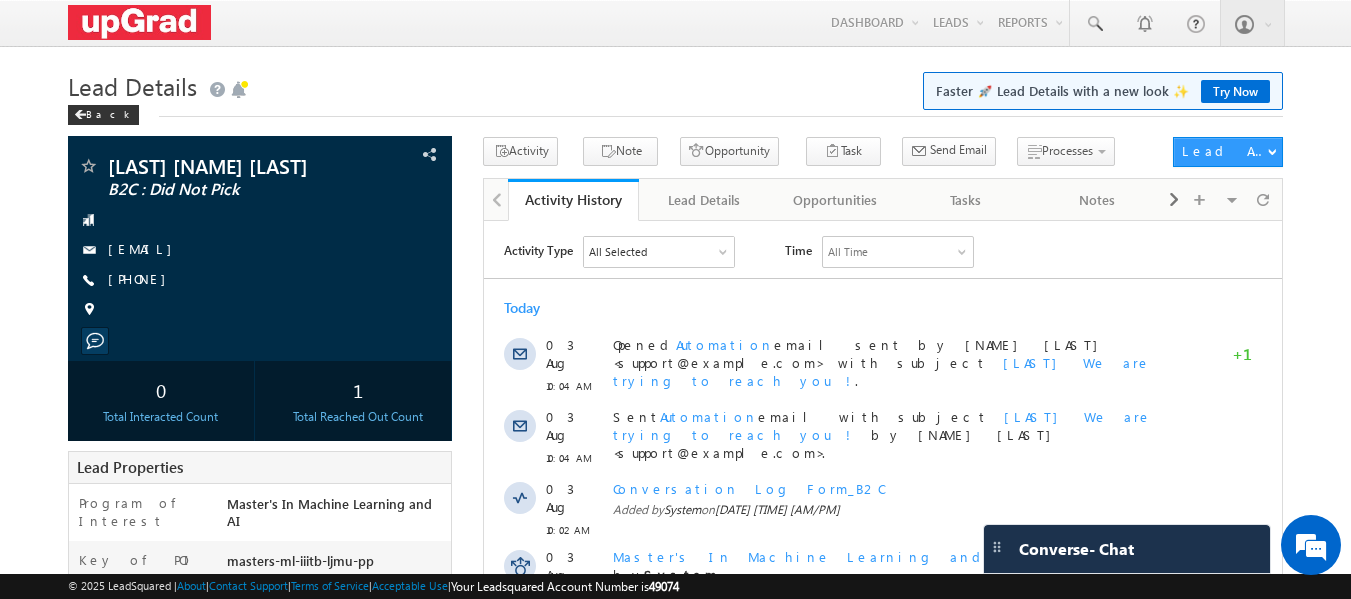 scroll, scrollTop: 0, scrollLeft: 0, axis: both 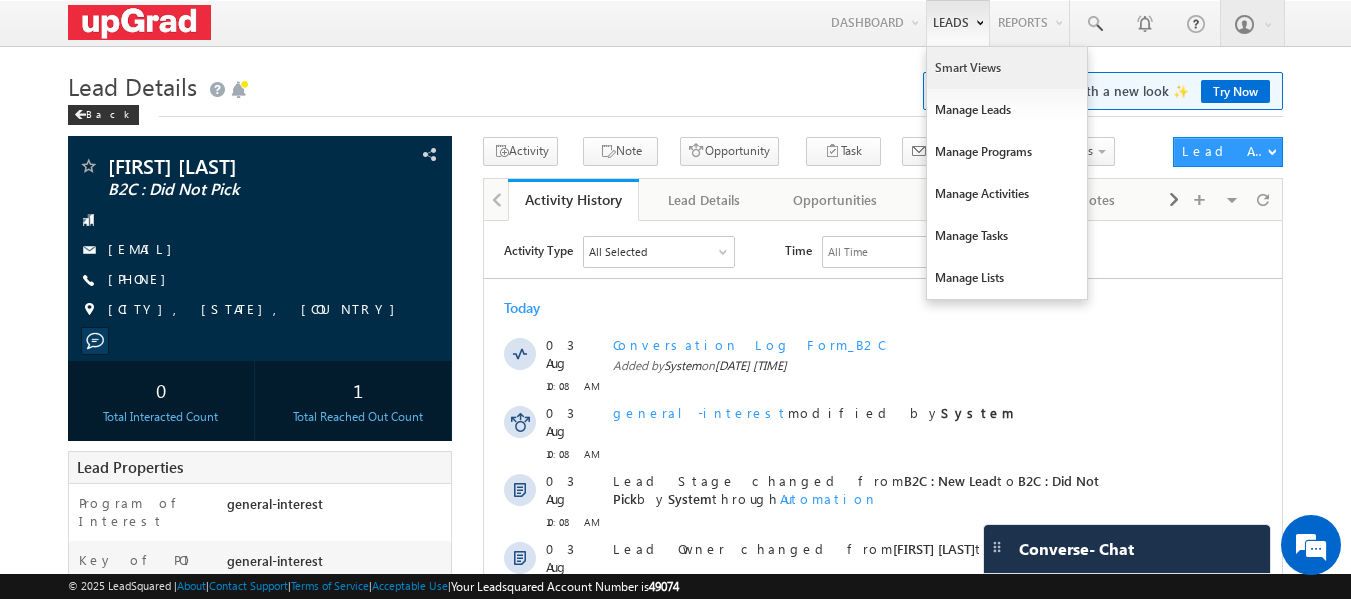 click on "Smart Views" at bounding box center (1007, 68) 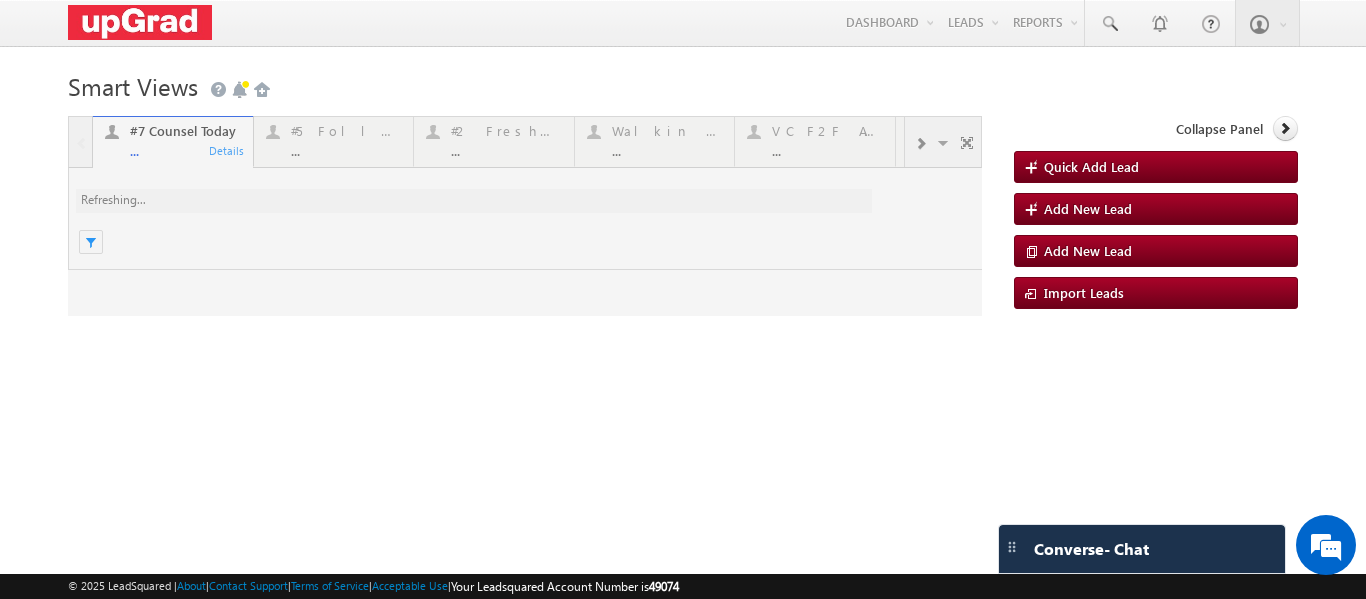 scroll, scrollTop: 0, scrollLeft: 0, axis: both 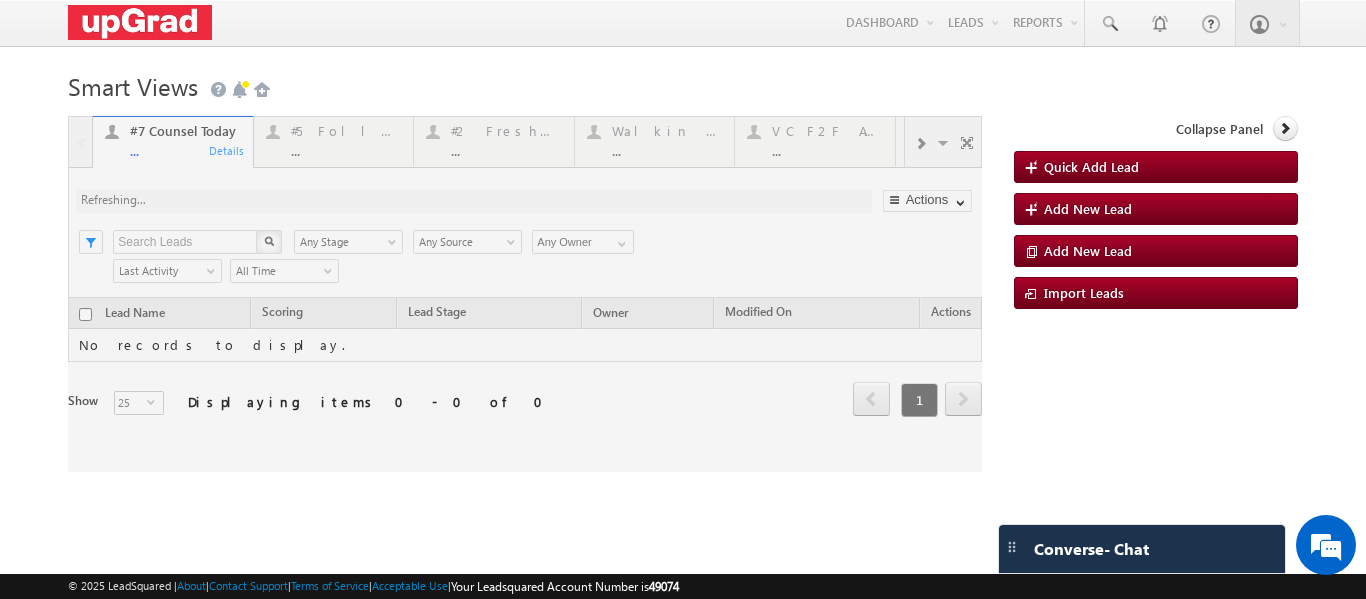 click at bounding box center (525, 294) 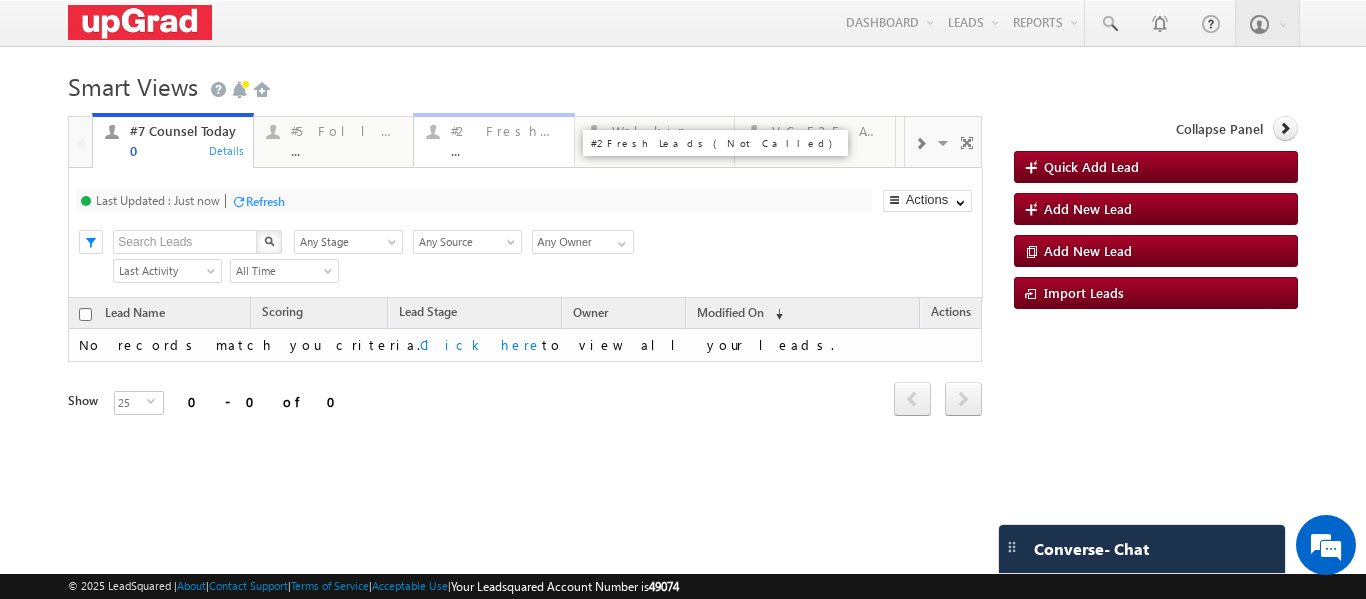 click on "..." at bounding box center (506, 150) 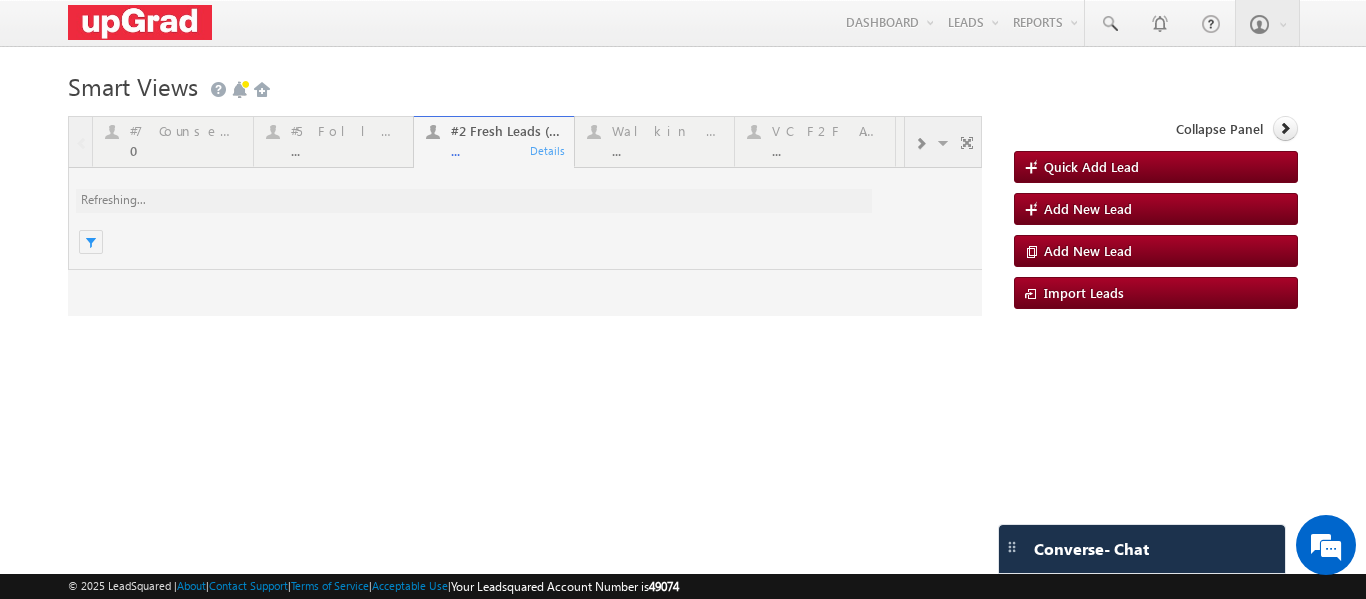 scroll, scrollTop: 0, scrollLeft: 0, axis: both 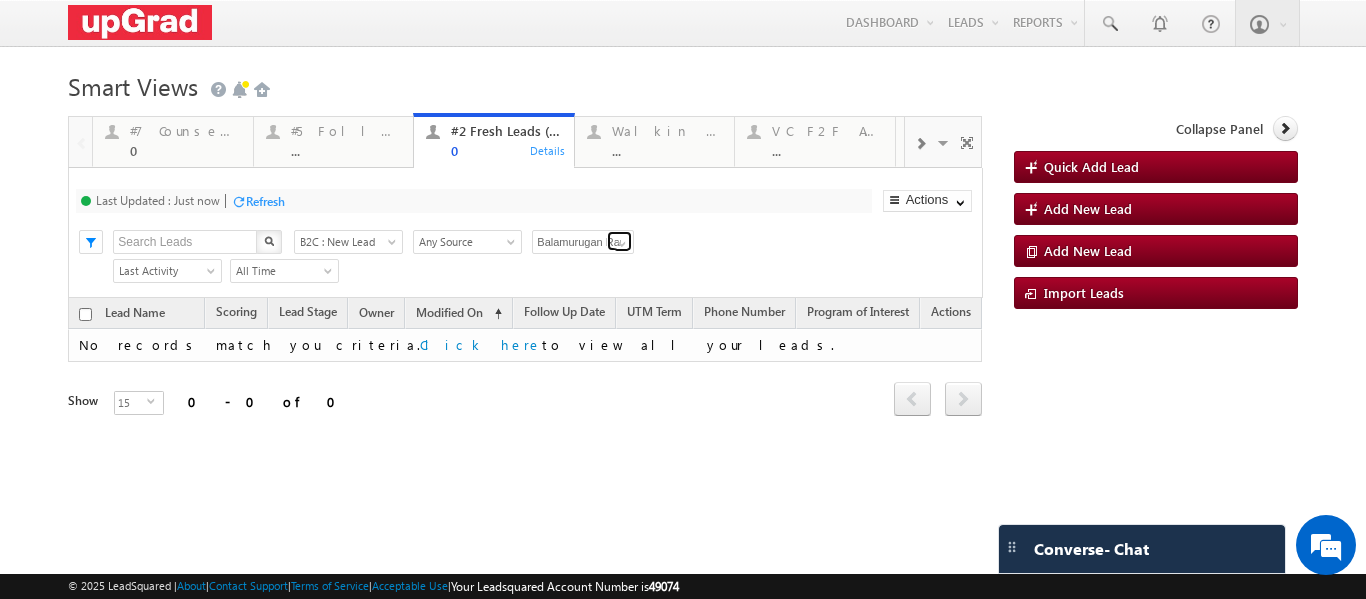 click at bounding box center [622, 244] 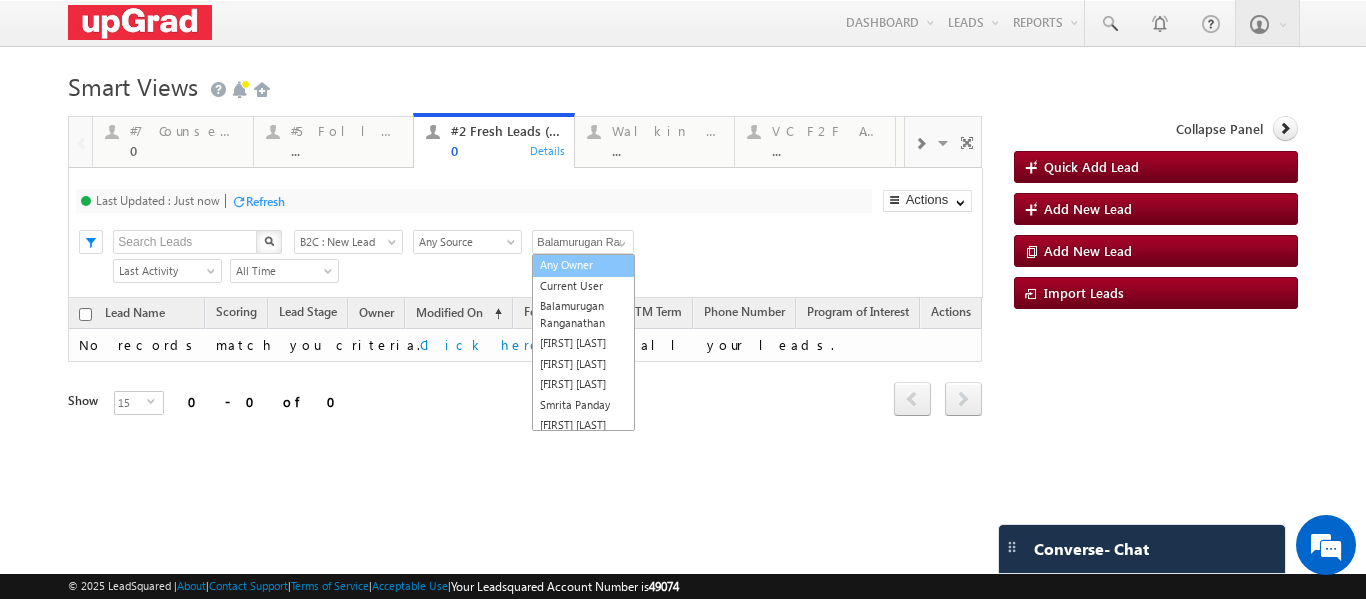 click on "Any Owner" at bounding box center [583, 265] 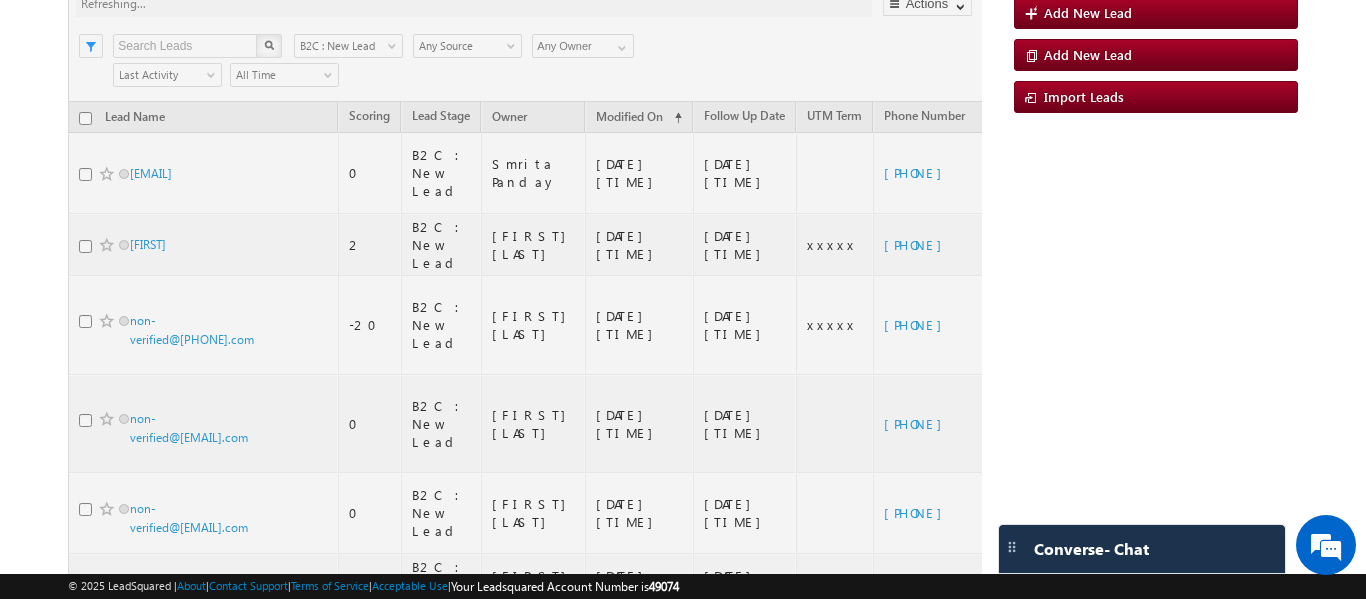 scroll, scrollTop: 200, scrollLeft: 0, axis: vertical 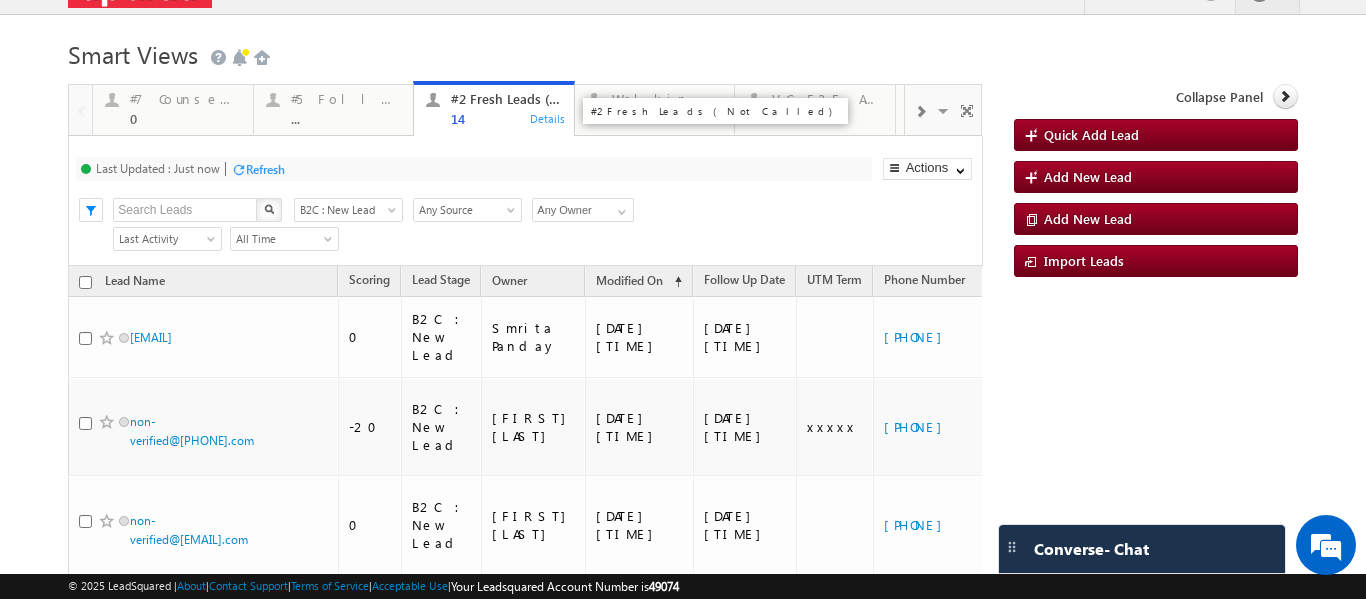 click on "14" at bounding box center [506, 118] 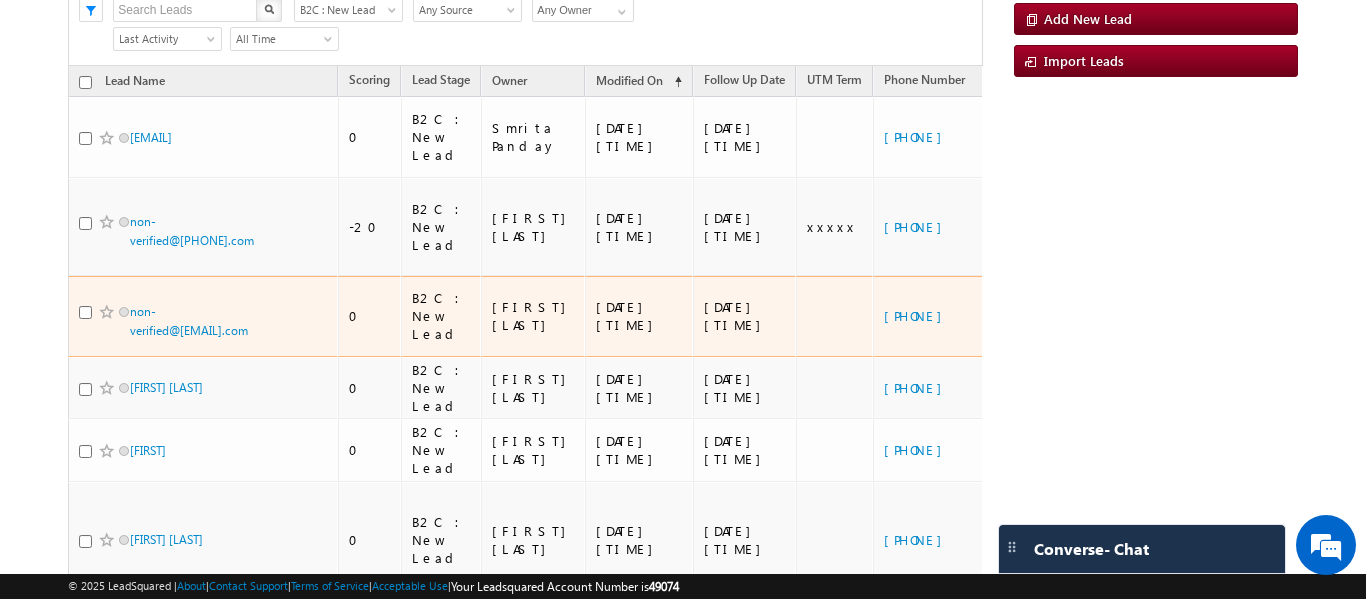 scroll, scrollTop: 432, scrollLeft: 0, axis: vertical 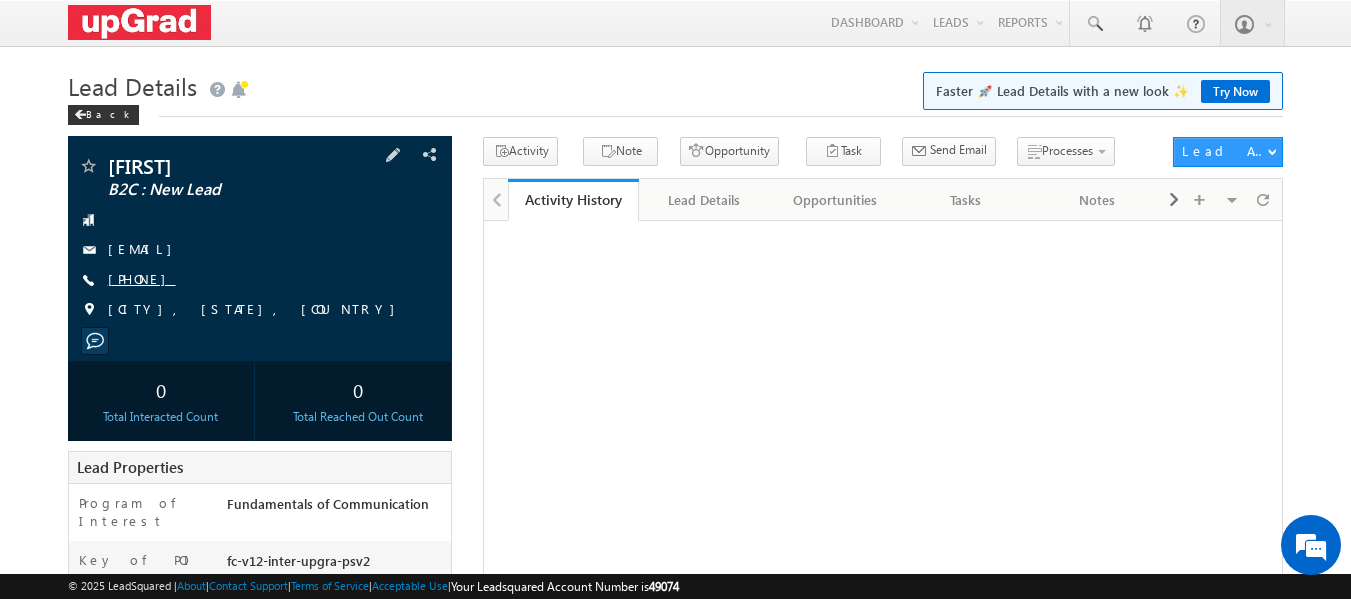 click on "[PHONE]" at bounding box center [142, 278] 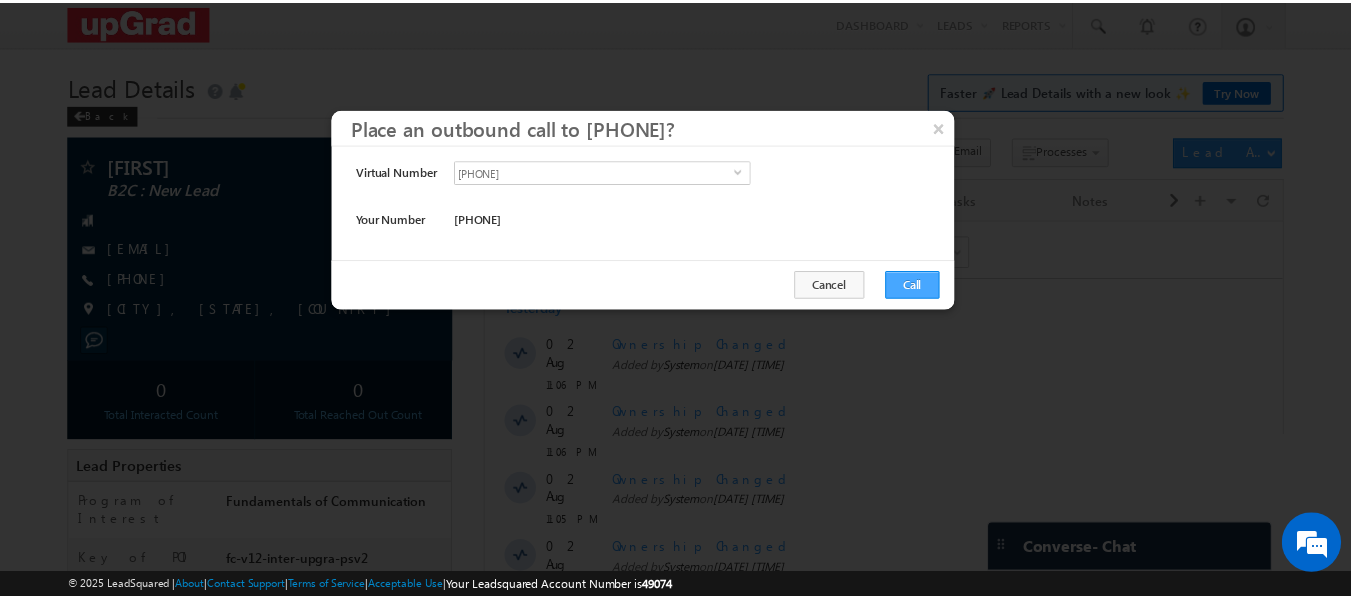 scroll, scrollTop: 0, scrollLeft: 0, axis: both 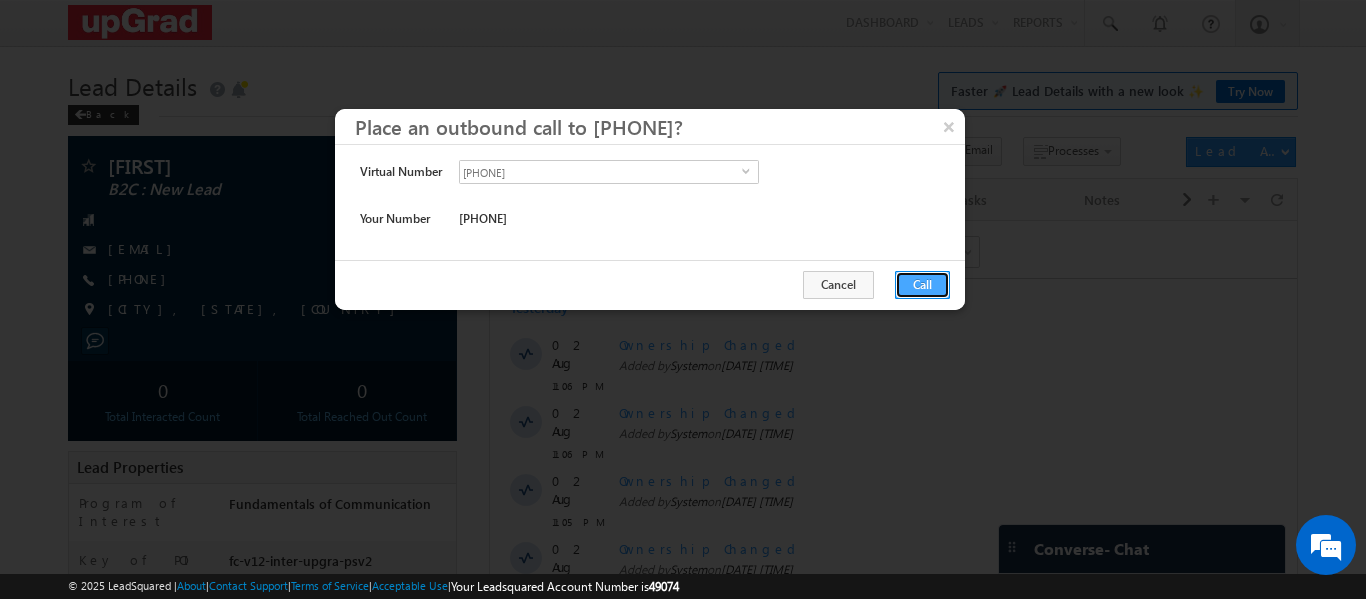 click on "Call" at bounding box center [922, 285] 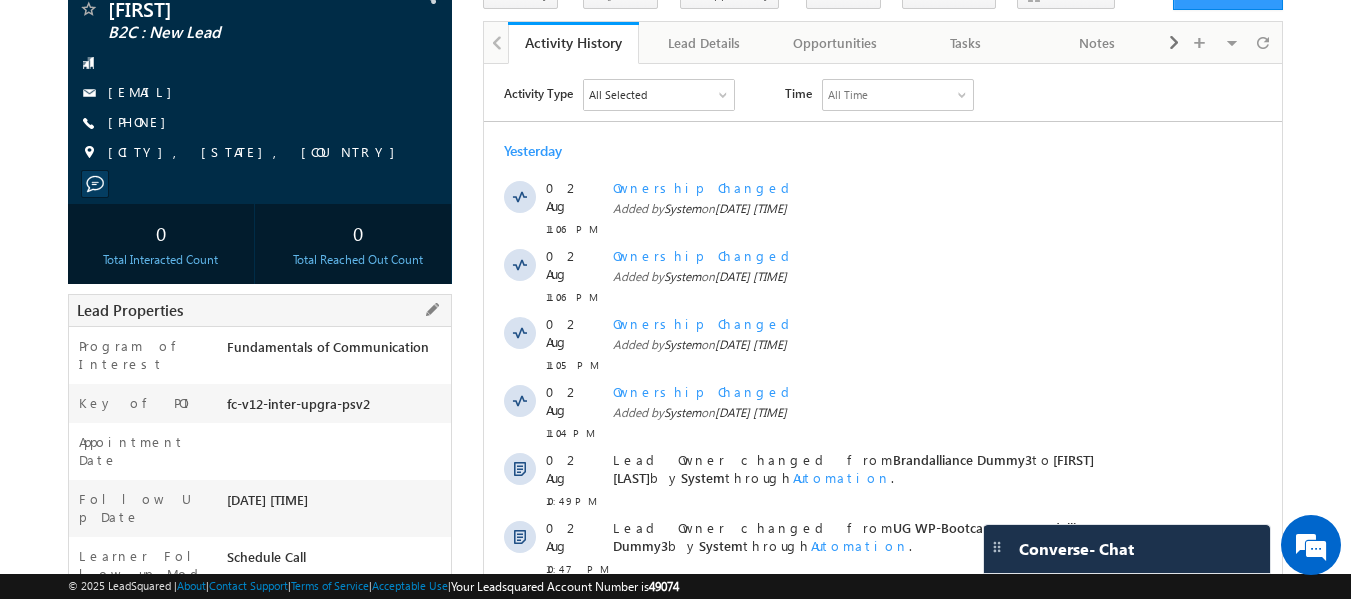 scroll, scrollTop: 100, scrollLeft: 0, axis: vertical 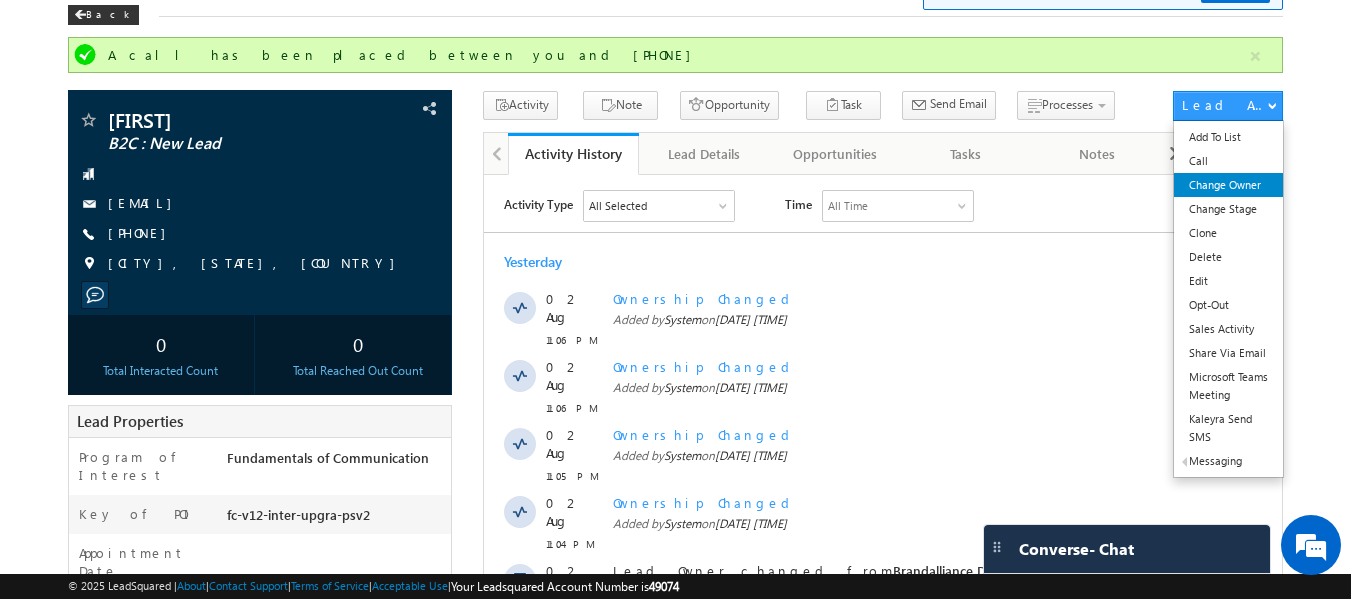 click on "Change Owner" at bounding box center [1228, 185] 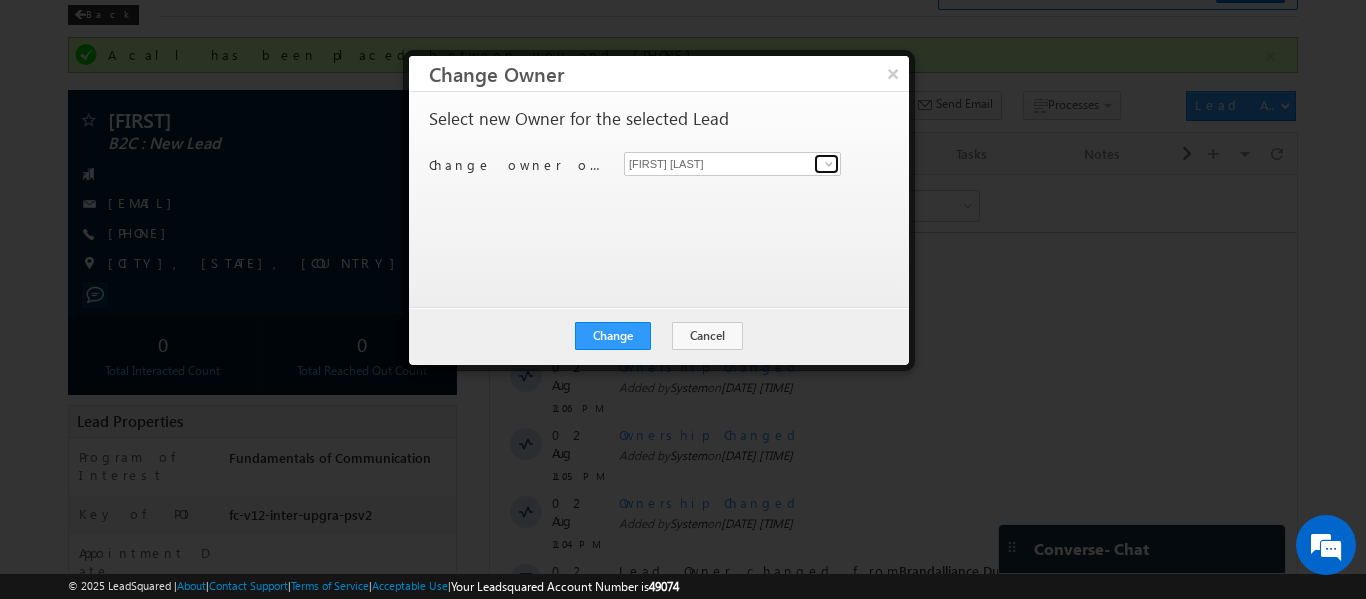 click at bounding box center [826, 164] 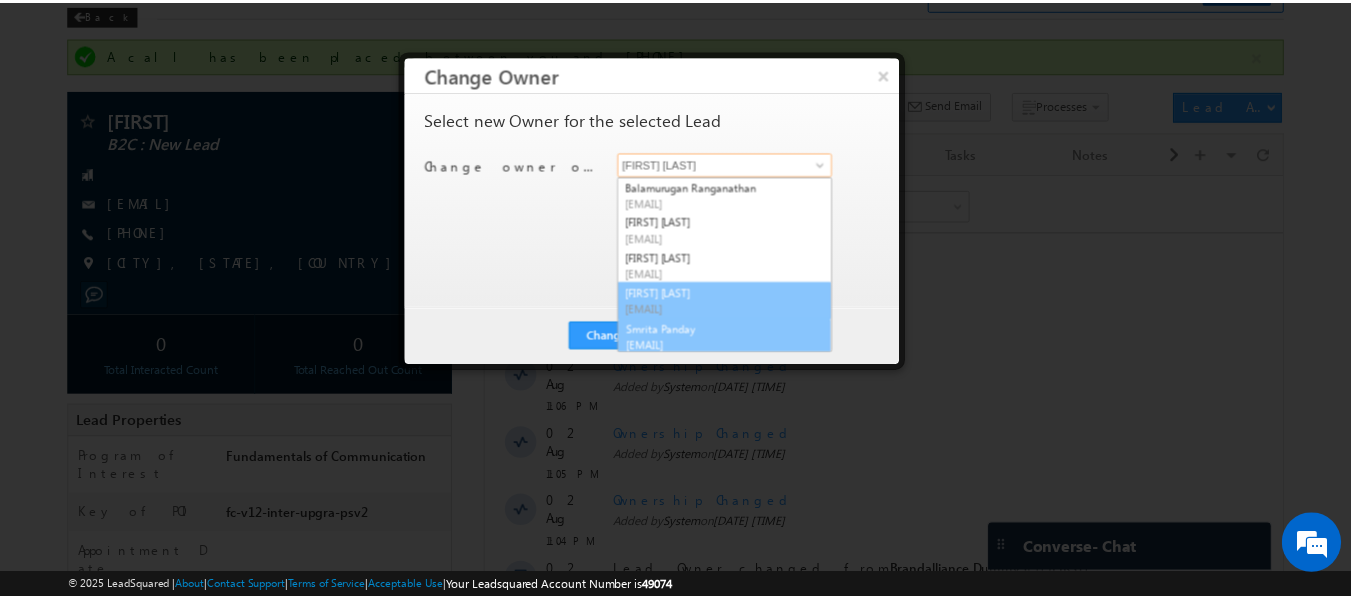scroll, scrollTop: 5, scrollLeft: 0, axis: vertical 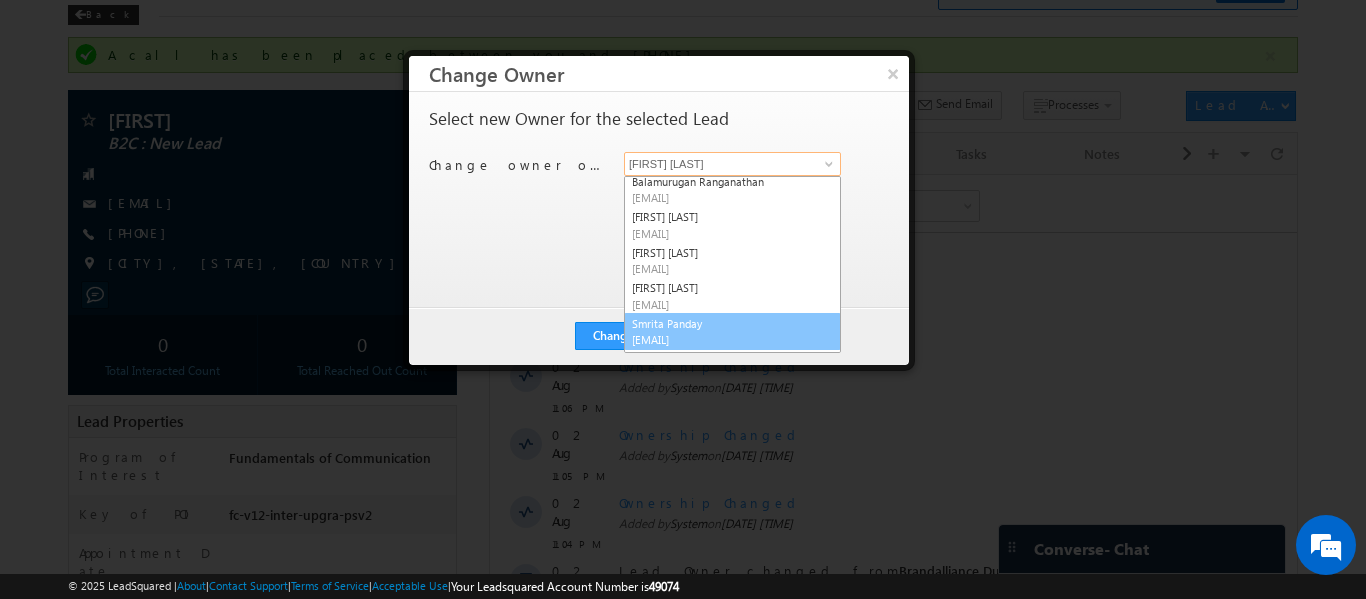 click on "Smrita Panday   smrita.panday@upgrad.com" at bounding box center (732, 332) 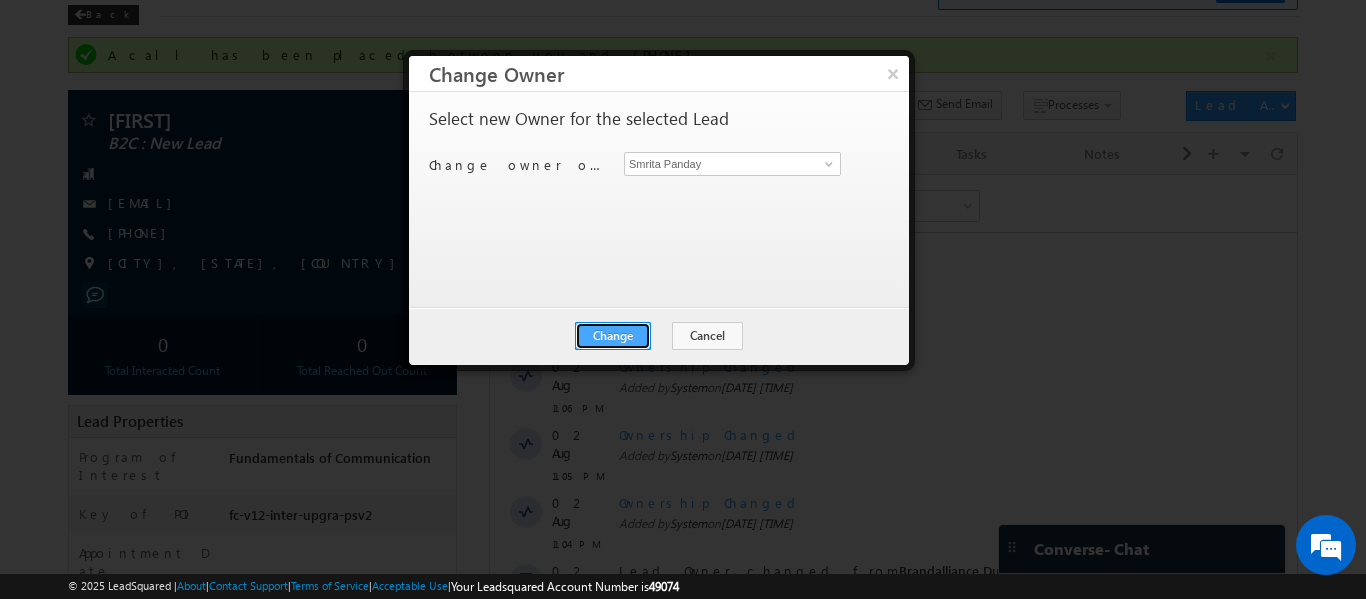click on "Change" at bounding box center [613, 336] 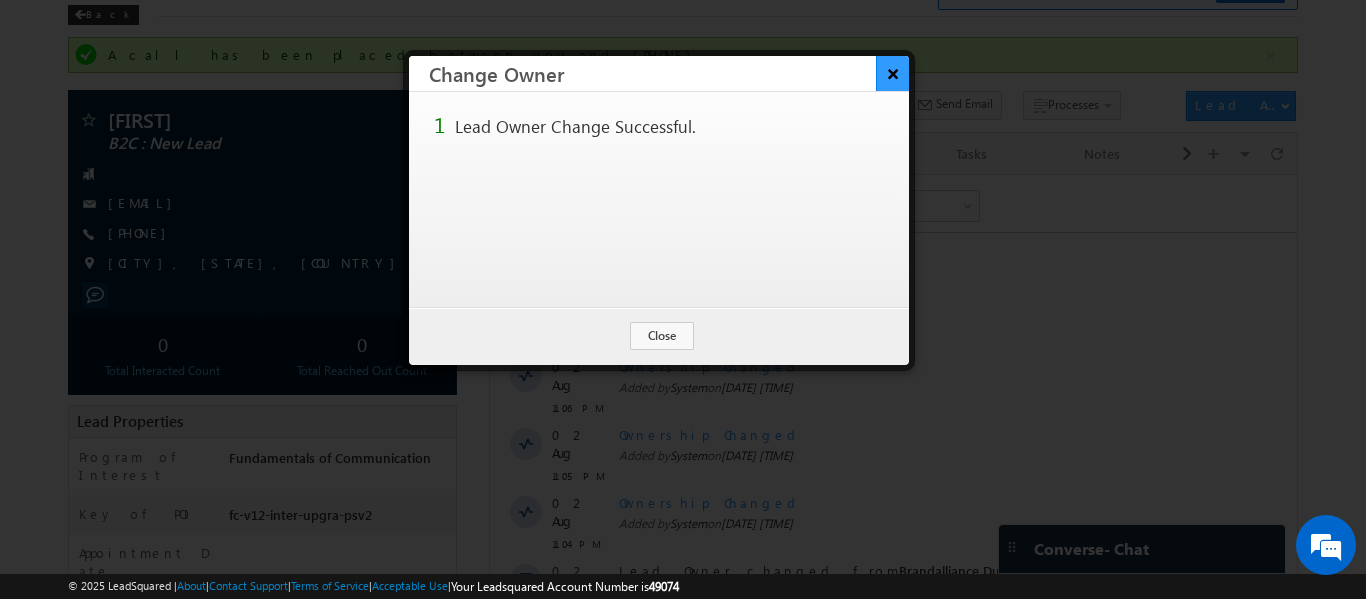 click on "×" at bounding box center [892, 73] 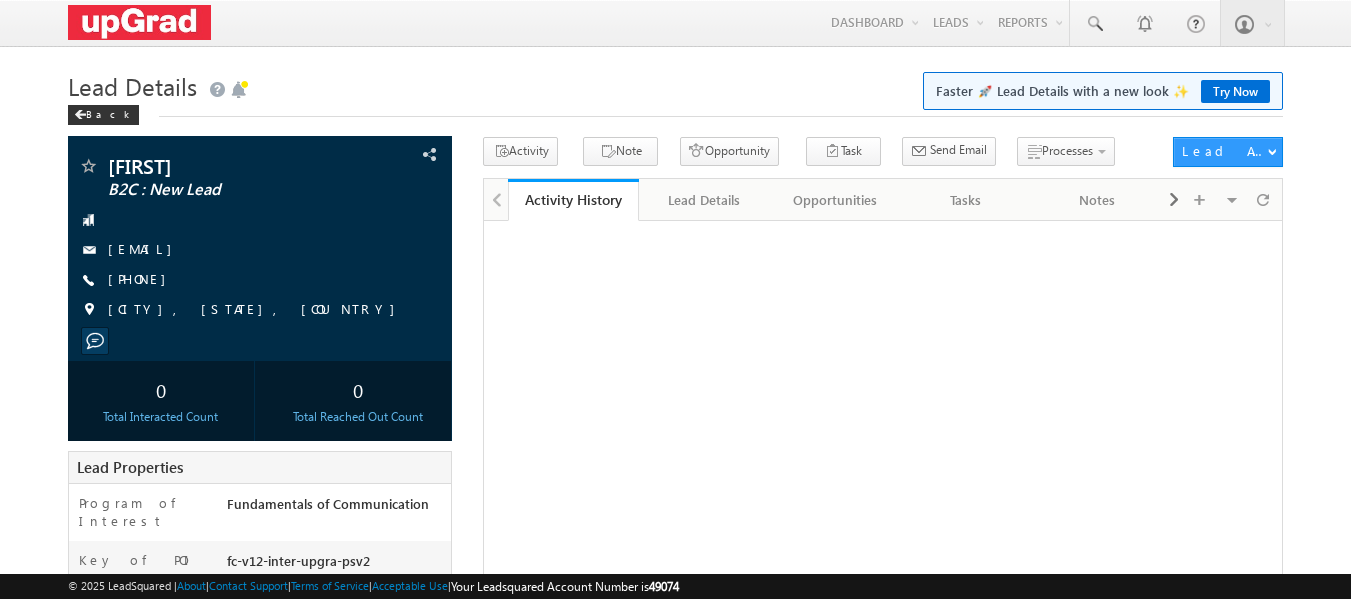 scroll, scrollTop: 0, scrollLeft: 0, axis: both 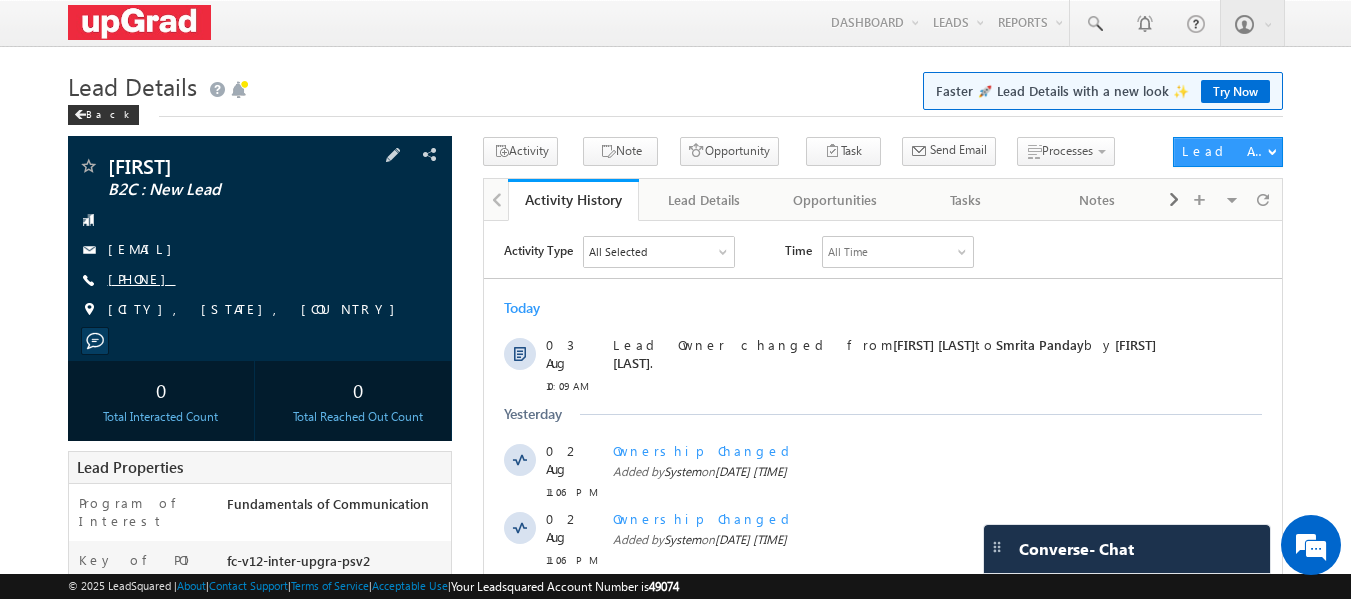 click on "[PHONE]" at bounding box center (142, 278) 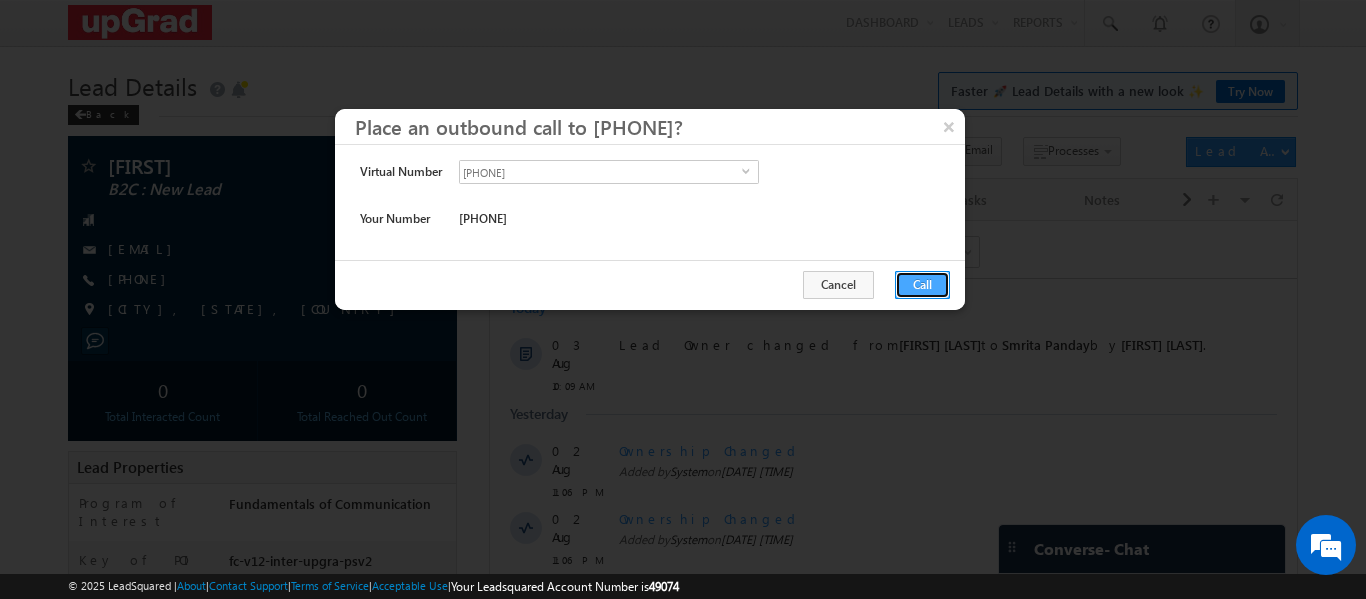 click on "Call" at bounding box center [922, 285] 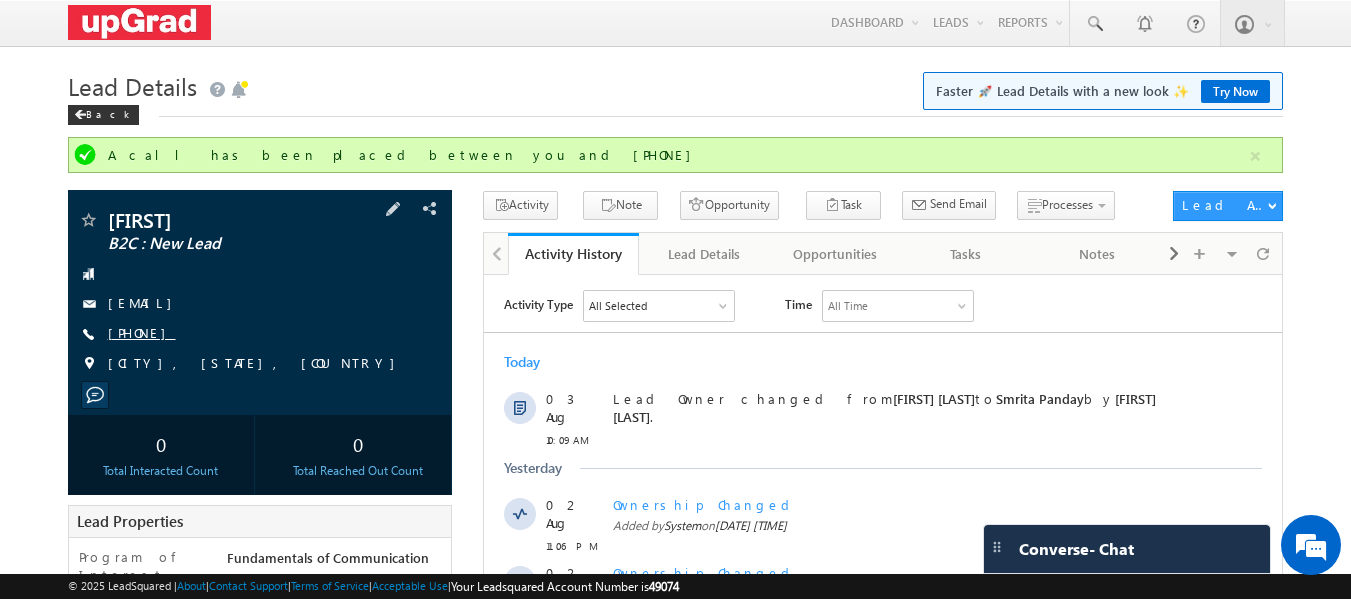 drag, startPoint x: 110, startPoint y: 319, endPoint x: 121, endPoint y: 327, distance: 13.601471 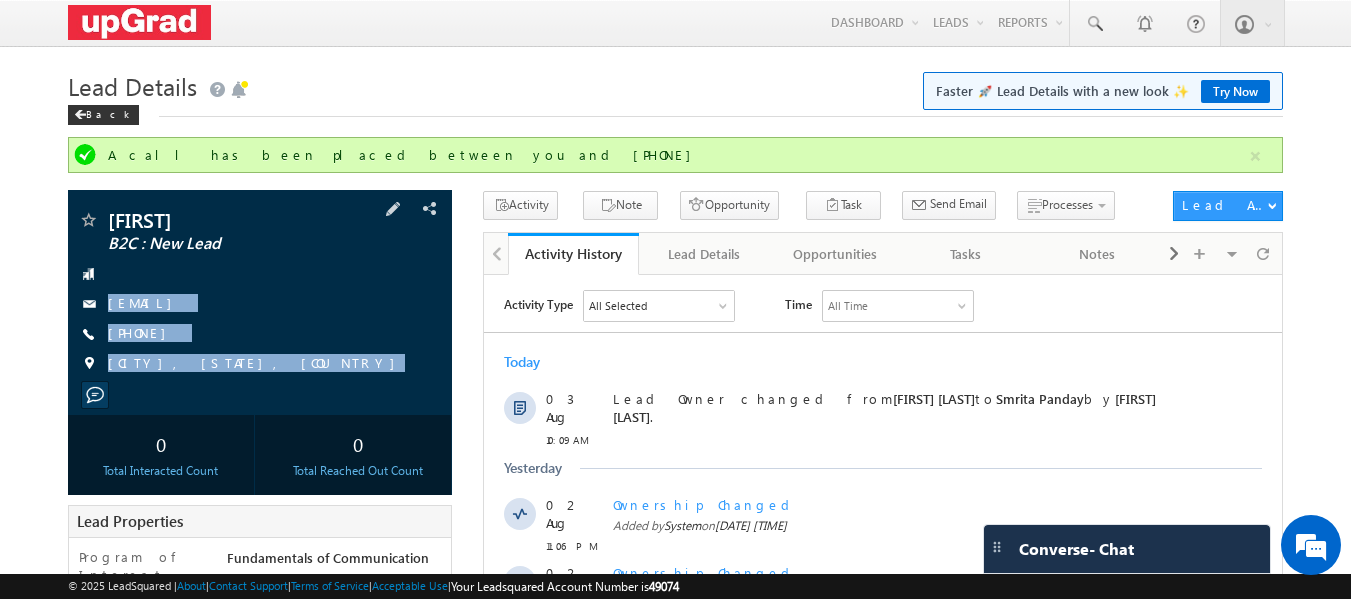 drag, startPoint x: 115, startPoint y: 288, endPoint x: 242, endPoint y: 390, distance: 162.88953 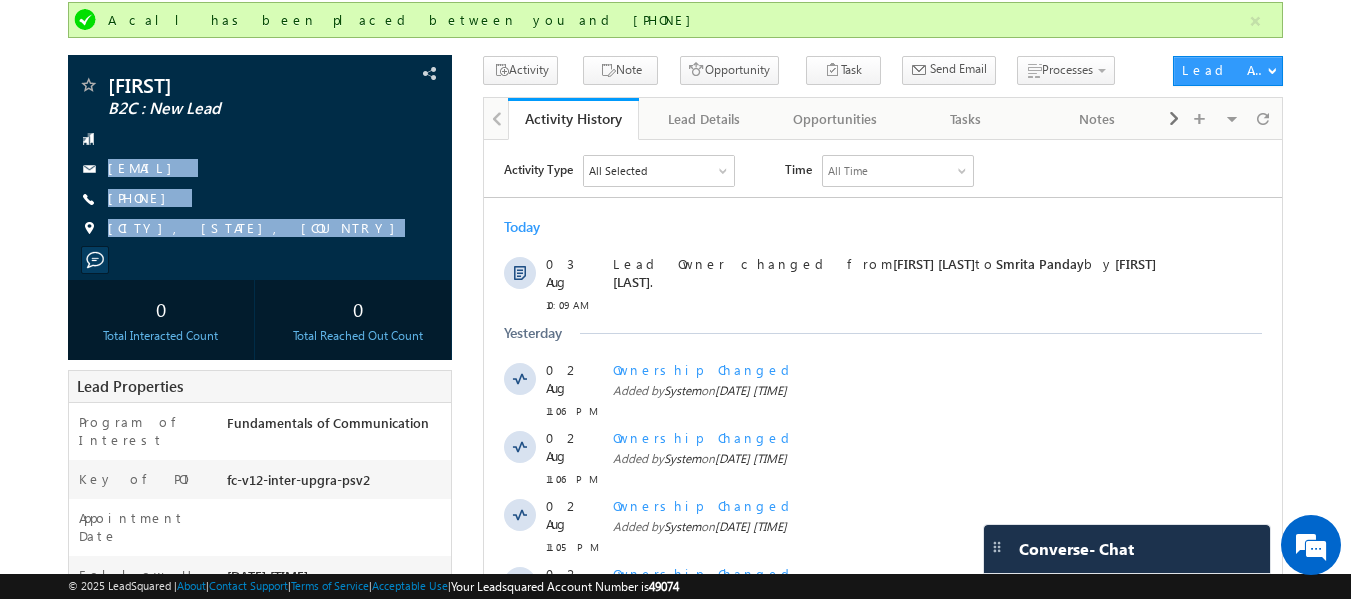 scroll, scrollTop: 100, scrollLeft: 0, axis: vertical 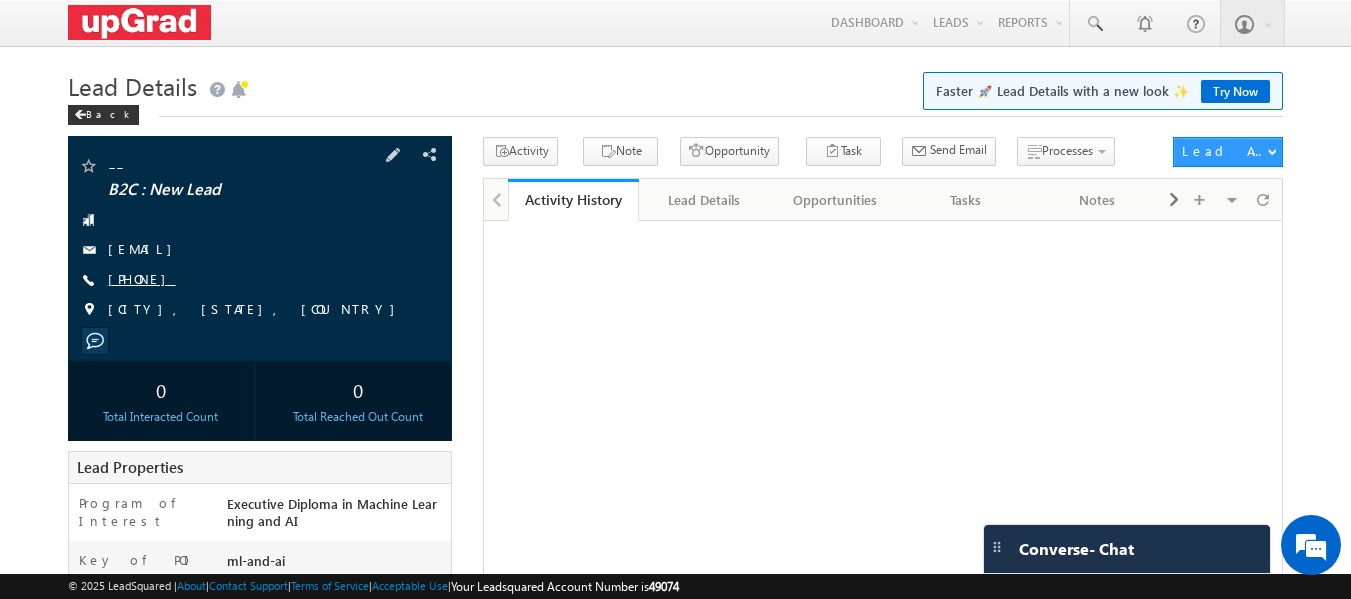 click on "[PHONE]" at bounding box center (142, 278) 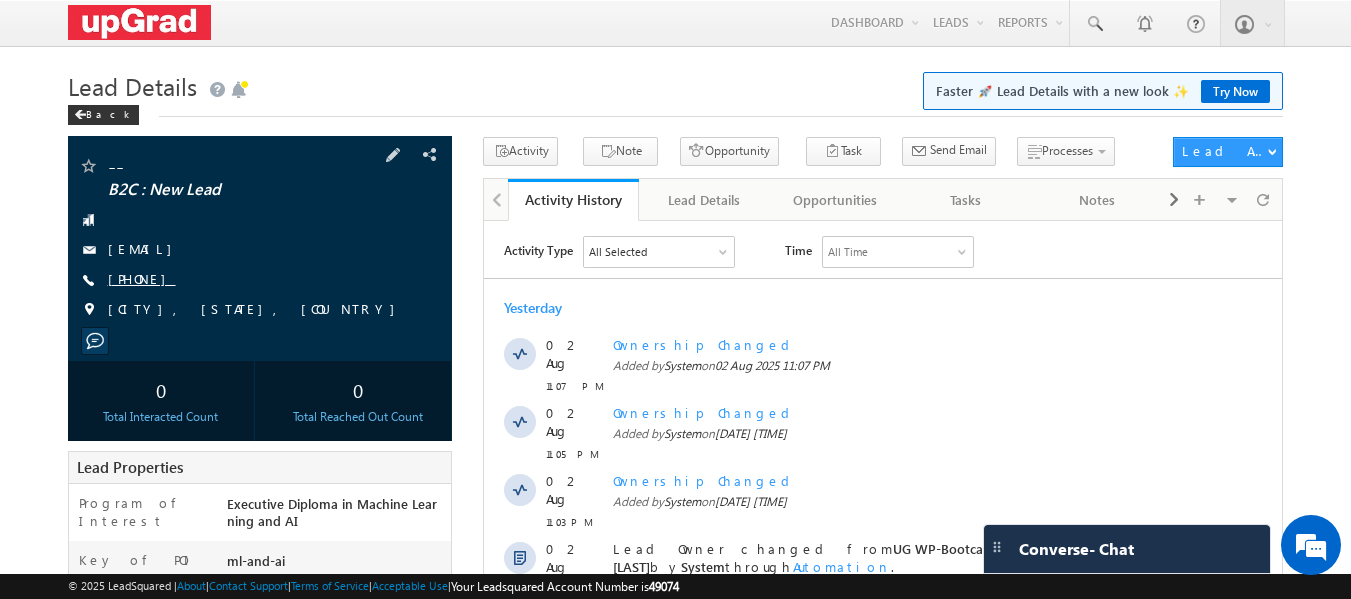 scroll, scrollTop: 0, scrollLeft: 0, axis: both 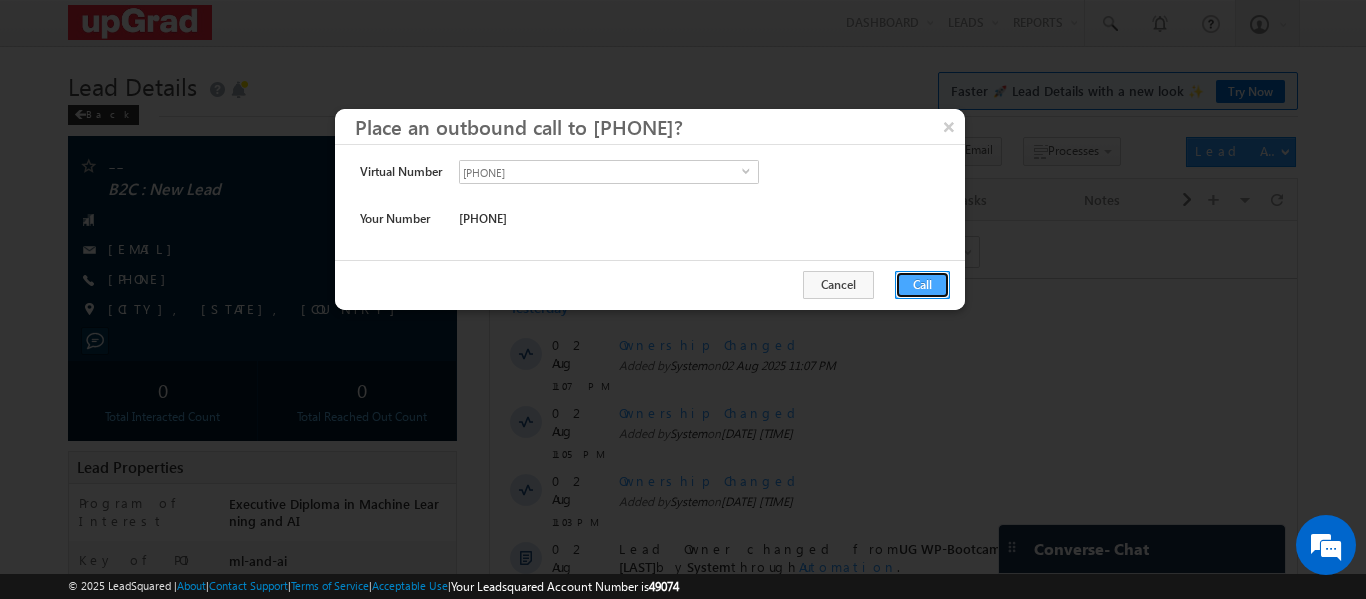 click on "Call" at bounding box center [922, 285] 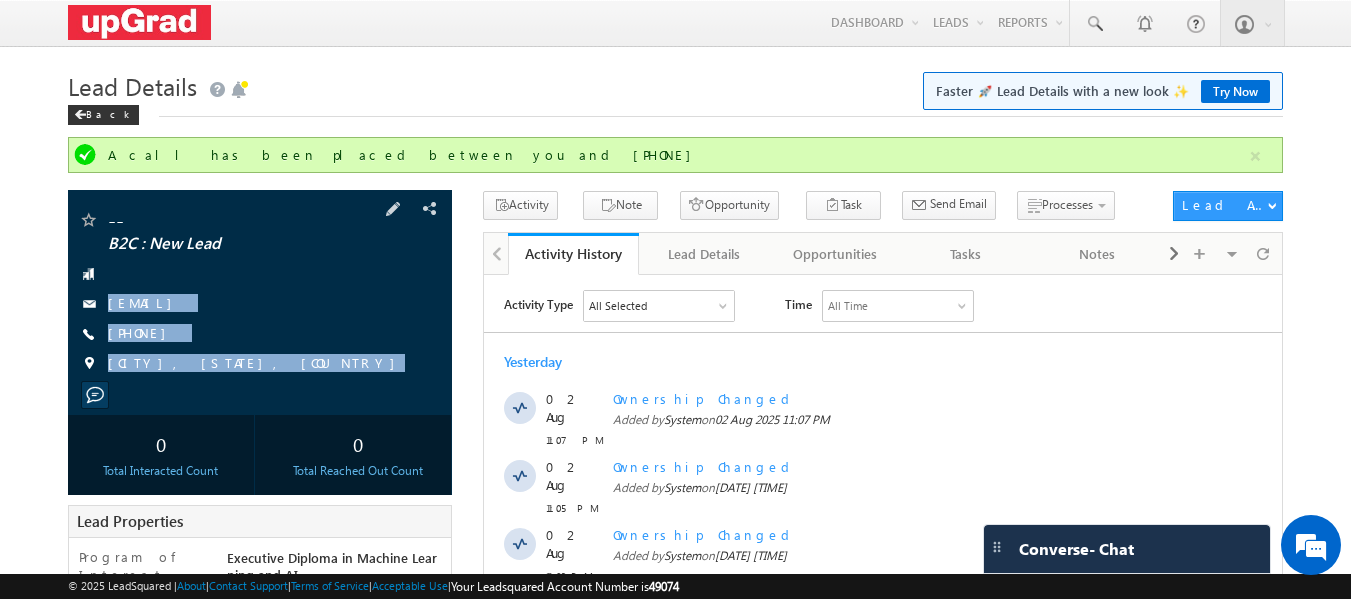 drag, startPoint x: 94, startPoint y: 290, endPoint x: 288, endPoint y: 400, distance: 223.0157 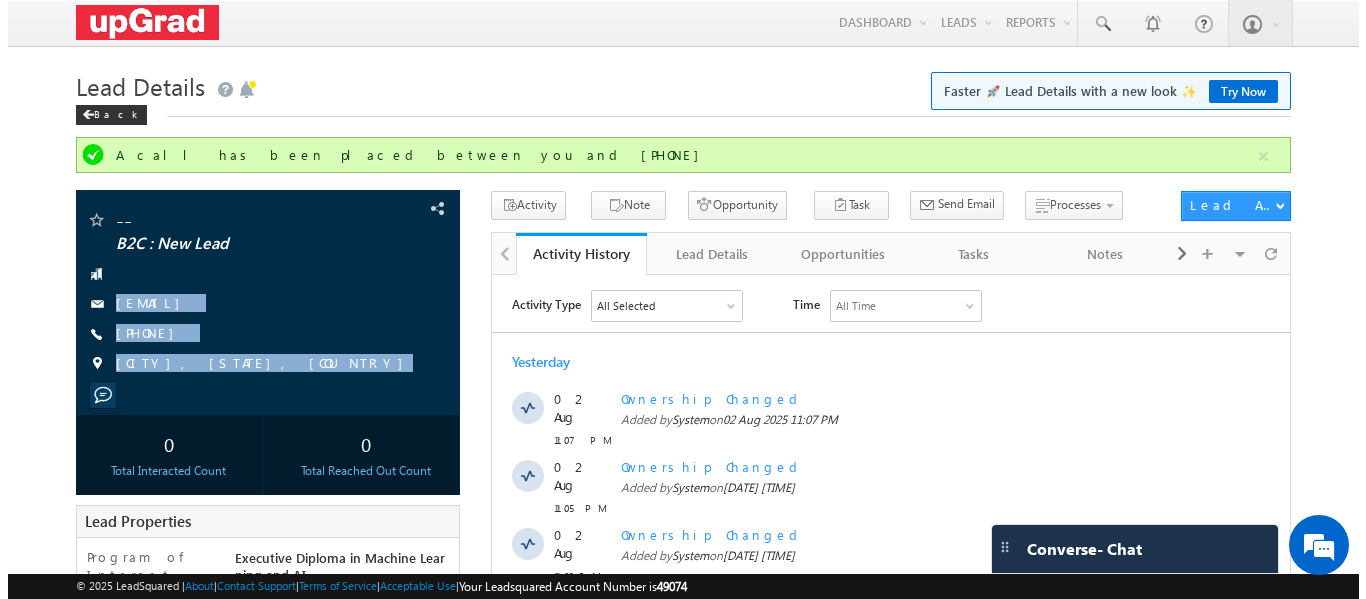 scroll, scrollTop: 0, scrollLeft: 0, axis: both 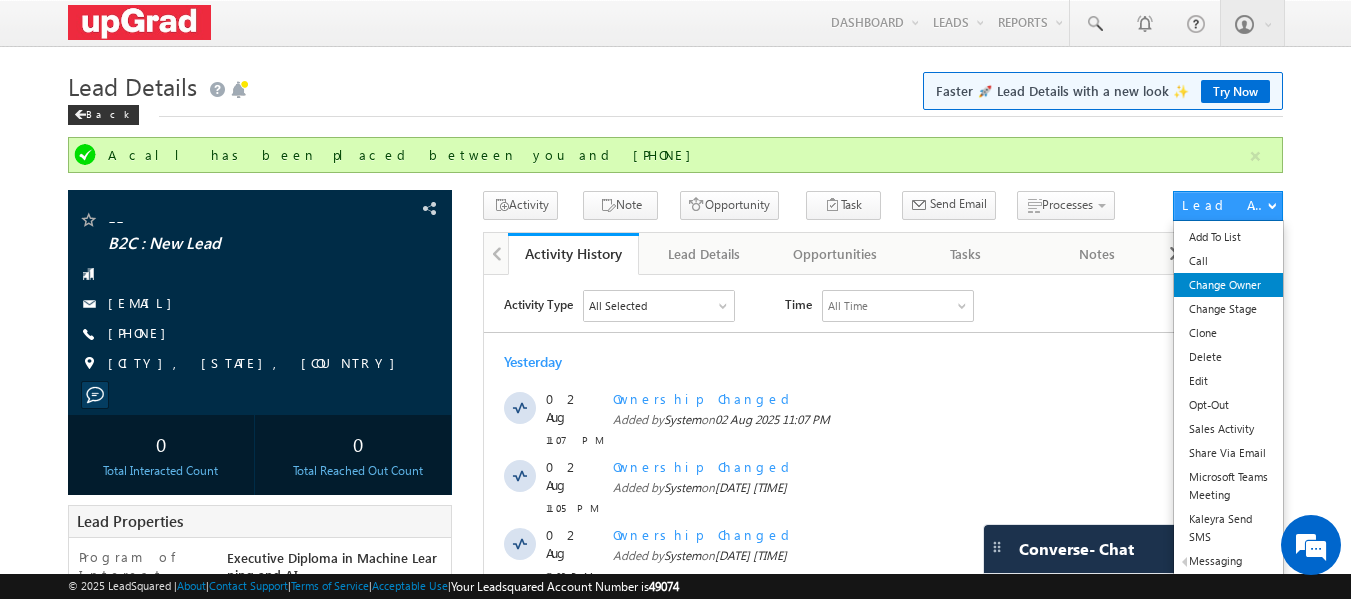 click on "Change Owner" at bounding box center (1228, 285) 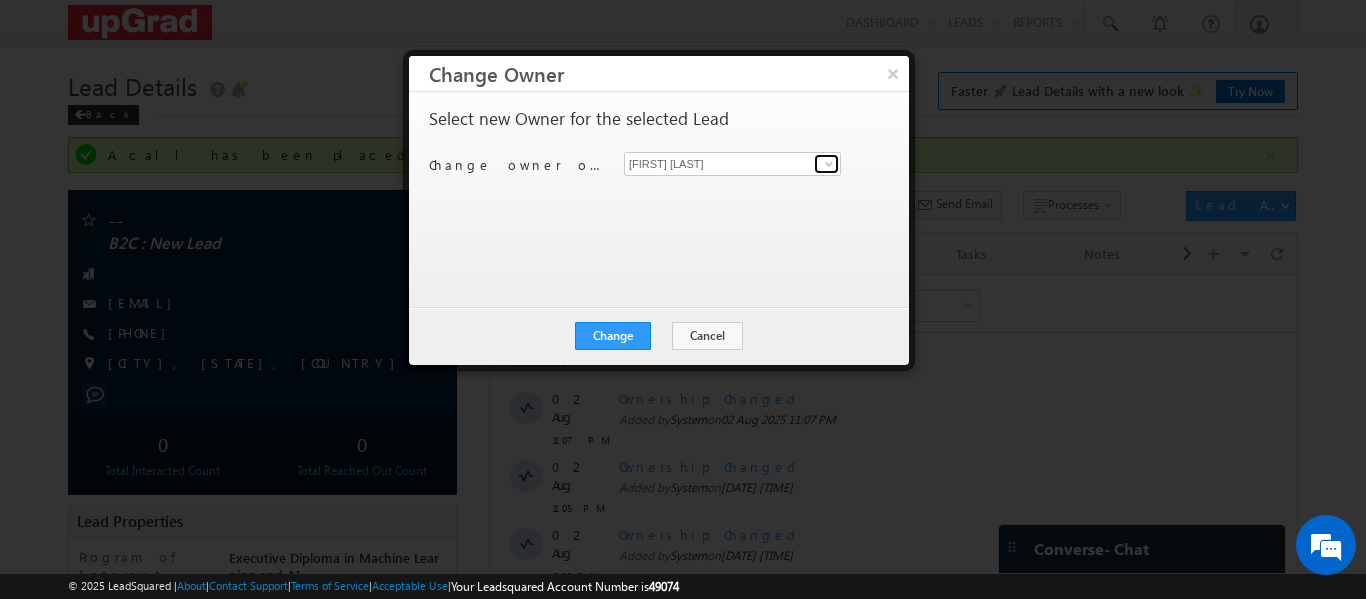 click at bounding box center [829, 164] 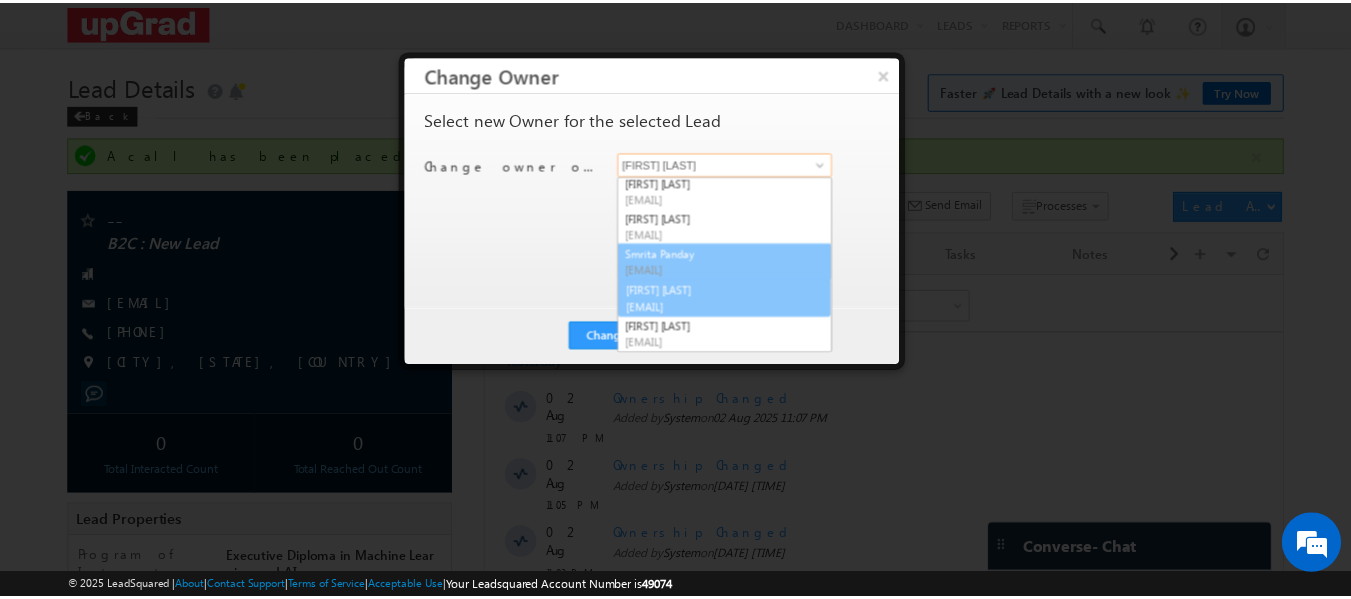 scroll, scrollTop: 74, scrollLeft: 0, axis: vertical 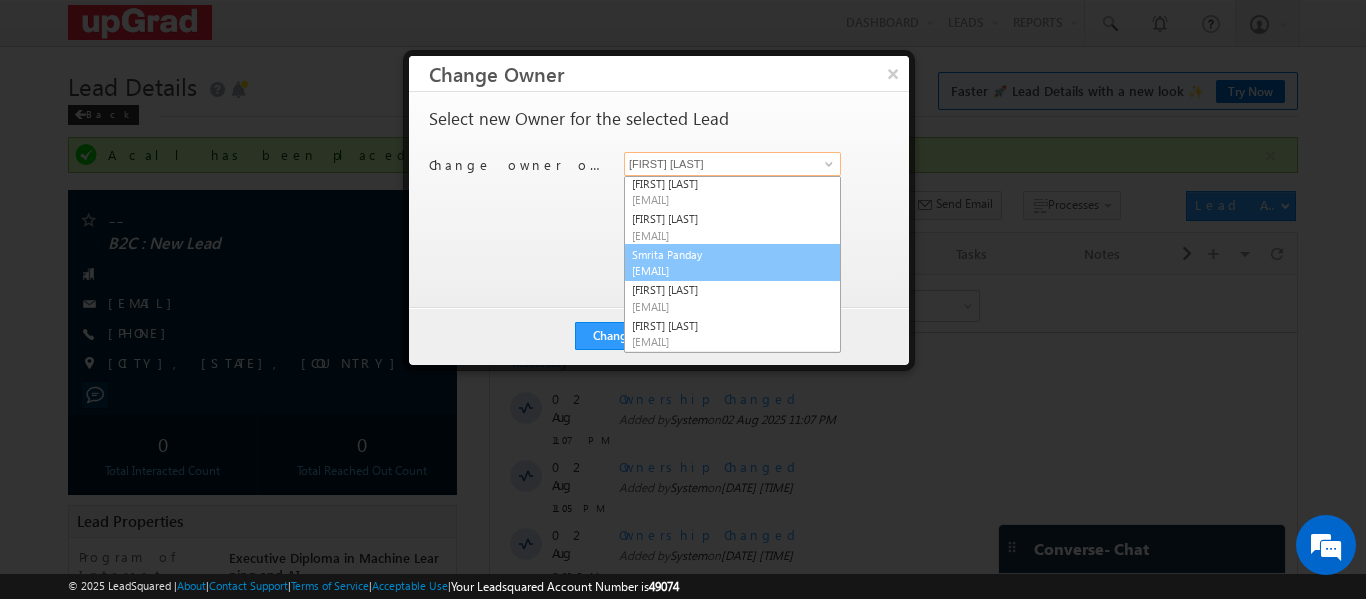 click on "smrita.panday@upgrad.com" at bounding box center [722, 270] 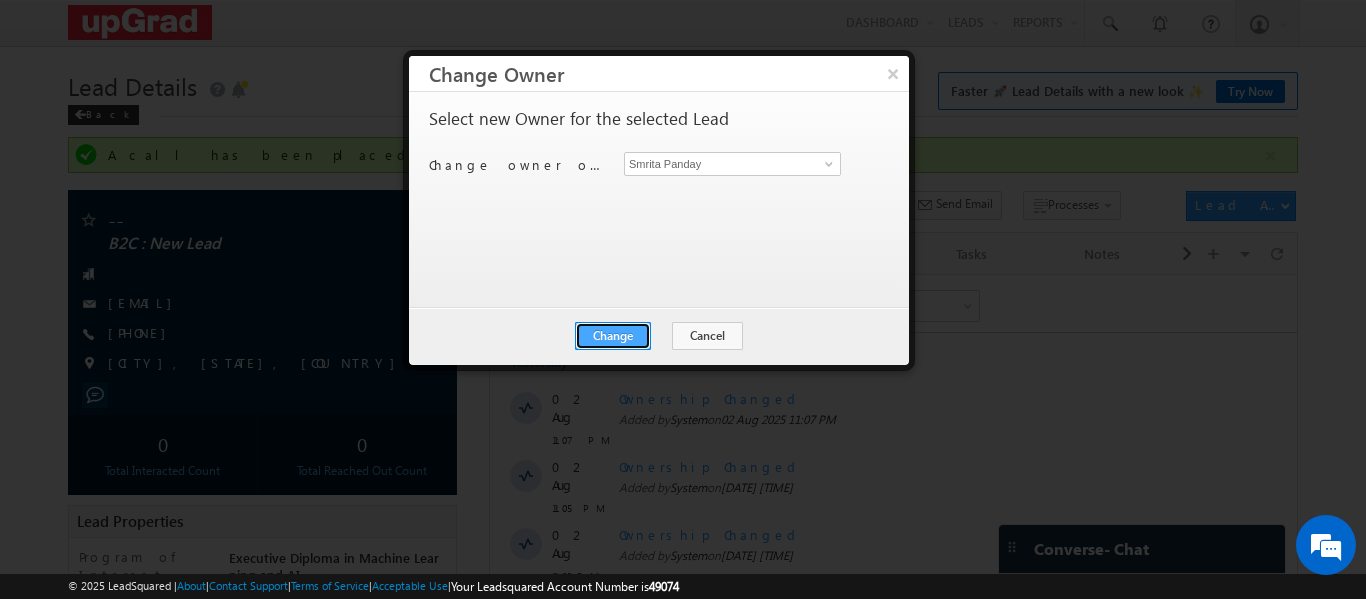 click on "Change" at bounding box center [613, 336] 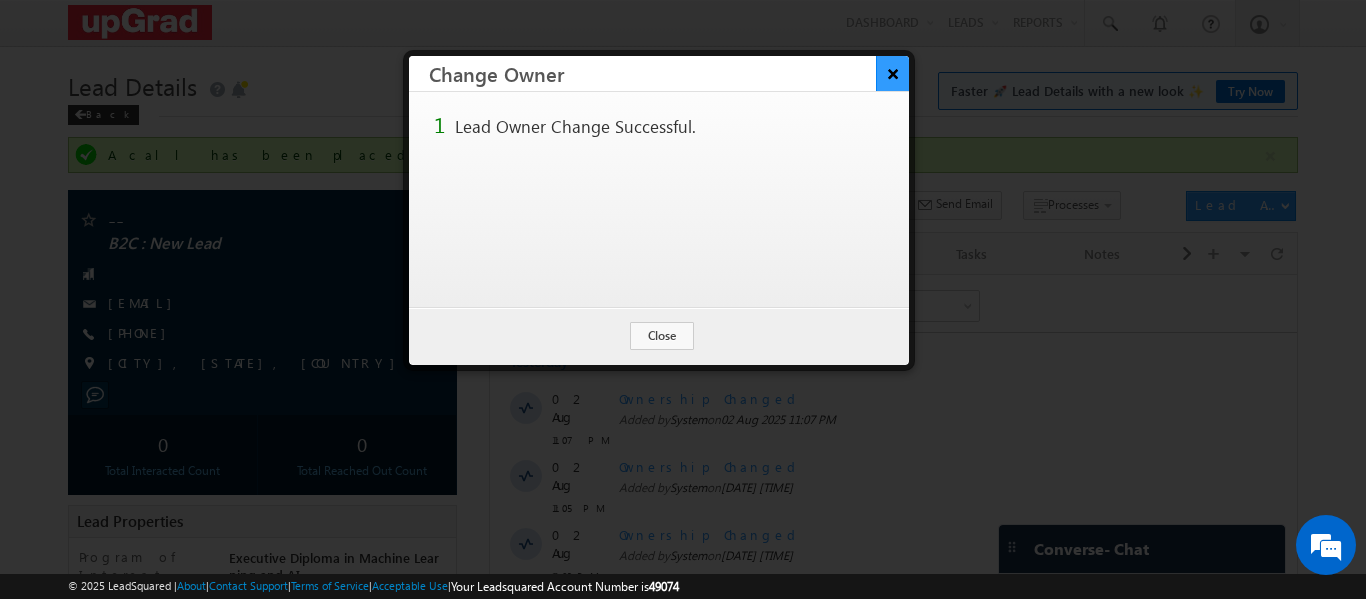 click on "×" at bounding box center [892, 73] 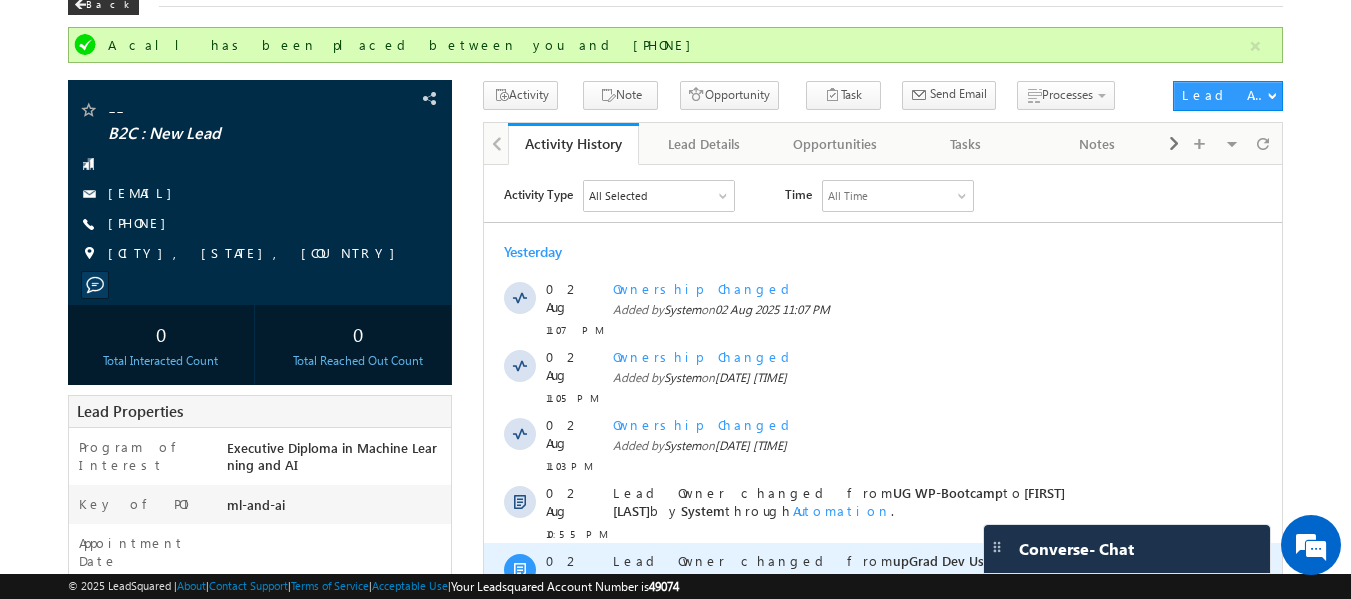 scroll, scrollTop: 400, scrollLeft: 0, axis: vertical 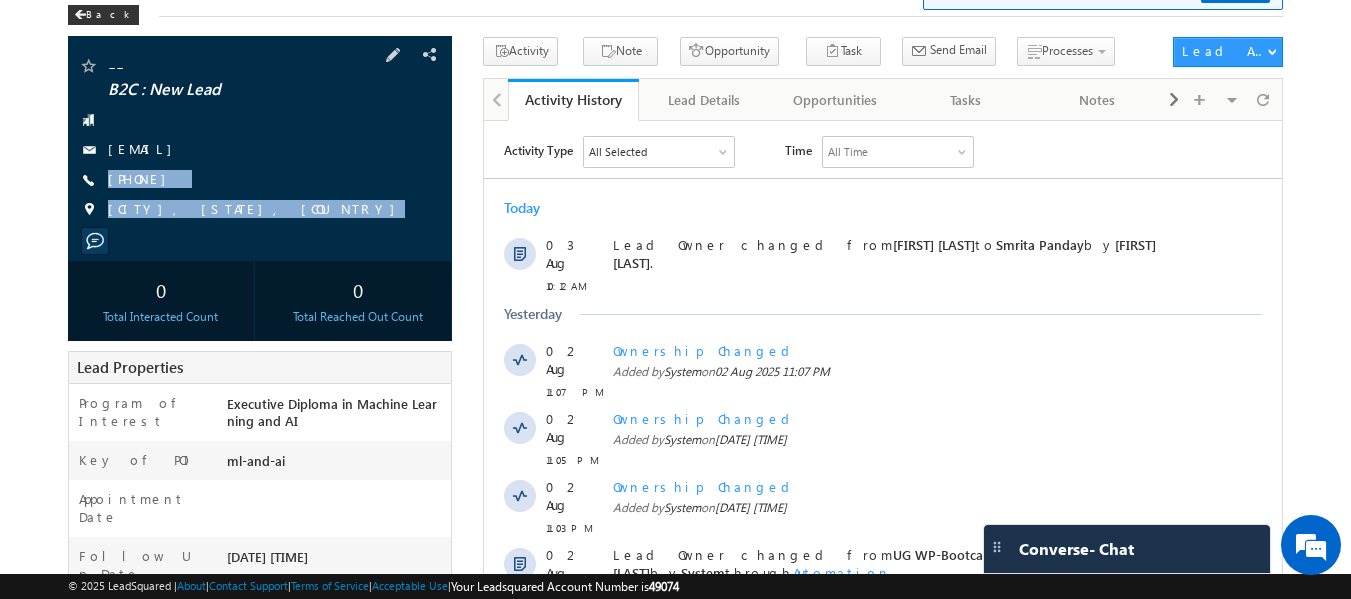 drag, startPoint x: 128, startPoint y: 166, endPoint x: 272, endPoint y: 236, distance: 160.11246 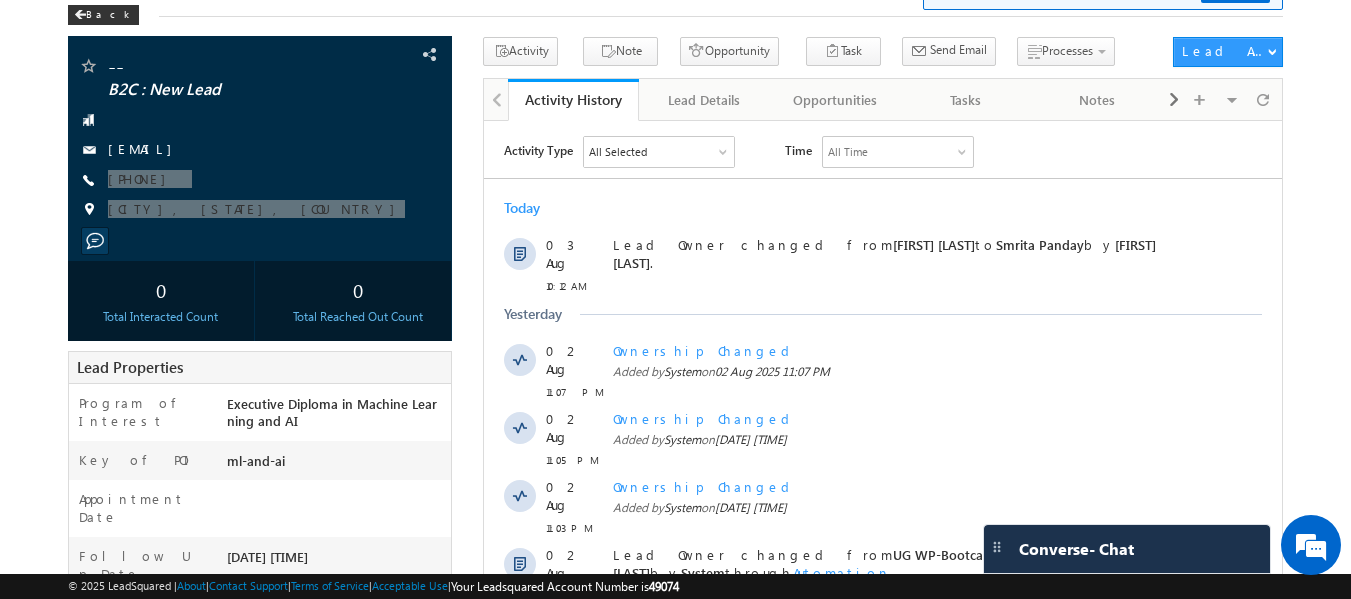 scroll, scrollTop: 0, scrollLeft: 0, axis: both 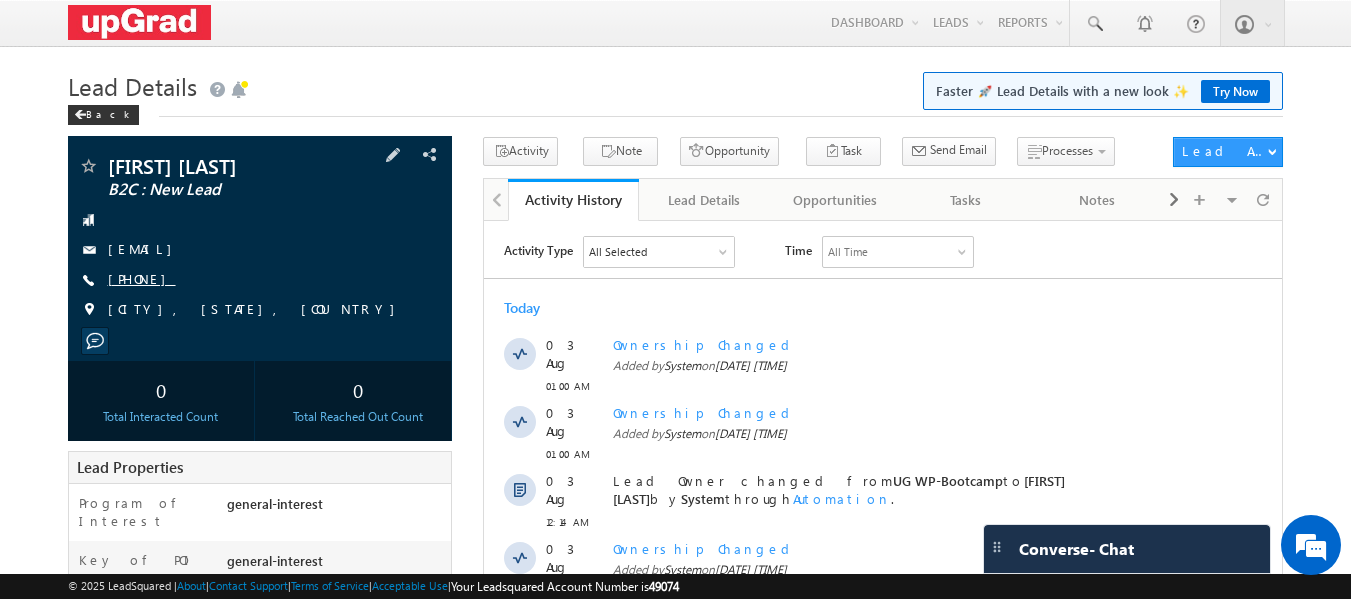 click on "[PHONE]" at bounding box center (142, 278) 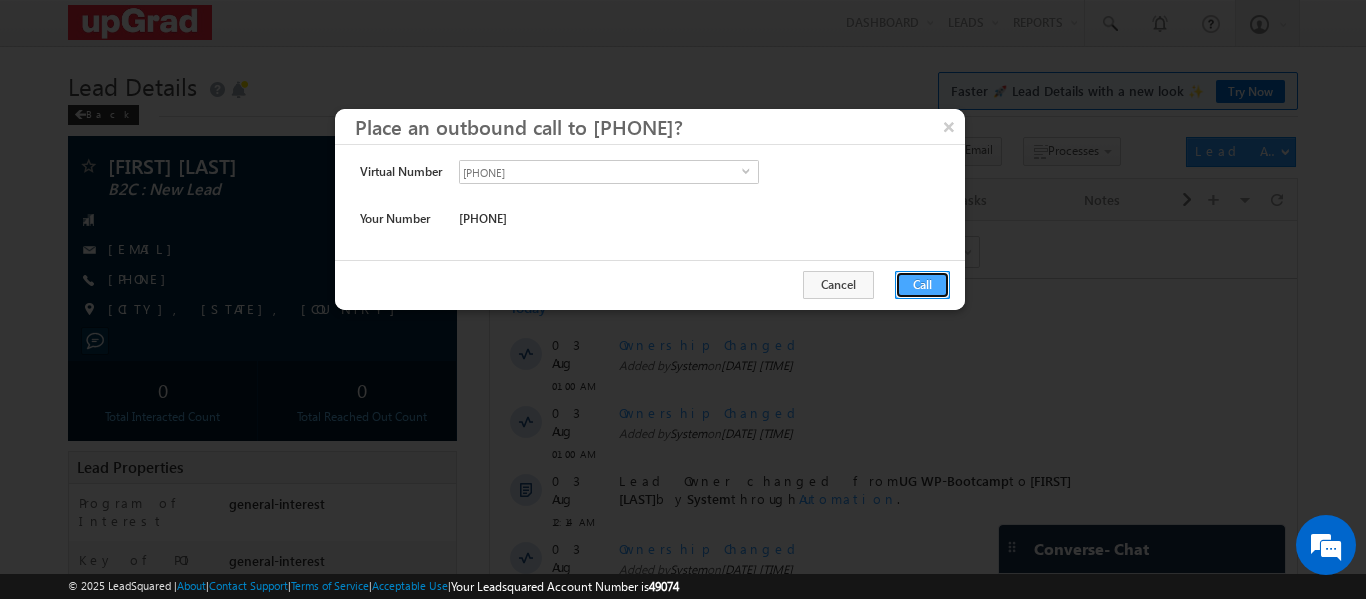 click on "Call" at bounding box center [922, 285] 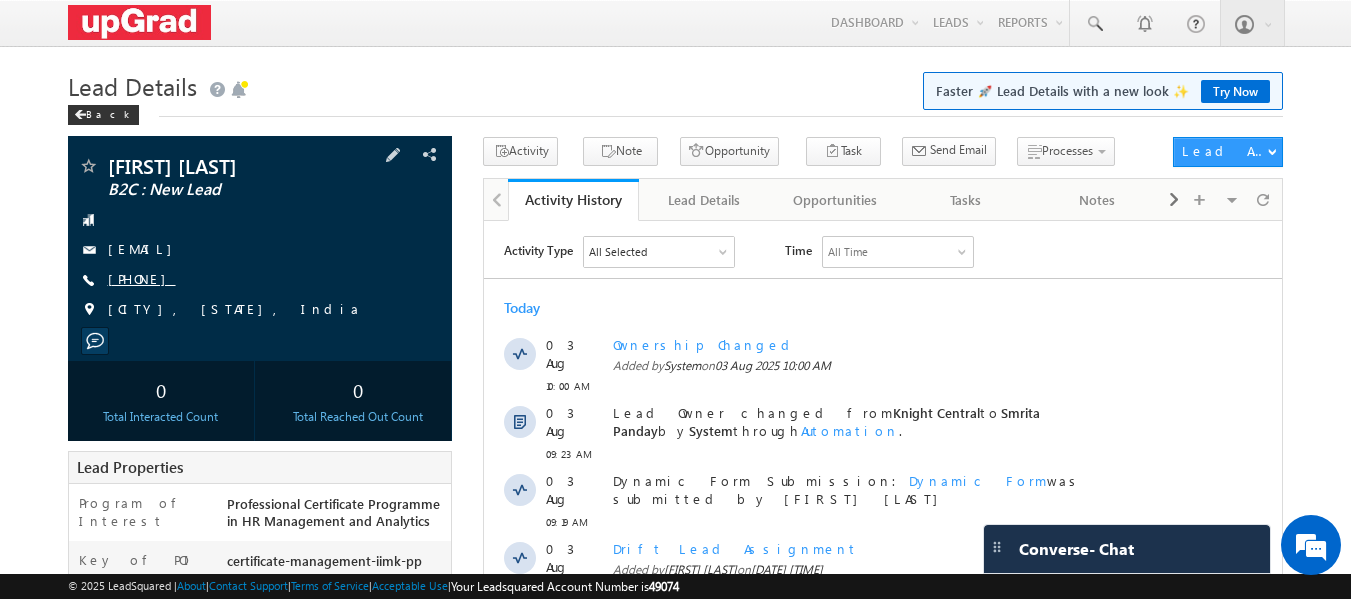 scroll, scrollTop: 0, scrollLeft: 0, axis: both 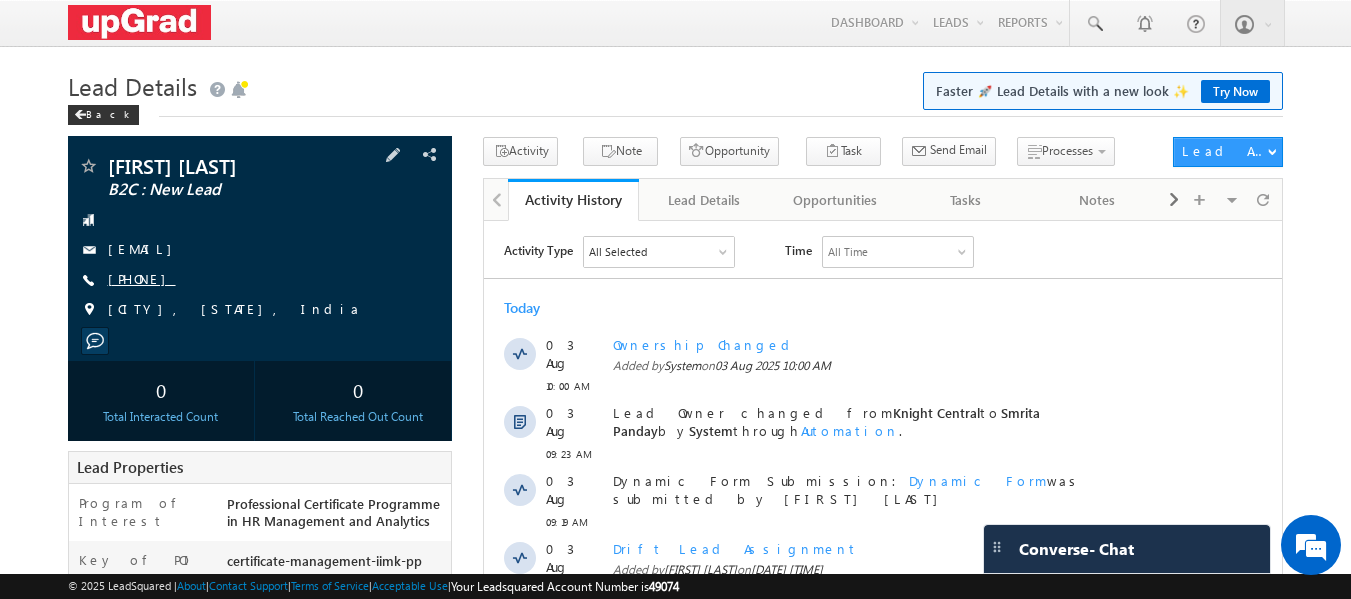 click on "[PHONE]" at bounding box center [142, 278] 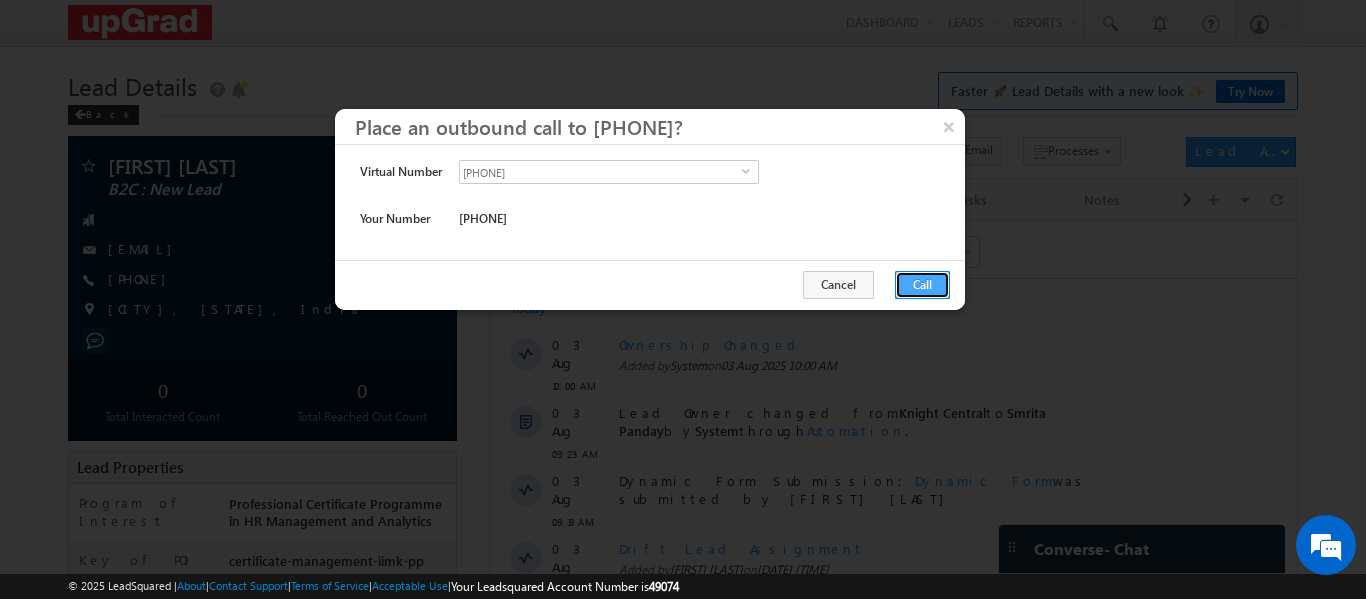 click on "Call" at bounding box center [922, 285] 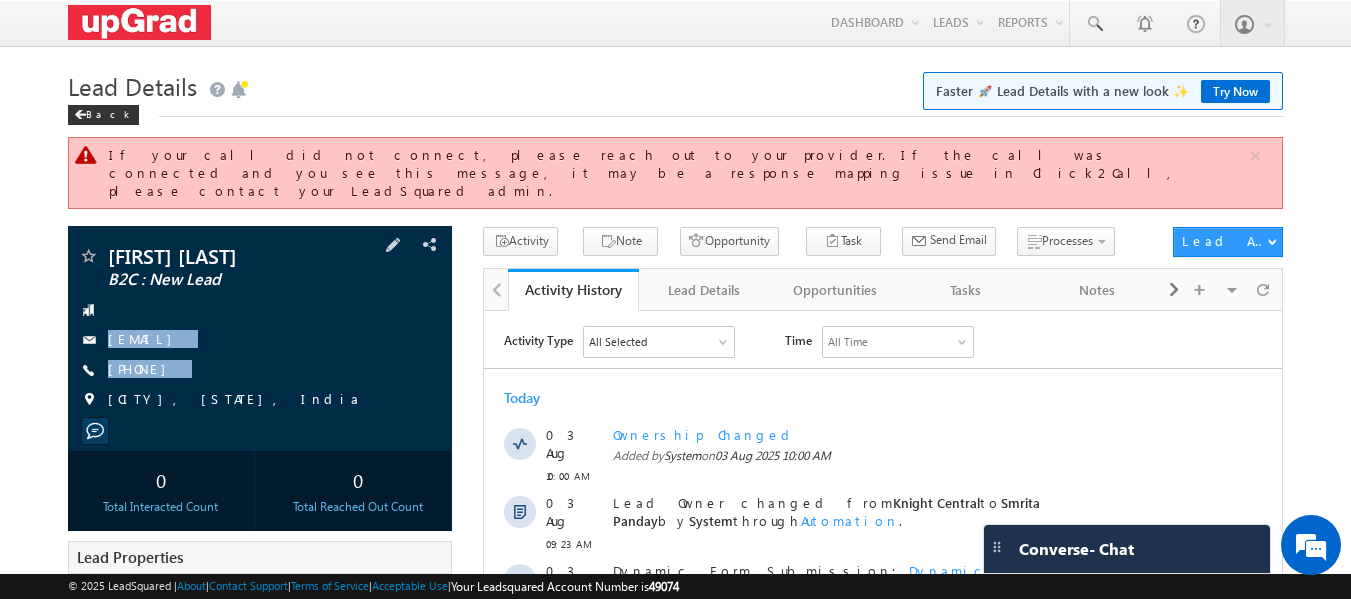 drag, startPoint x: 112, startPoint y: 306, endPoint x: 250, endPoint y: 388, distance: 160.52414 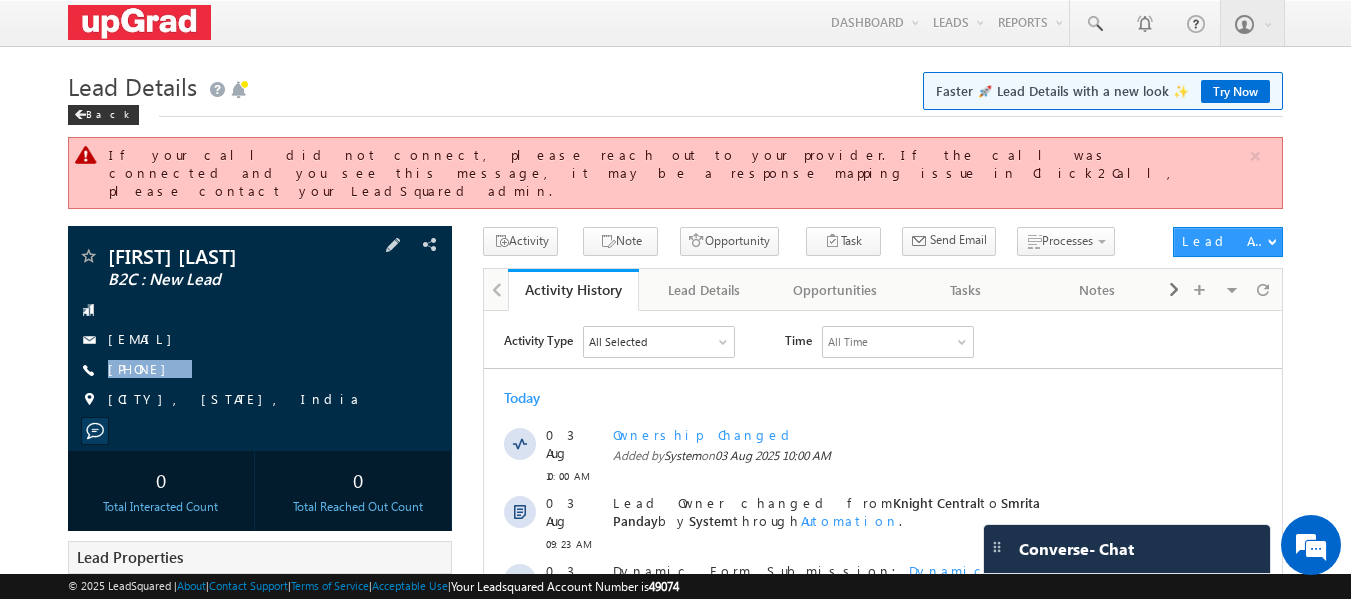 drag, startPoint x: 245, startPoint y: 368, endPoint x: 226, endPoint y: 384, distance: 24.839485 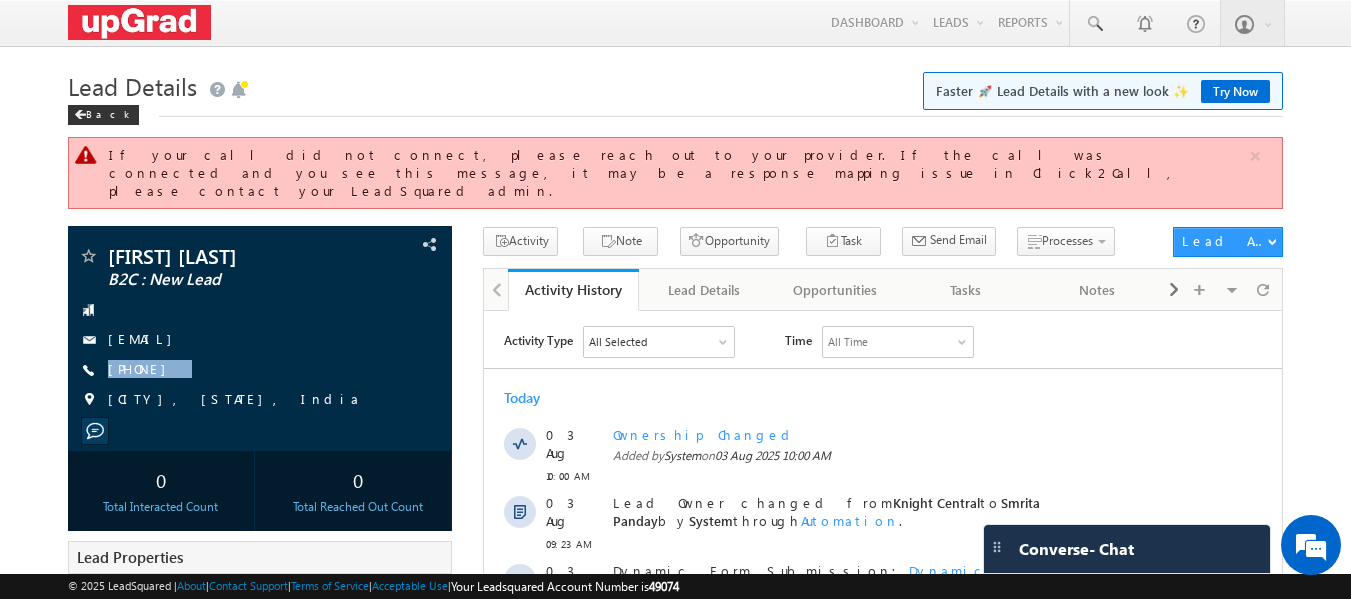 scroll, scrollTop: 0, scrollLeft: 0, axis: both 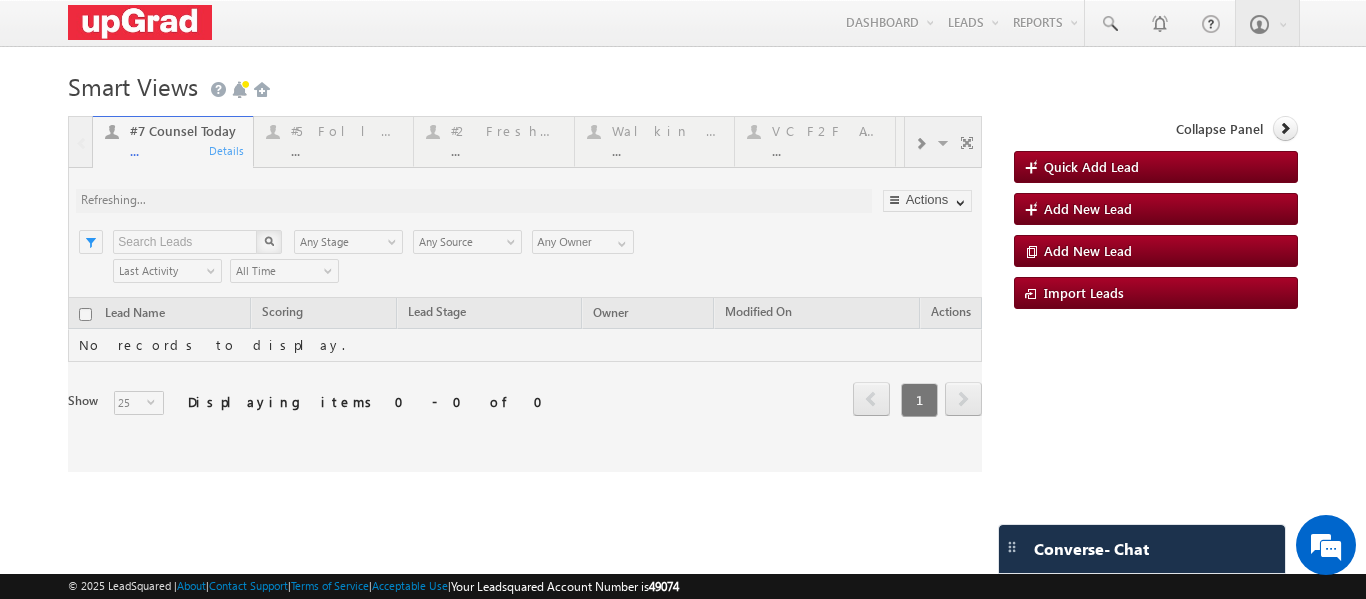 click at bounding box center (525, 294) 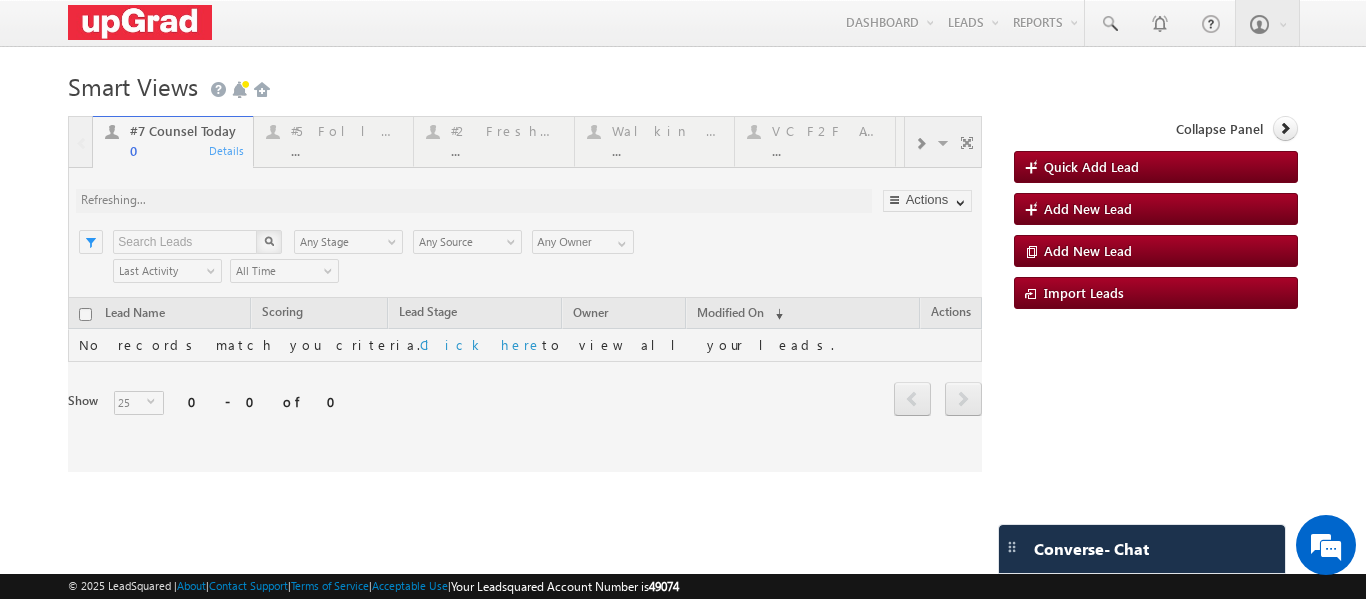 click at bounding box center (525, 294) 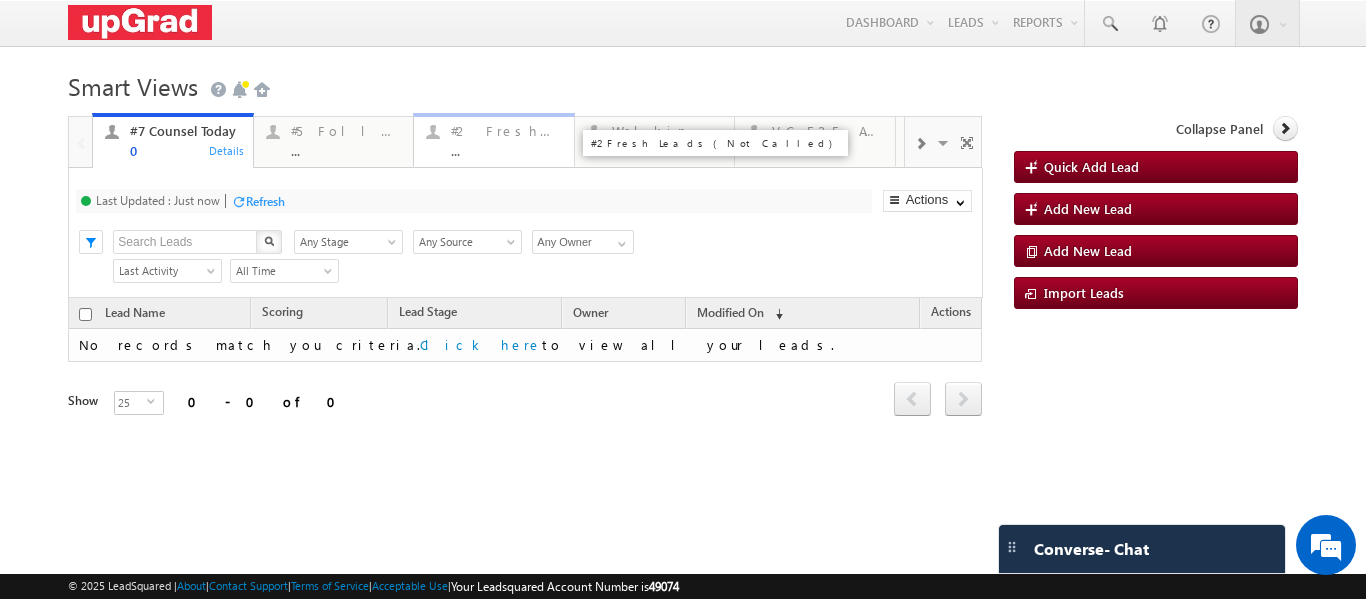 click on "#2 Fresh Leads (Not Called)" at bounding box center (506, 131) 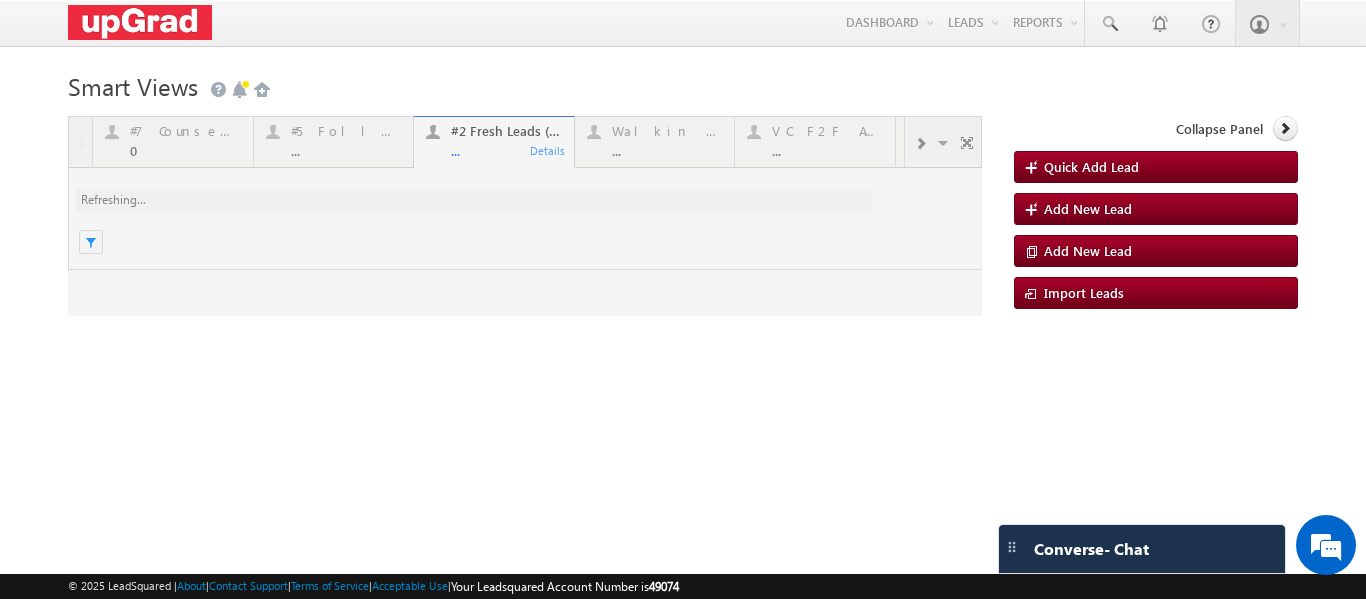 scroll, scrollTop: 0, scrollLeft: 0, axis: both 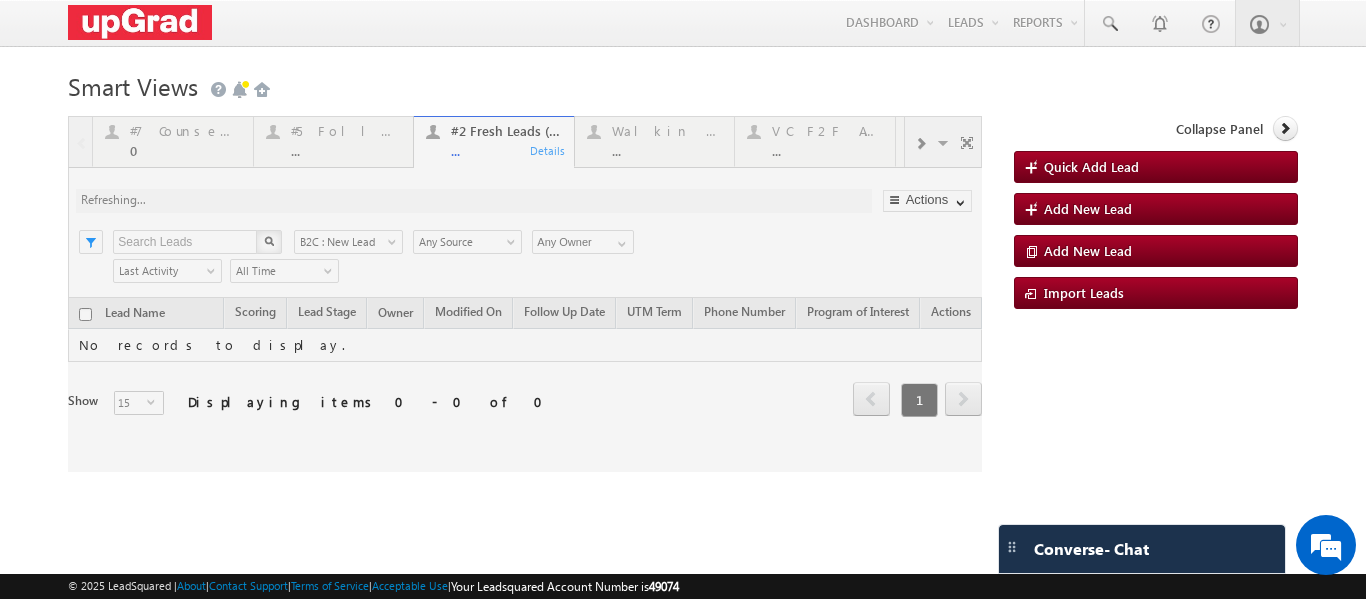 click at bounding box center [525, 294] 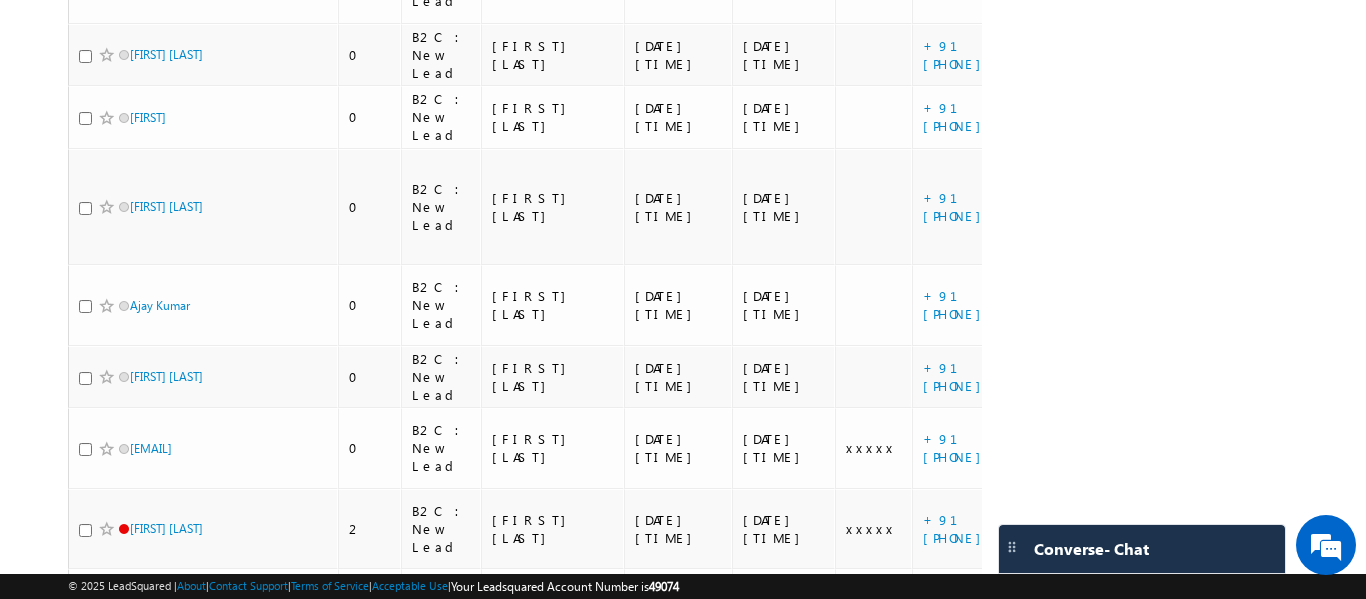 scroll, scrollTop: 600, scrollLeft: 0, axis: vertical 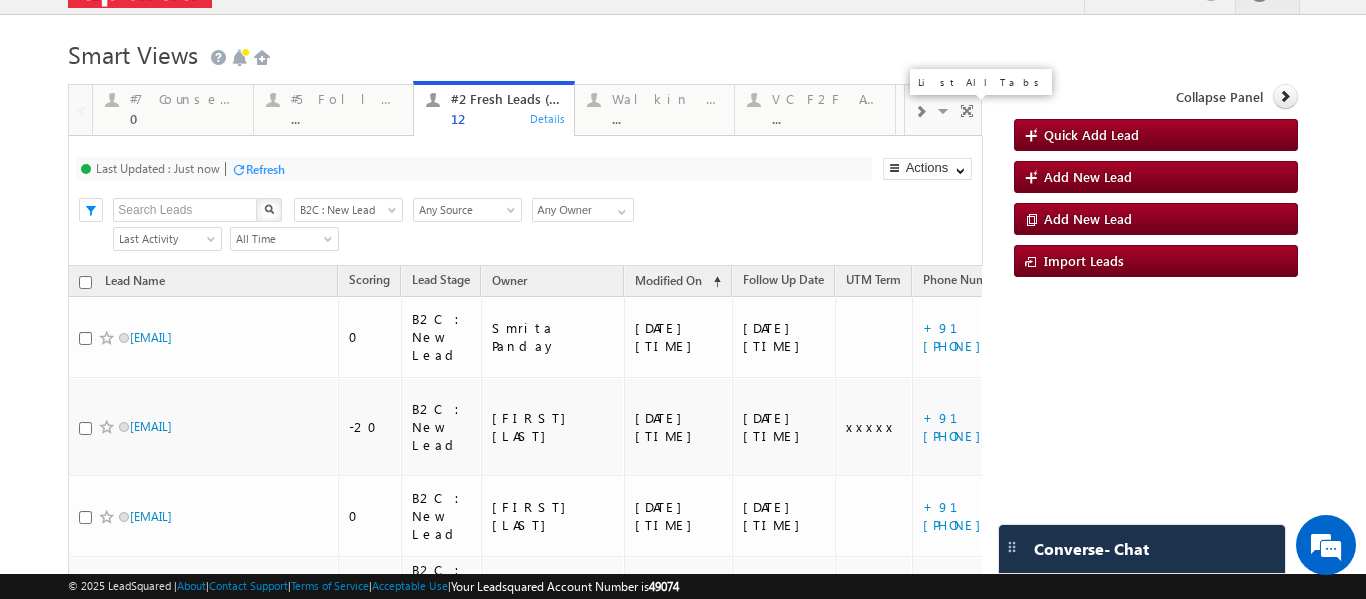 click at bounding box center (945, 114) 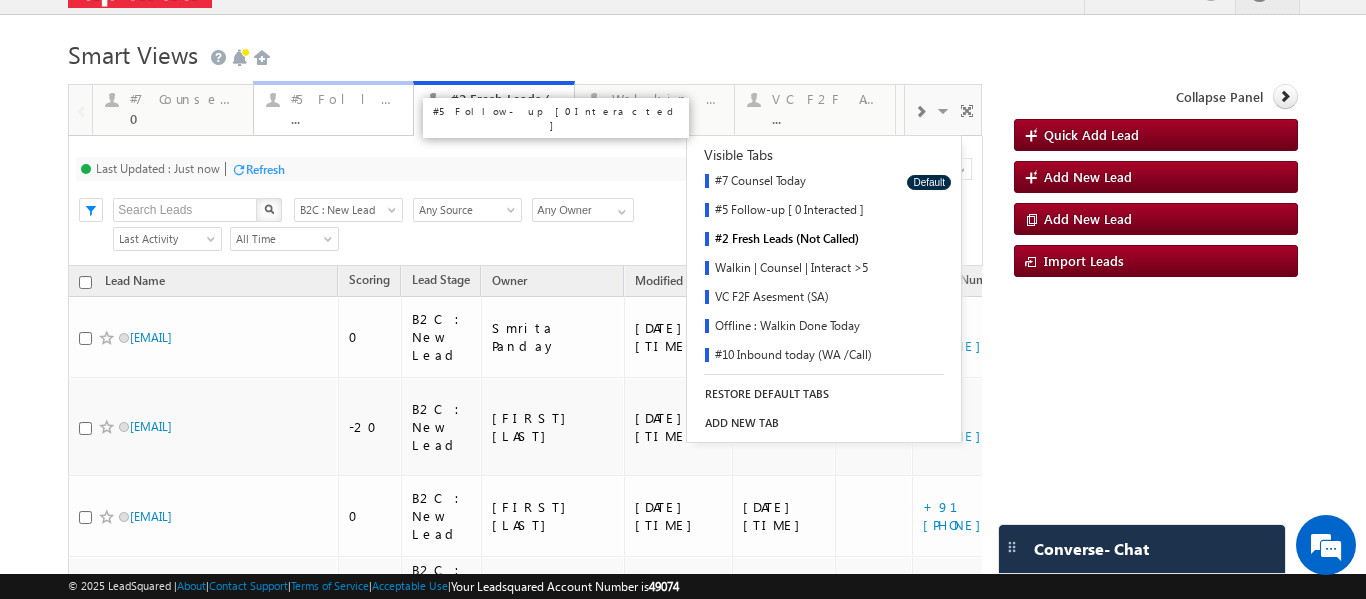 click on "#5 Follow-up [ 0 Interacted ]" at bounding box center (346, 99) 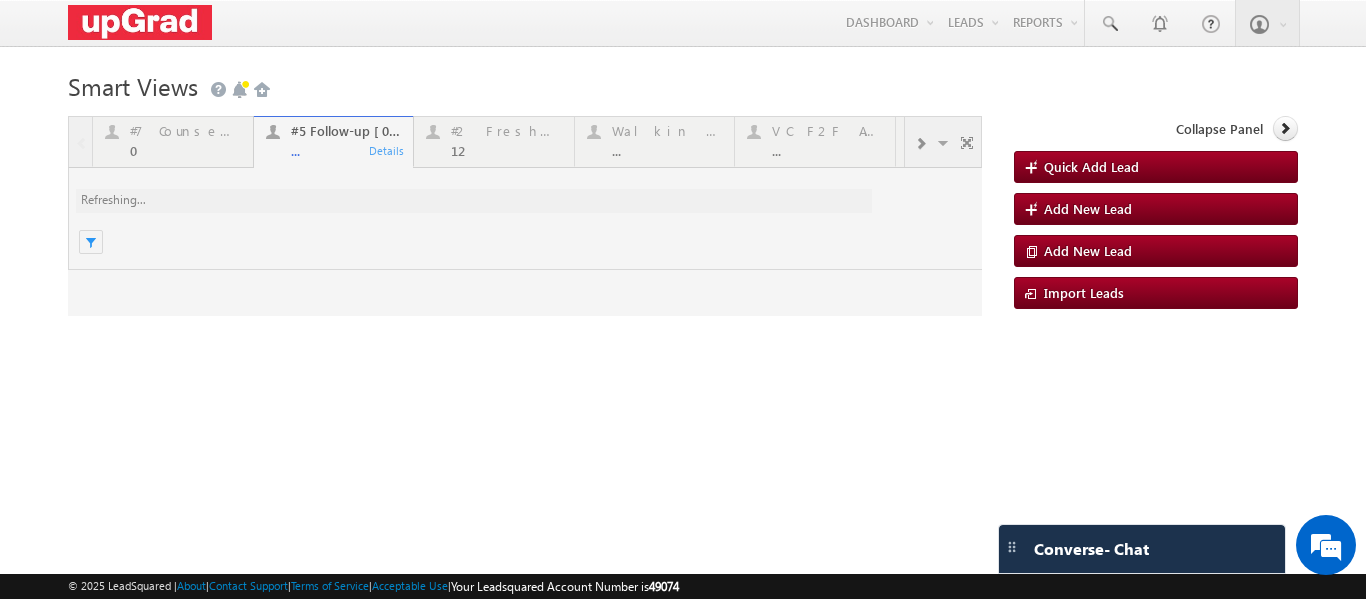 scroll, scrollTop: 0, scrollLeft: 0, axis: both 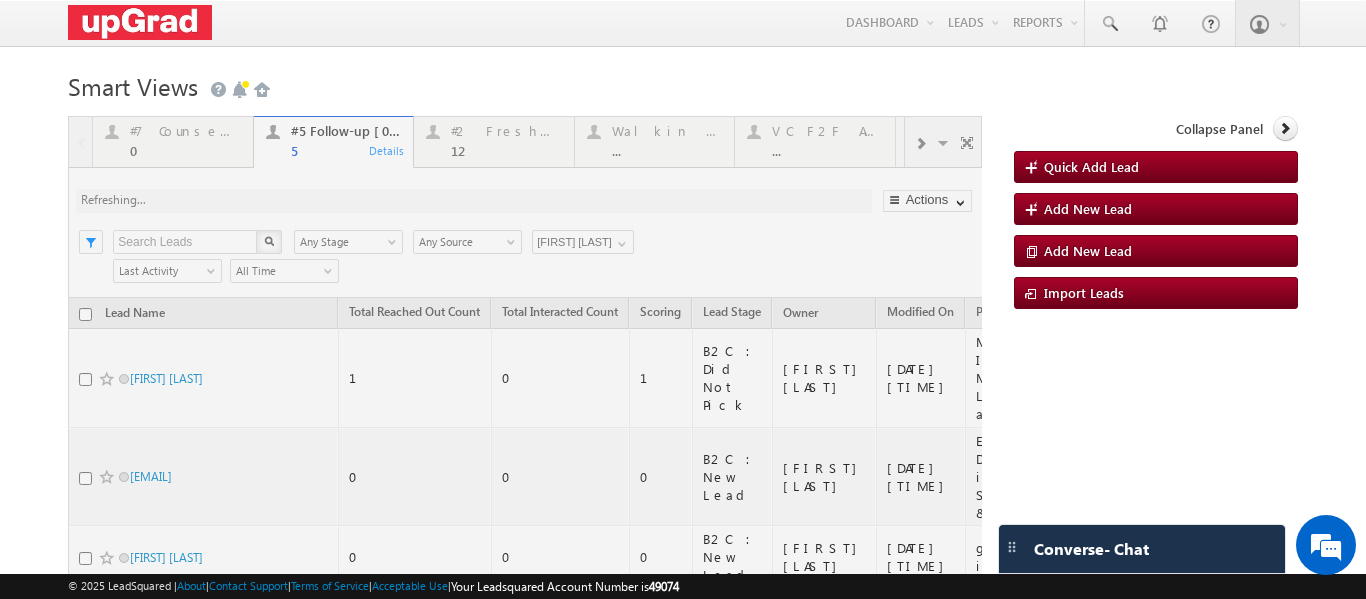 click at bounding box center (525, 506) 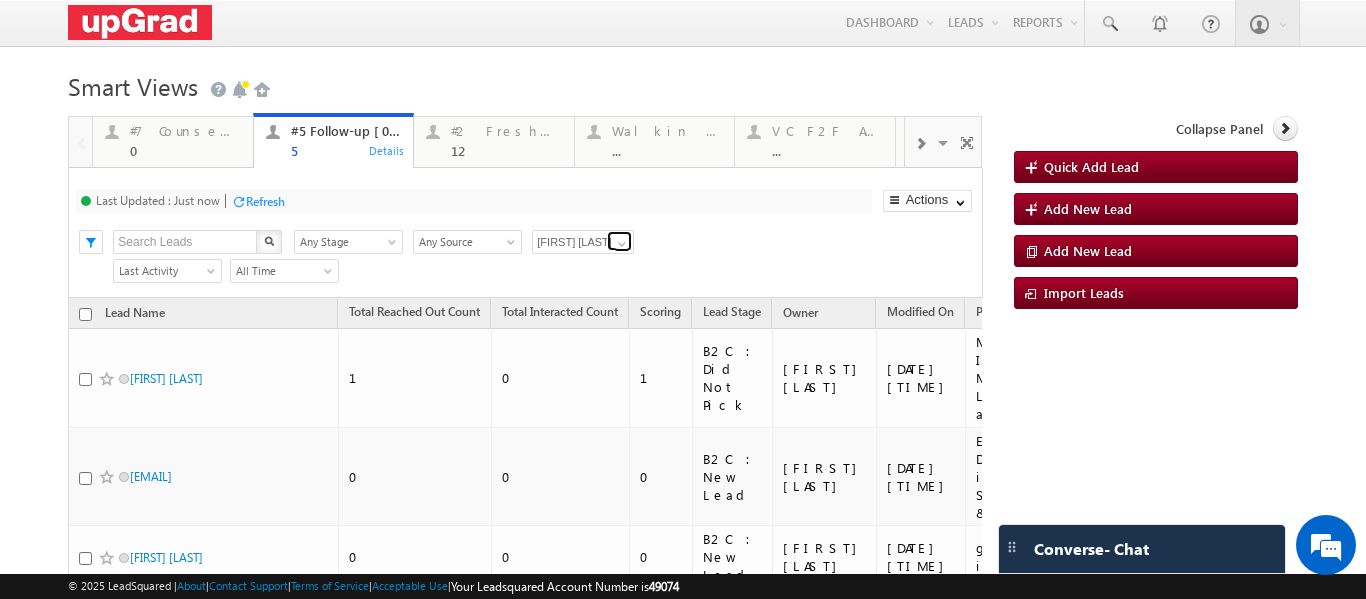 click at bounding box center [622, 244] 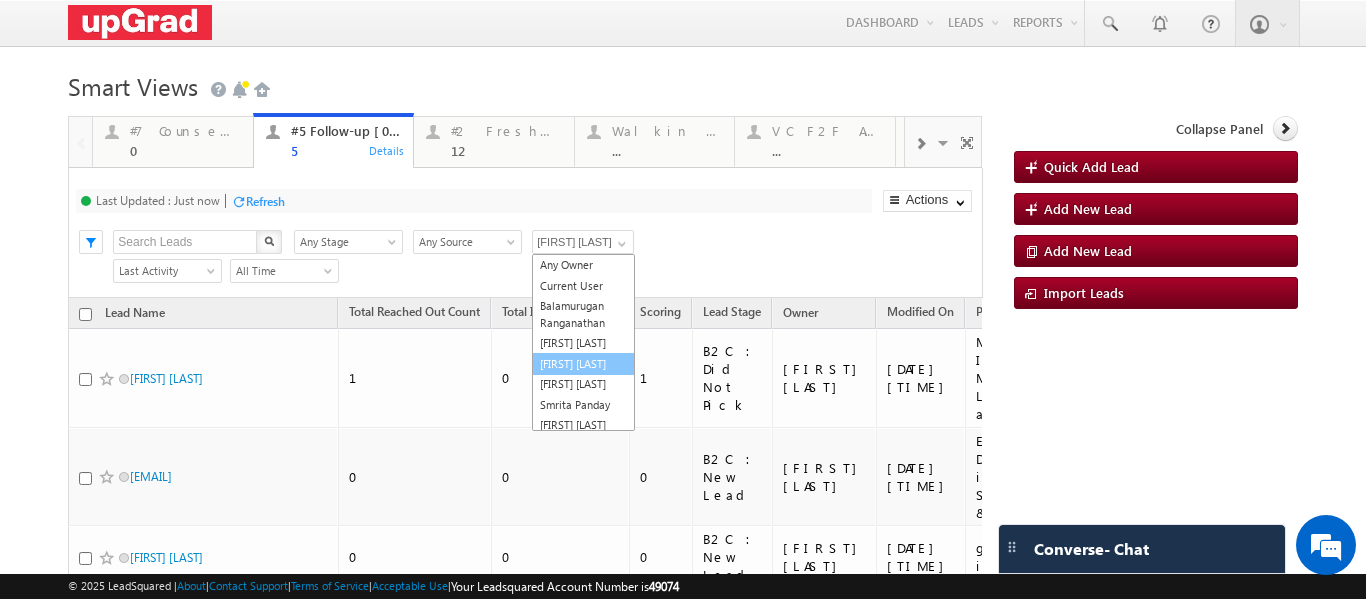 click on "[NAME]" at bounding box center (583, 364) 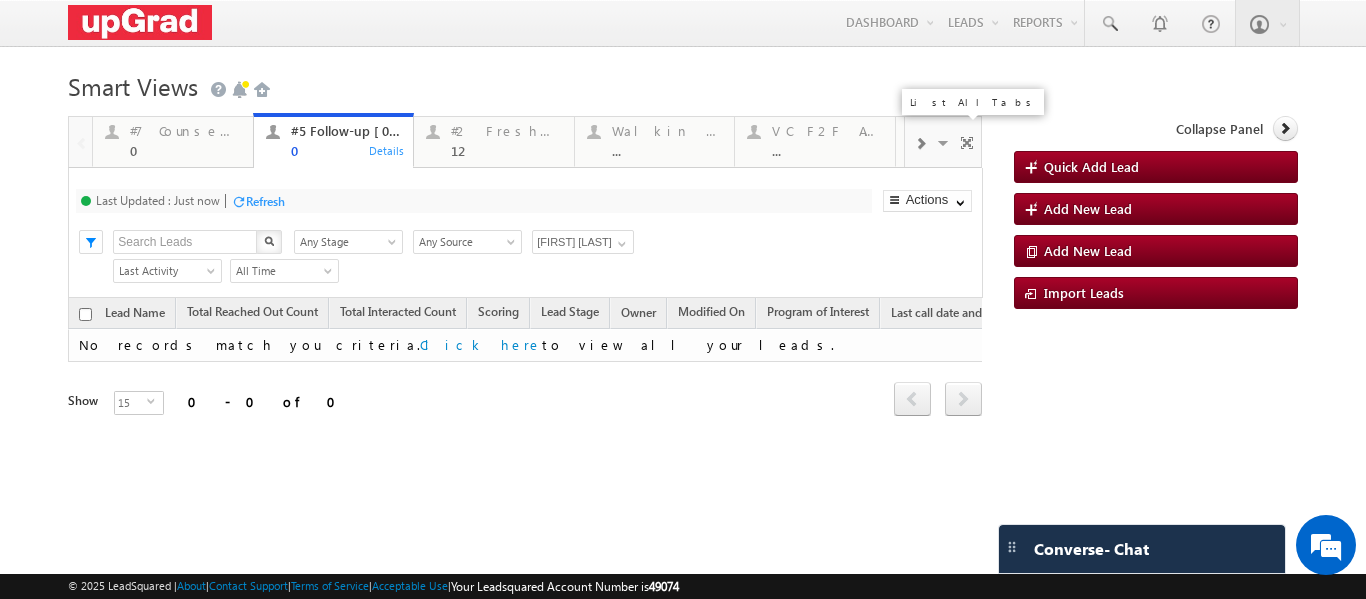 click at bounding box center [945, 146] 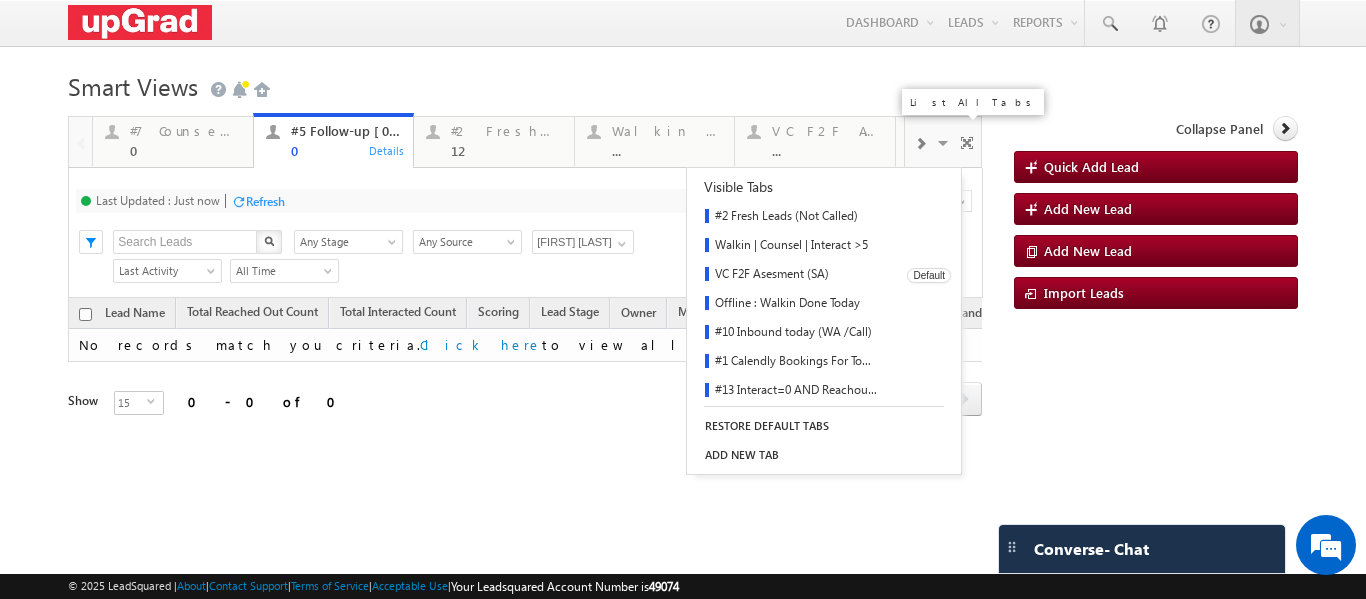 scroll, scrollTop: 100, scrollLeft: 0, axis: vertical 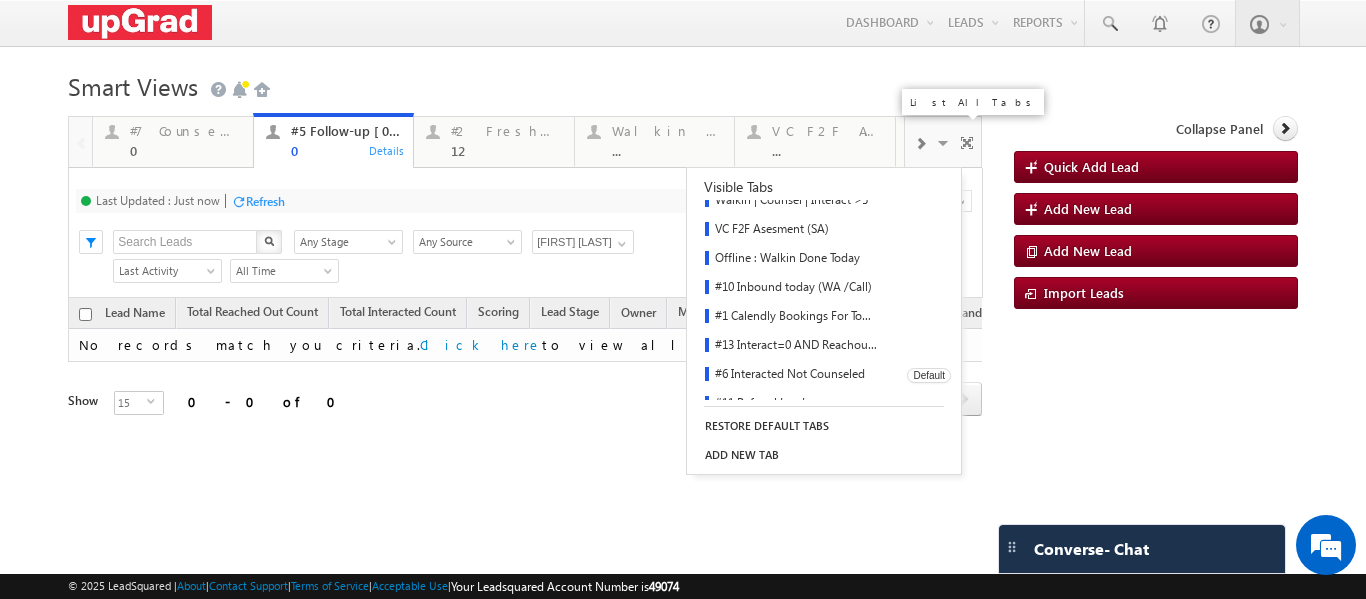 click on "#6 Interacted Not Counseled" at bounding box center (790, 375) 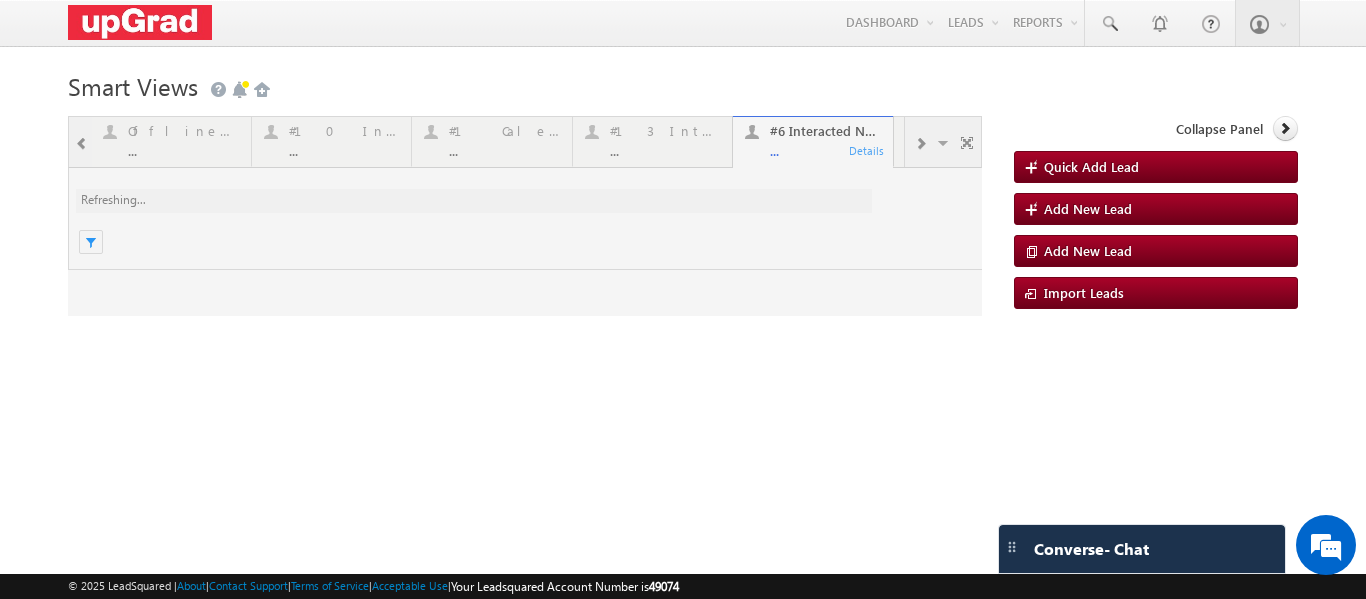 scroll, scrollTop: 0, scrollLeft: 0, axis: both 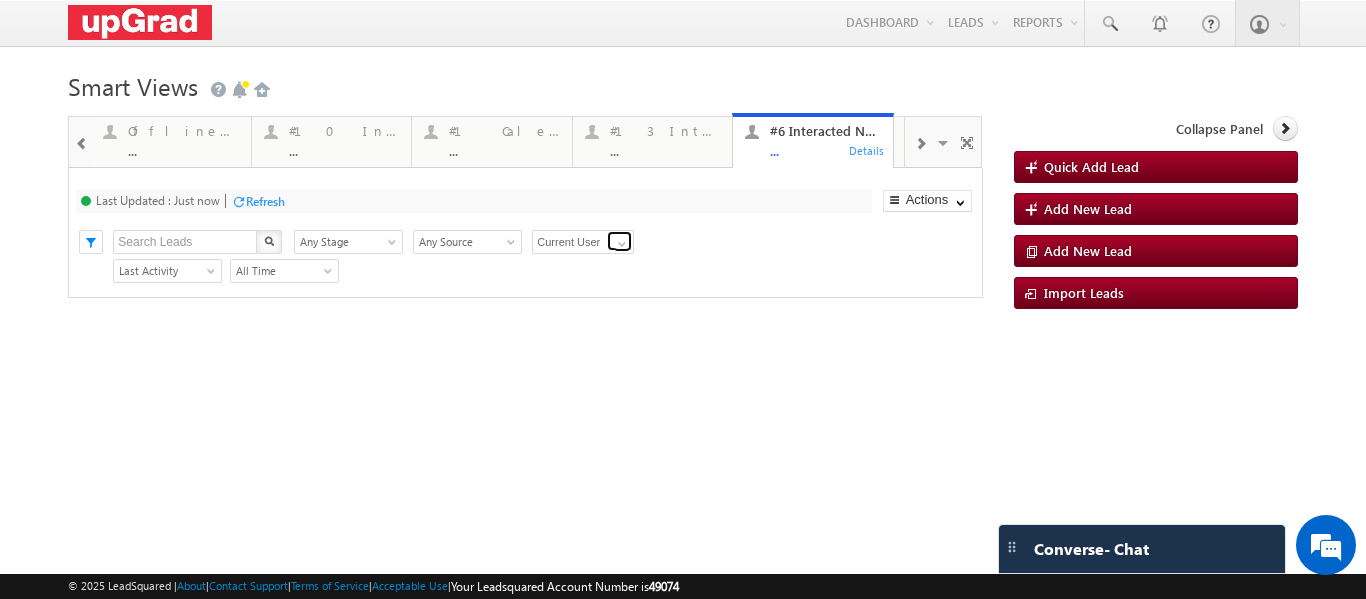 click at bounding box center [622, 244] 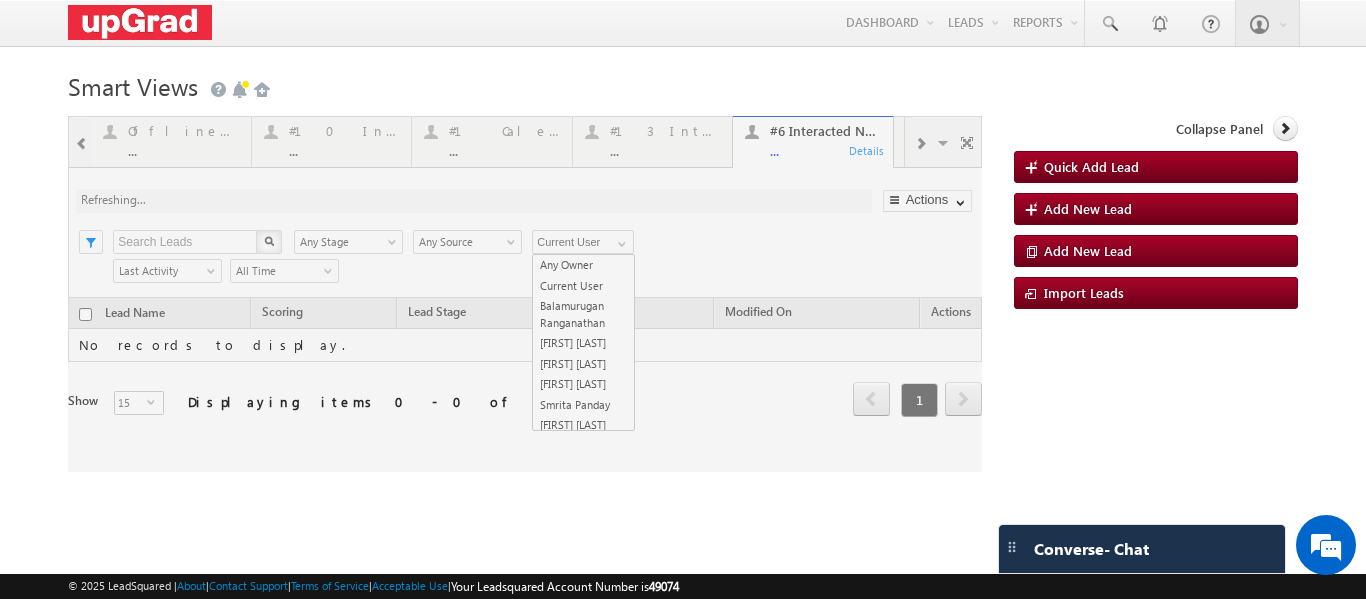 click at bounding box center [525, 294] 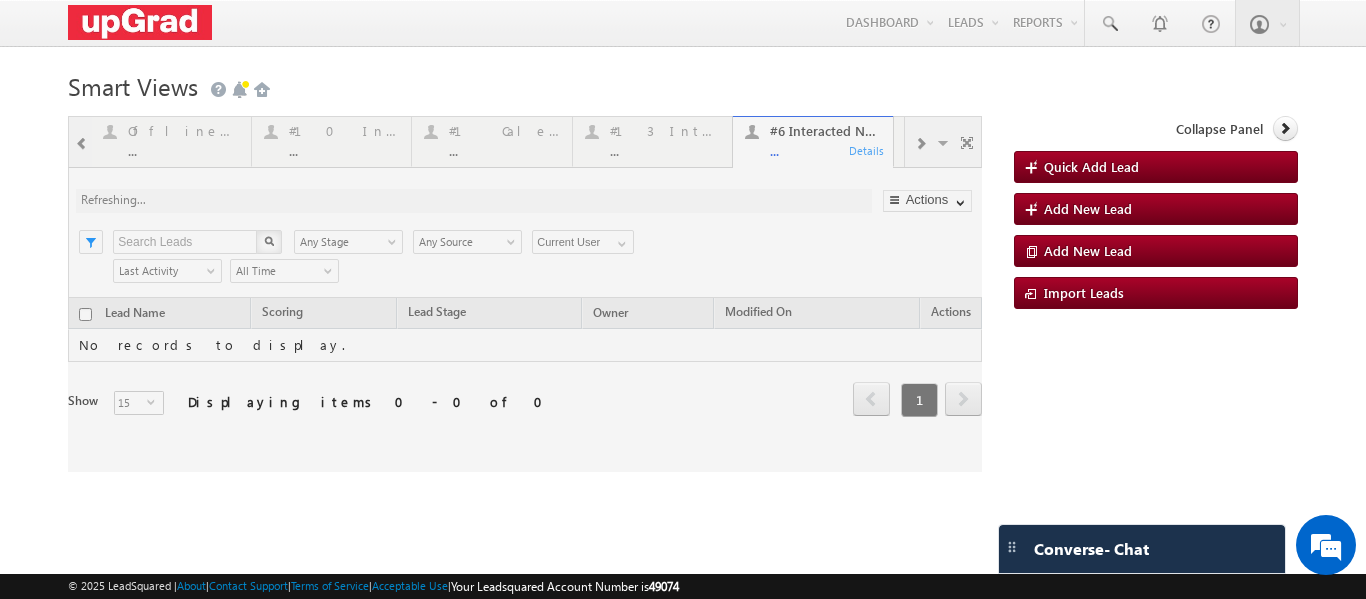 click at bounding box center (525, 294) 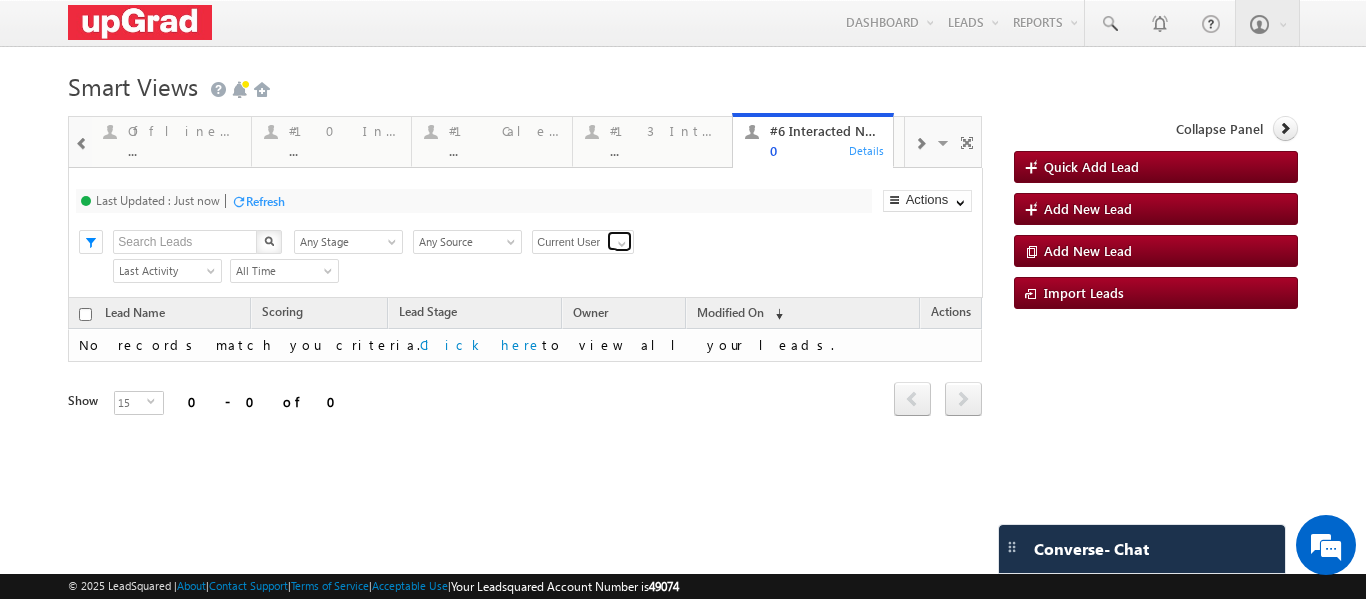 click at bounding box center [622, 244] 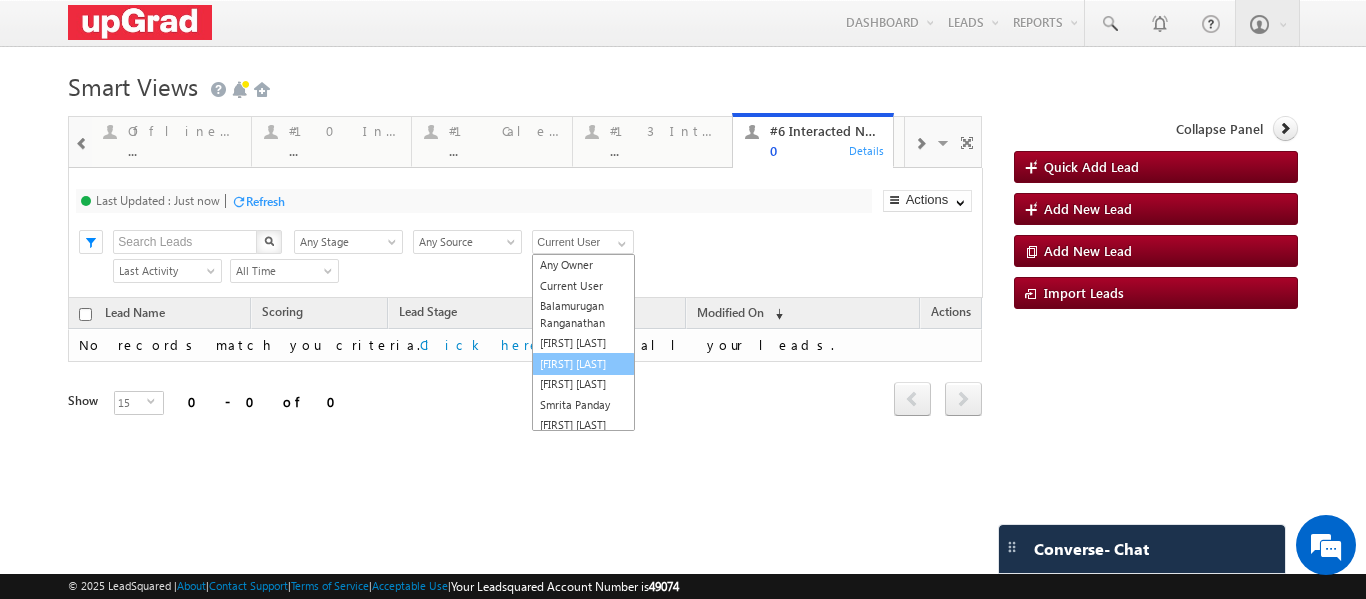 click on "[NAME]" at bounding box center (583, 364) 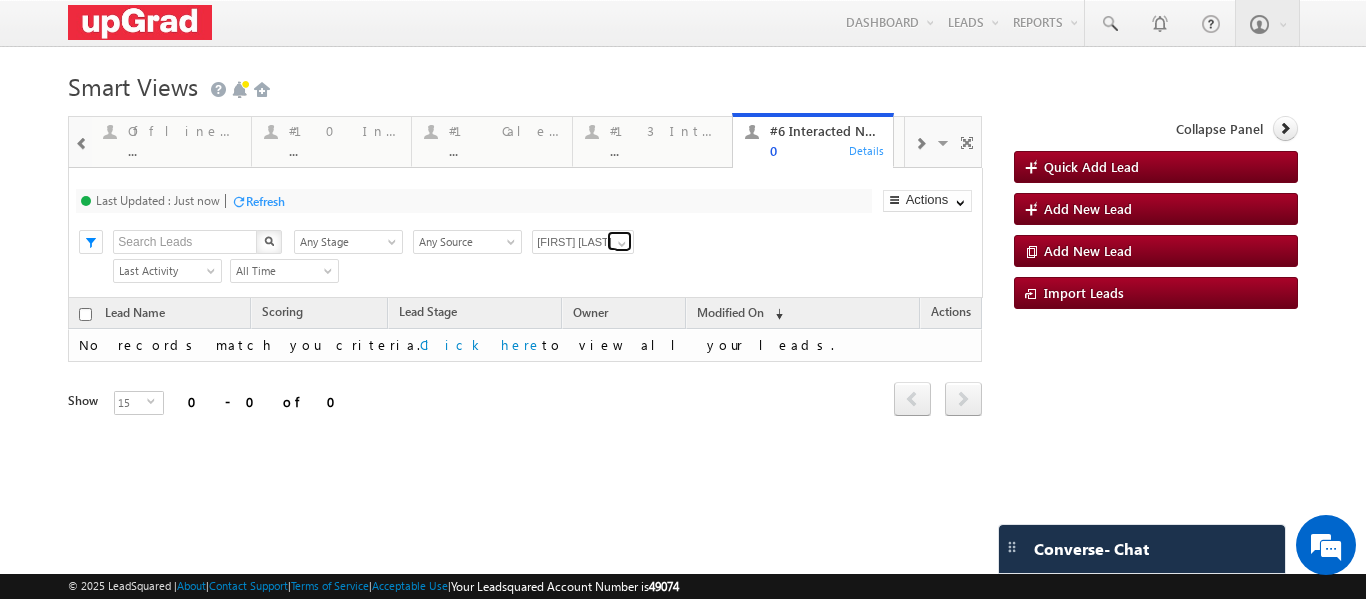 click at bounding box center (622, 244) 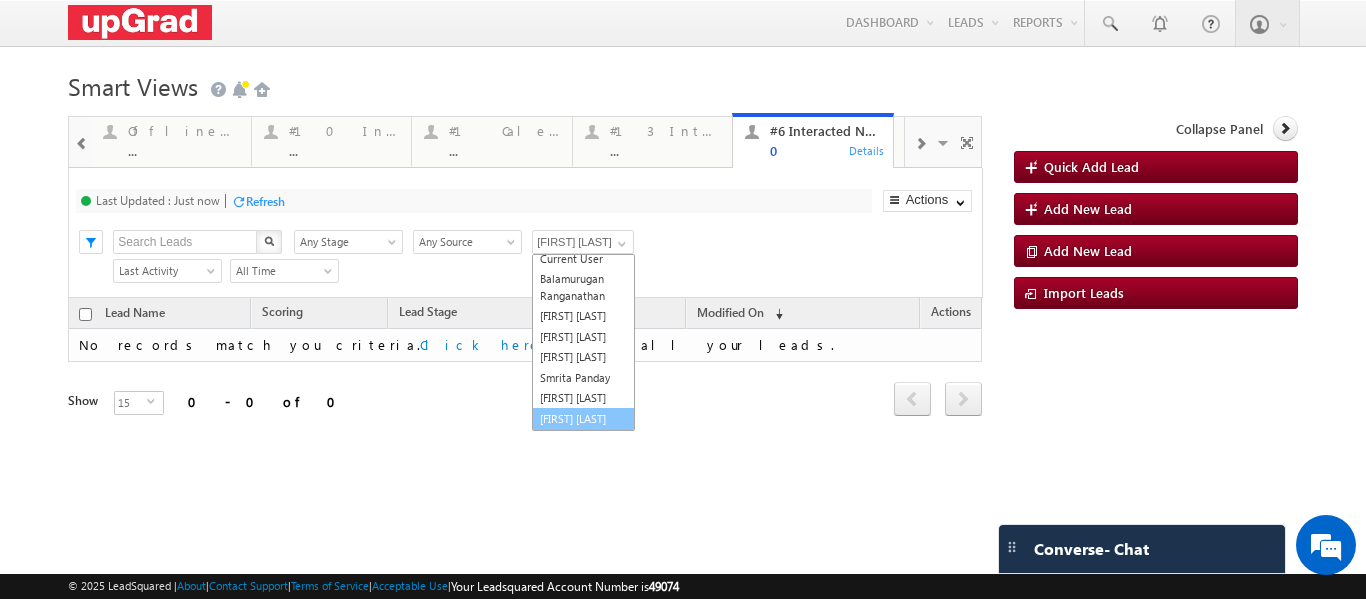 scroll, scrollTop: 60, scrollLeft: 0, axis: vertical 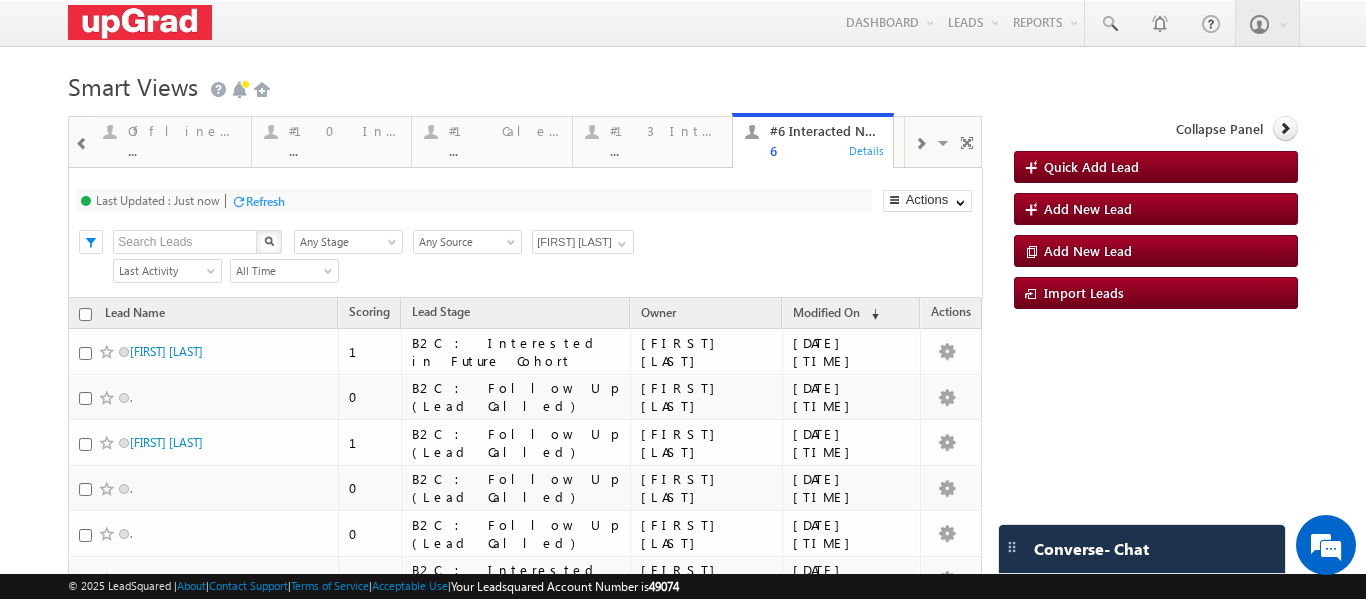 click at bounding box center [945, 146] 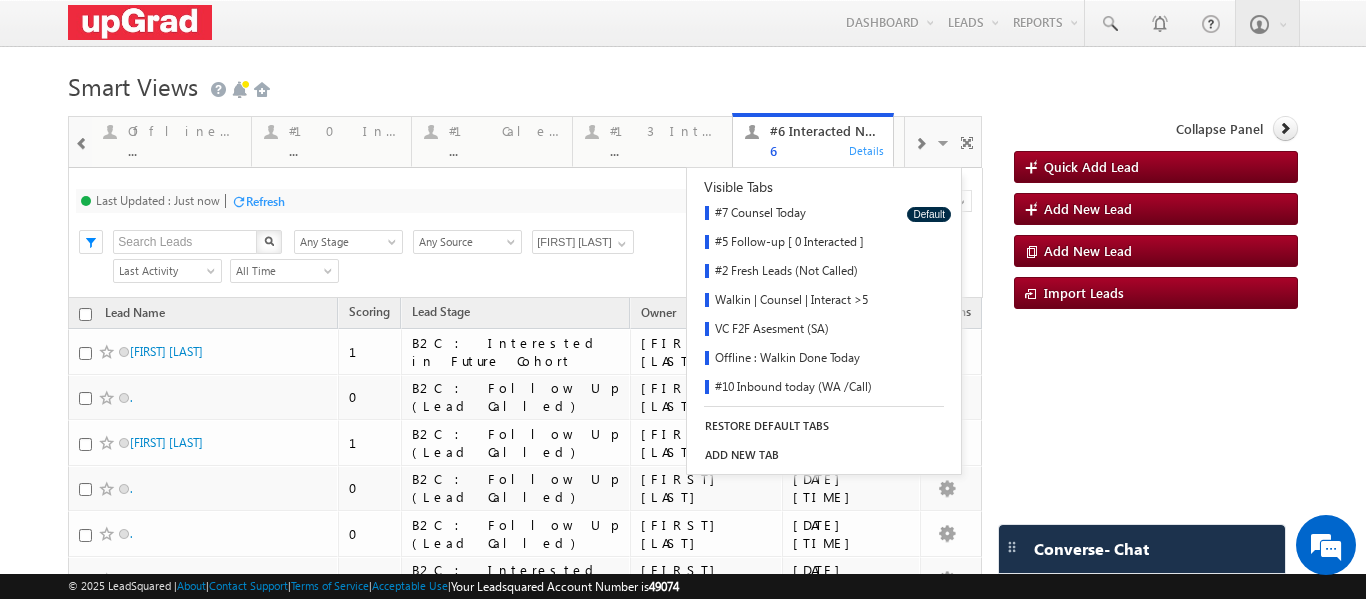 click on "Last Updated : Just now Refresh Refreshing..." at bounding box center [473, 201] 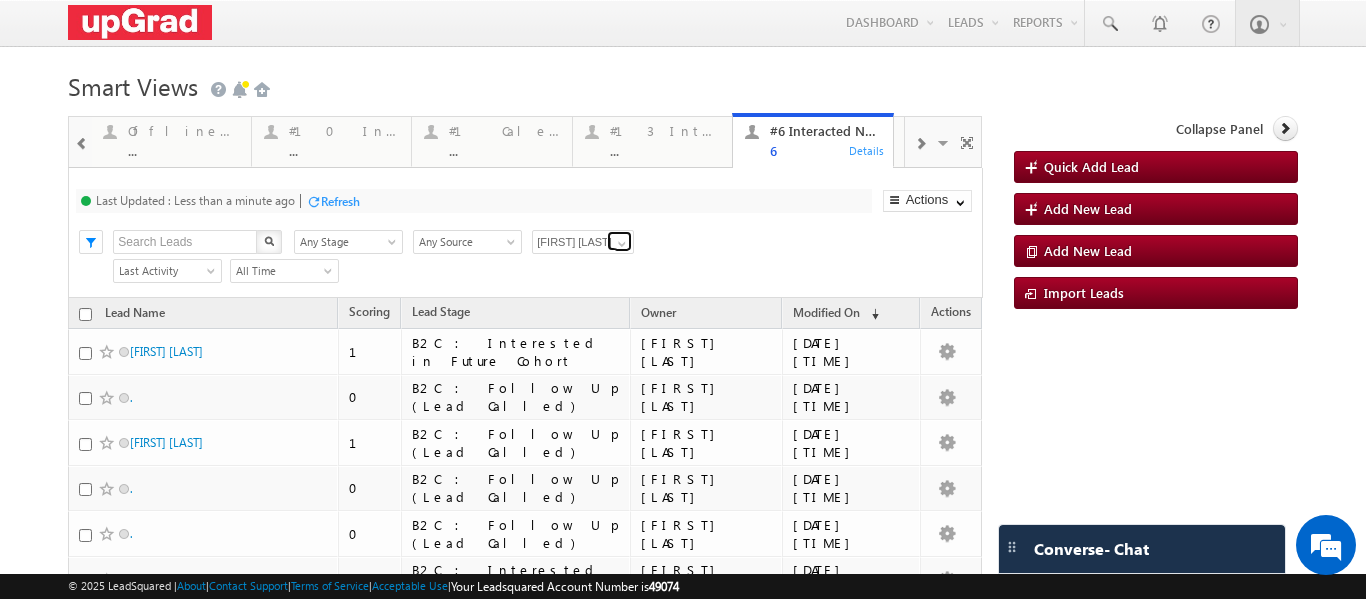 click at bounding box center [622, 244] 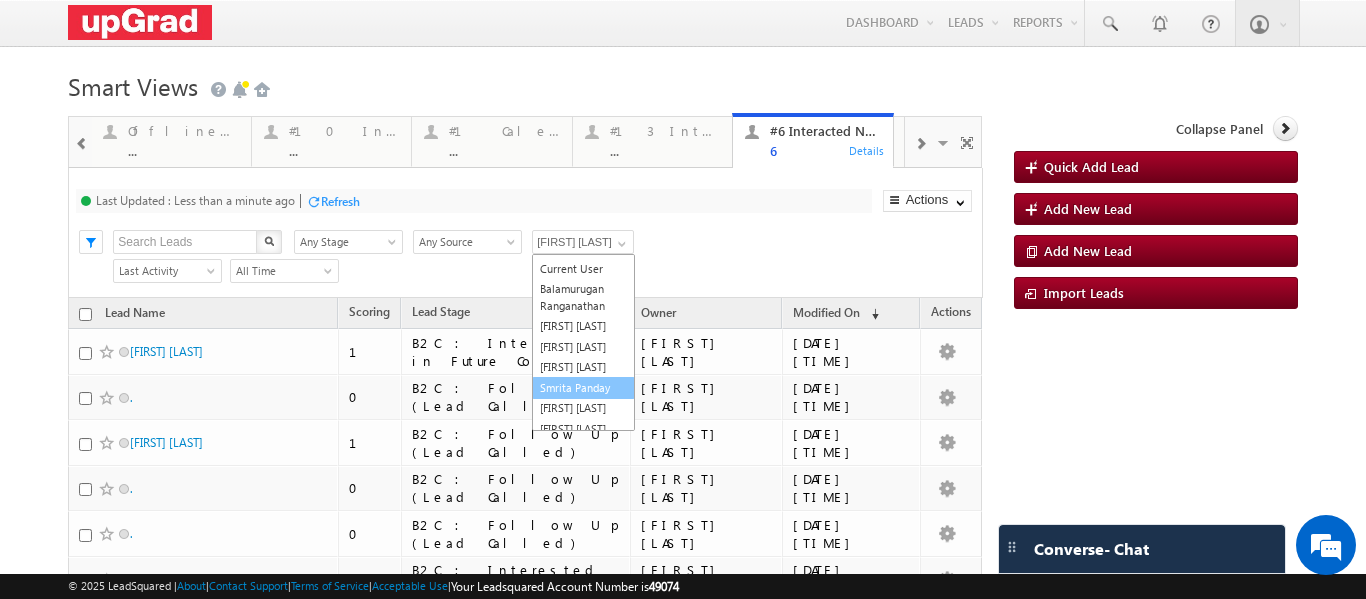 scroll, scrollTop: 0, scrollLeft: 0, axis: both 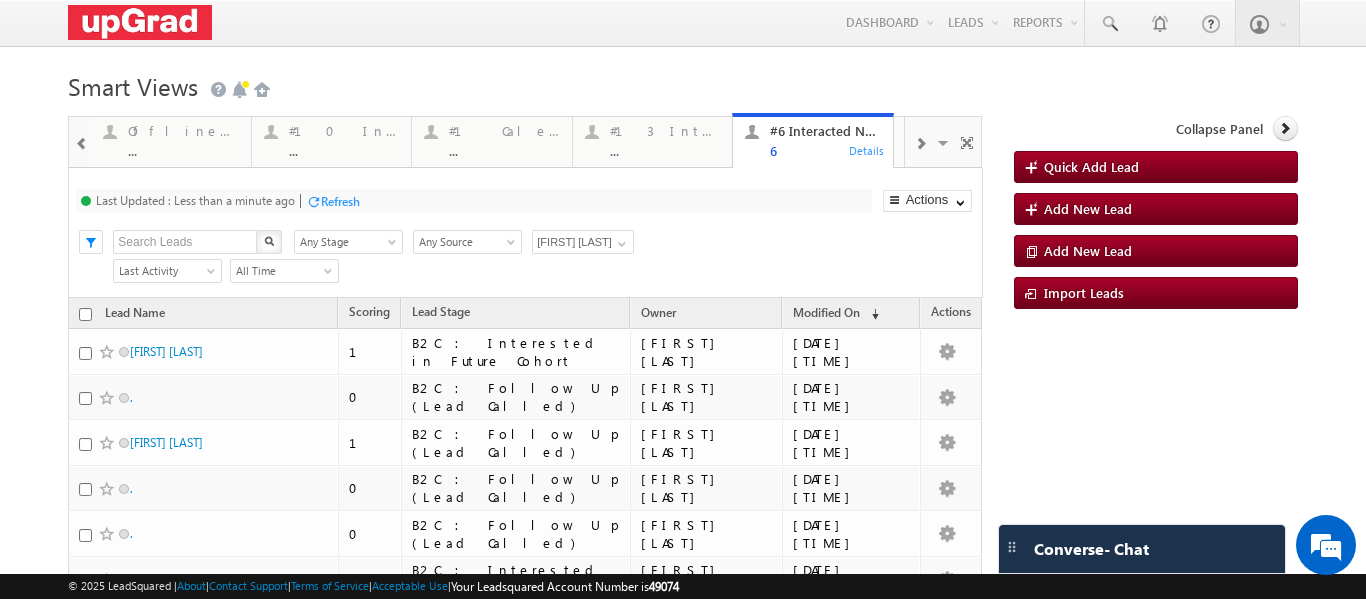 click at bounding box center (82, 144) 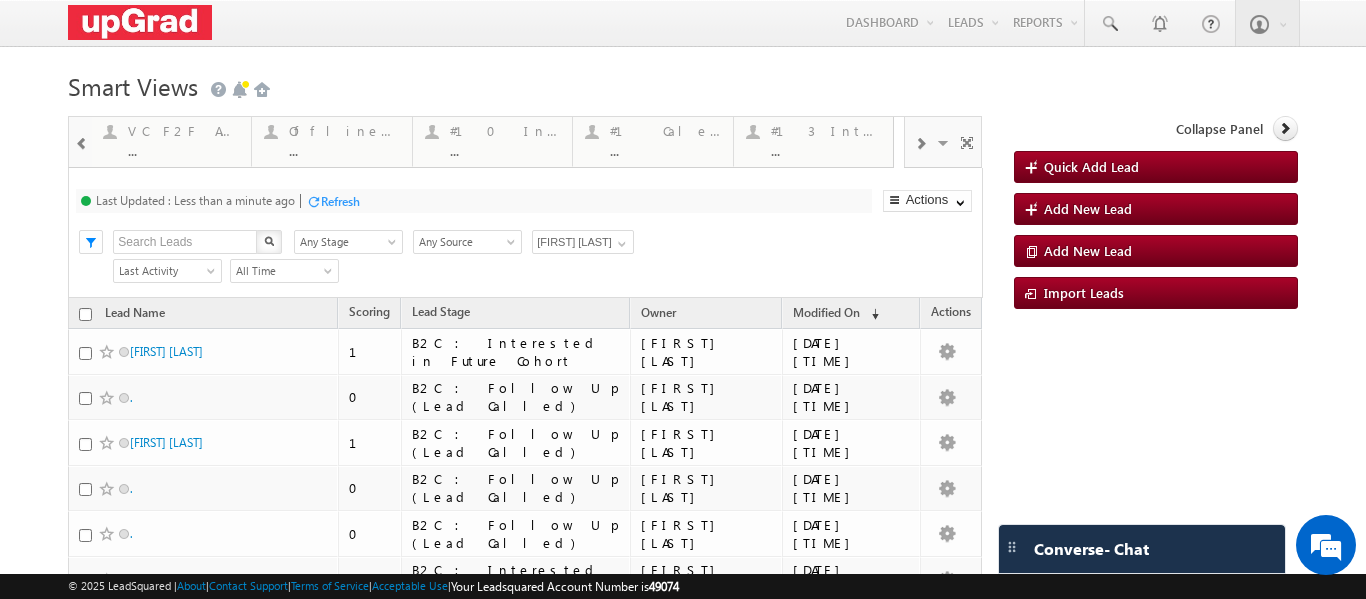 click at bounding box center [920, 144] 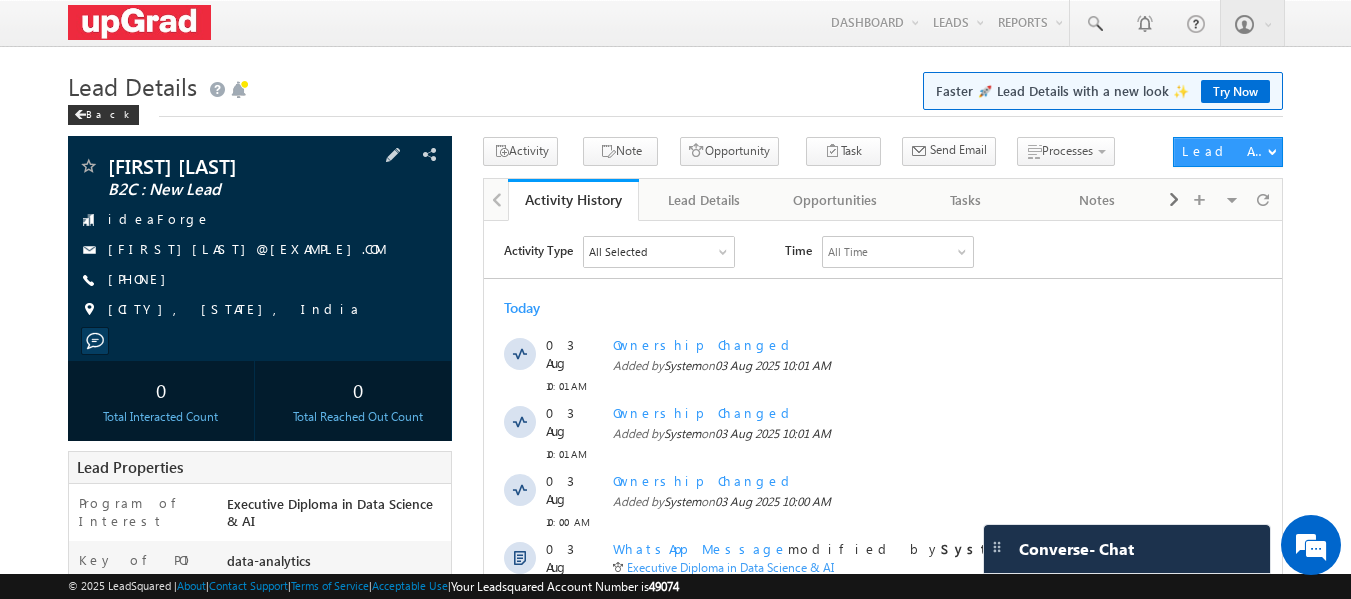 scroll, scrollTop: 0, scrollLeft: 0, axis: both 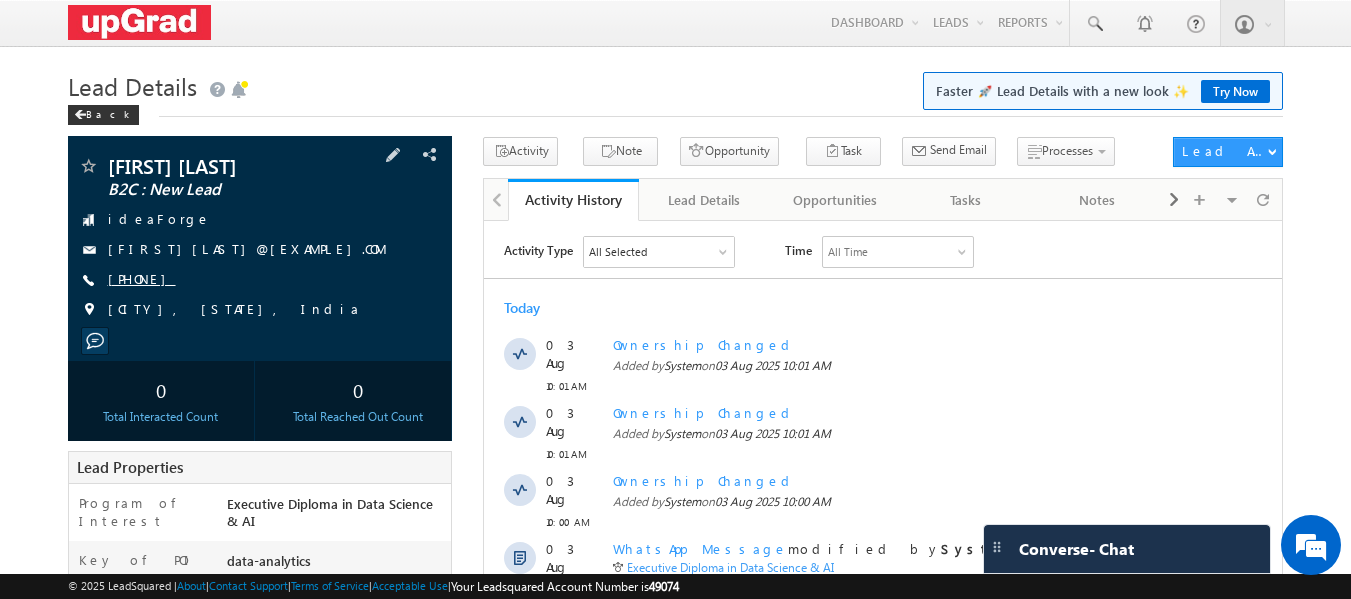 click on "+91-[PHONE]" at bounding box center [142, 278] 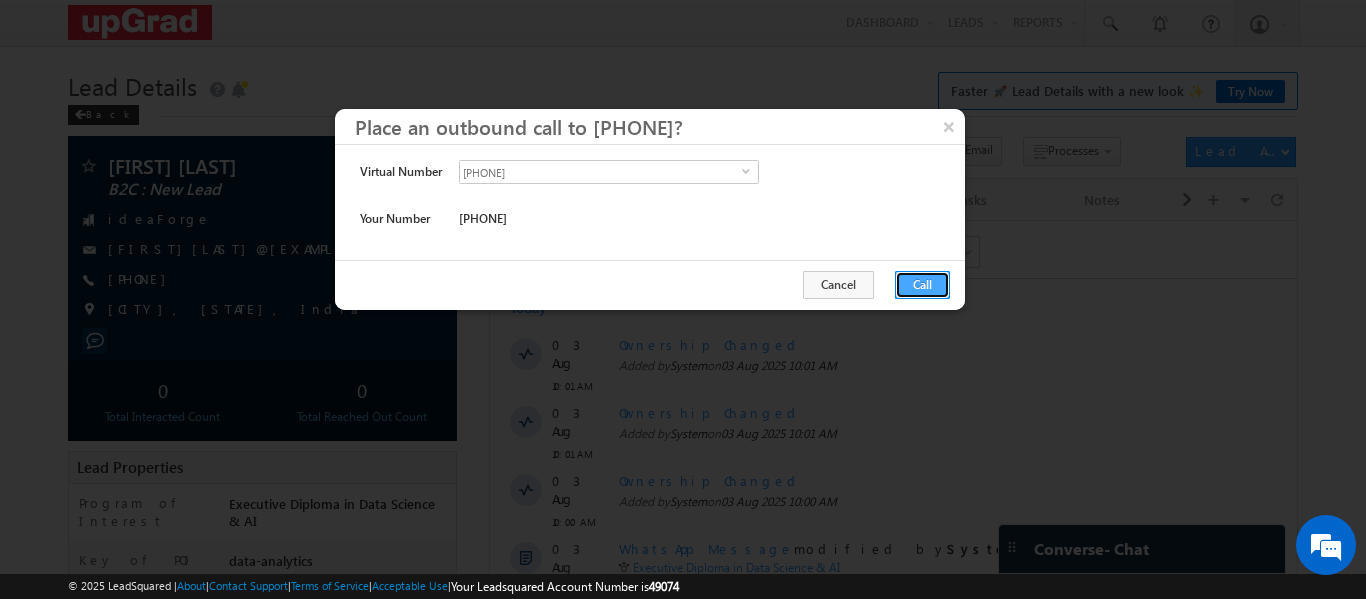 click on "Call" at bounding box center (922, 285) 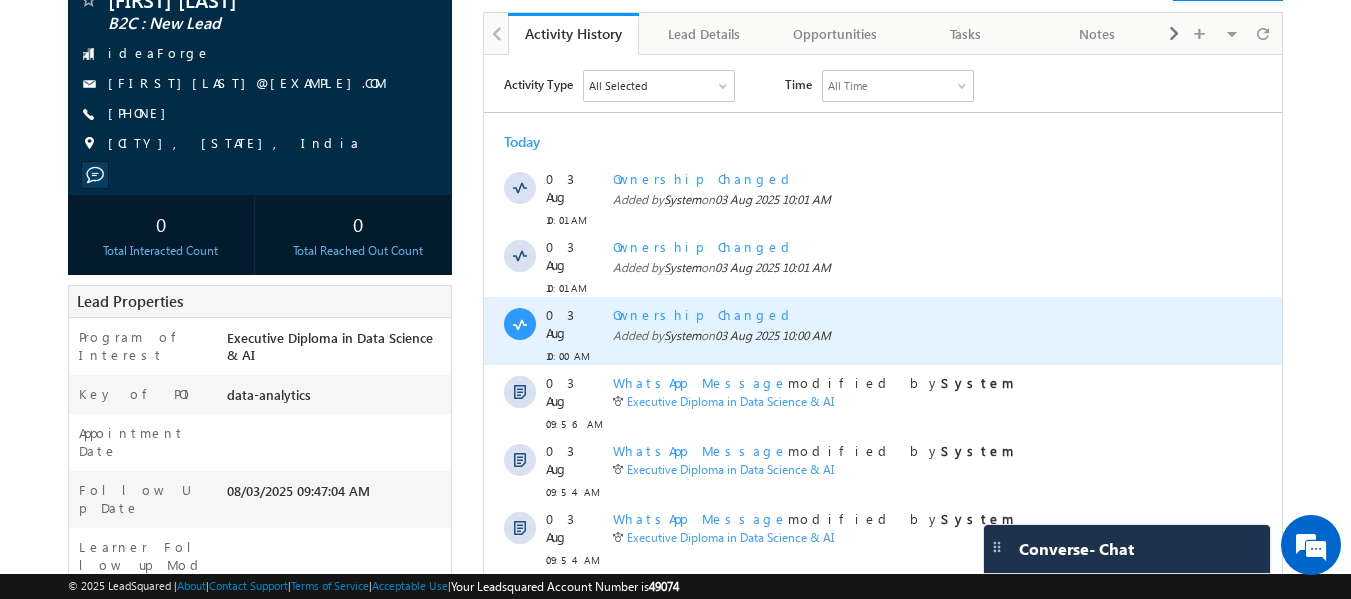 scroll, scrollTop: 100, scrollLeft: 0, axis: vertical 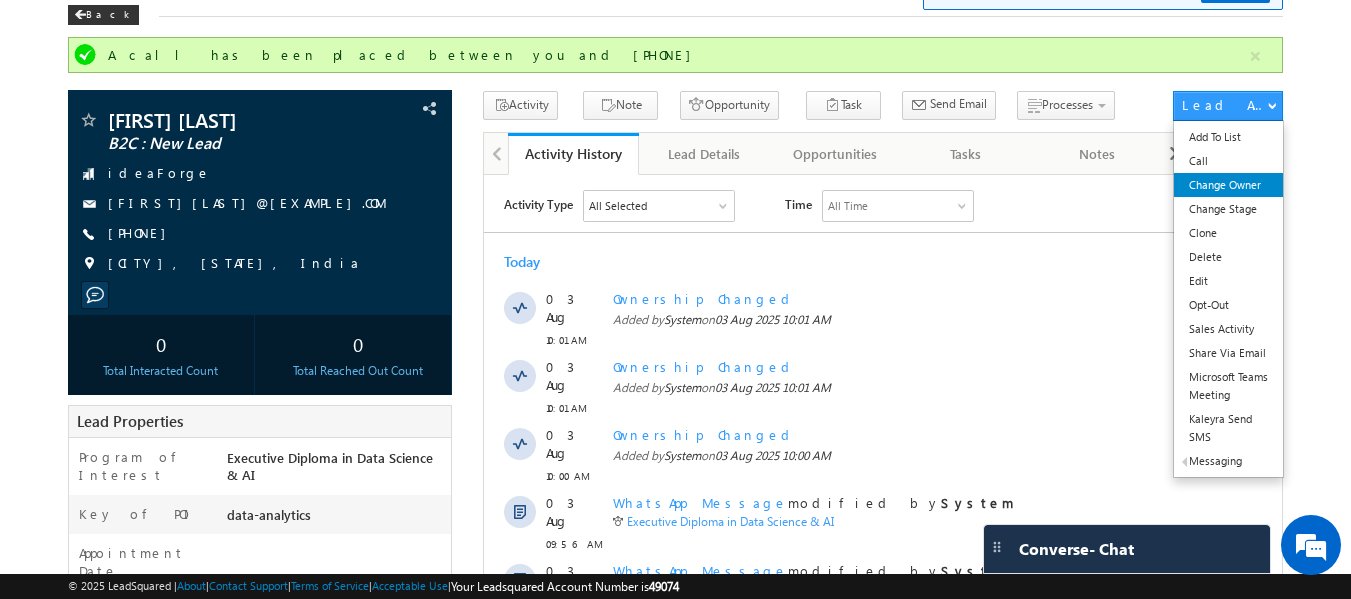 click on "Change Owner" at bounding box center (1228, 185) 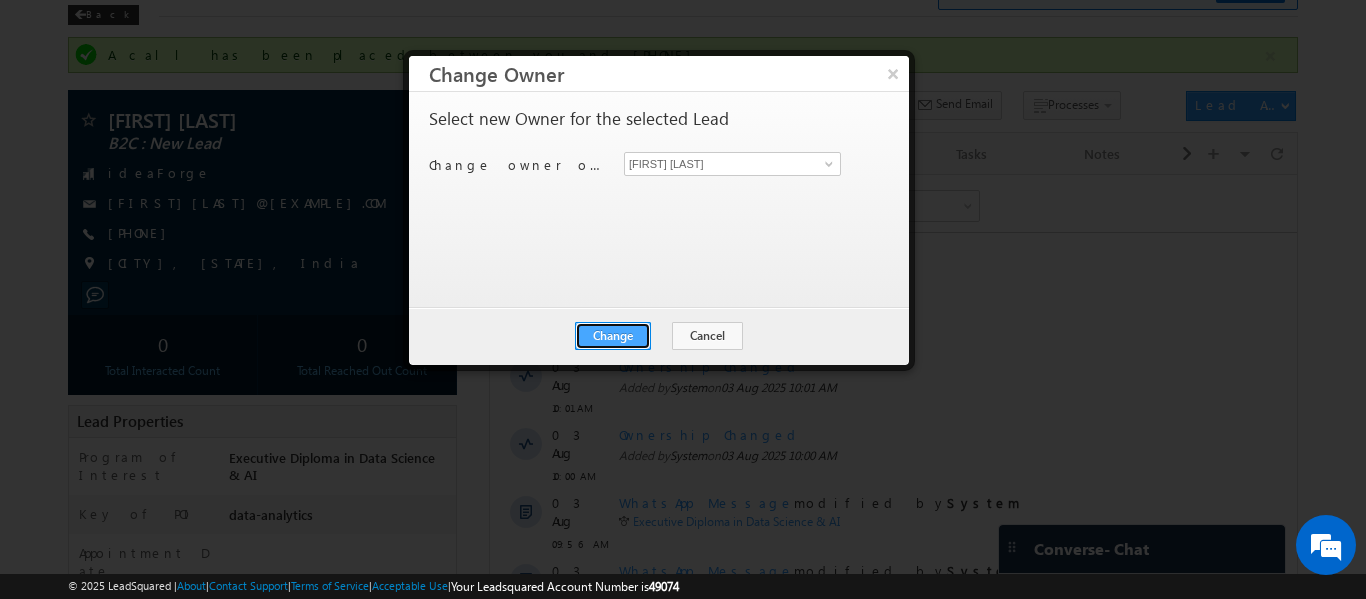 click on "Change" at bounding box center [613, 336] 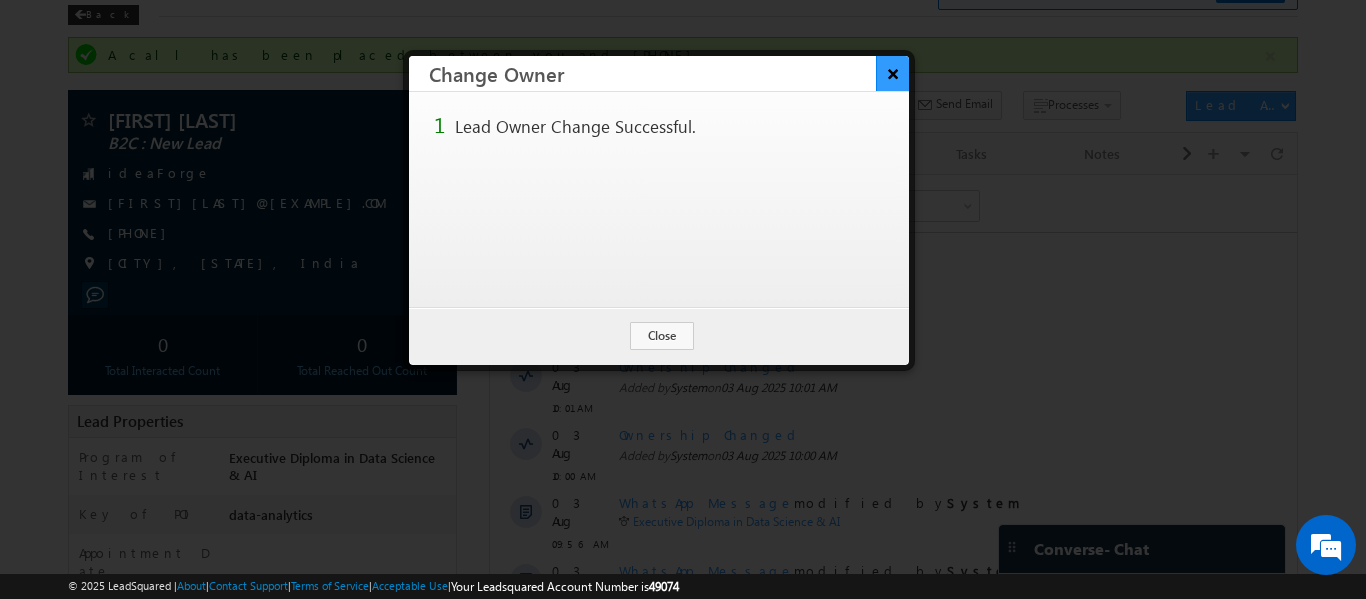 click on "×" at bounding box center [892, 73] 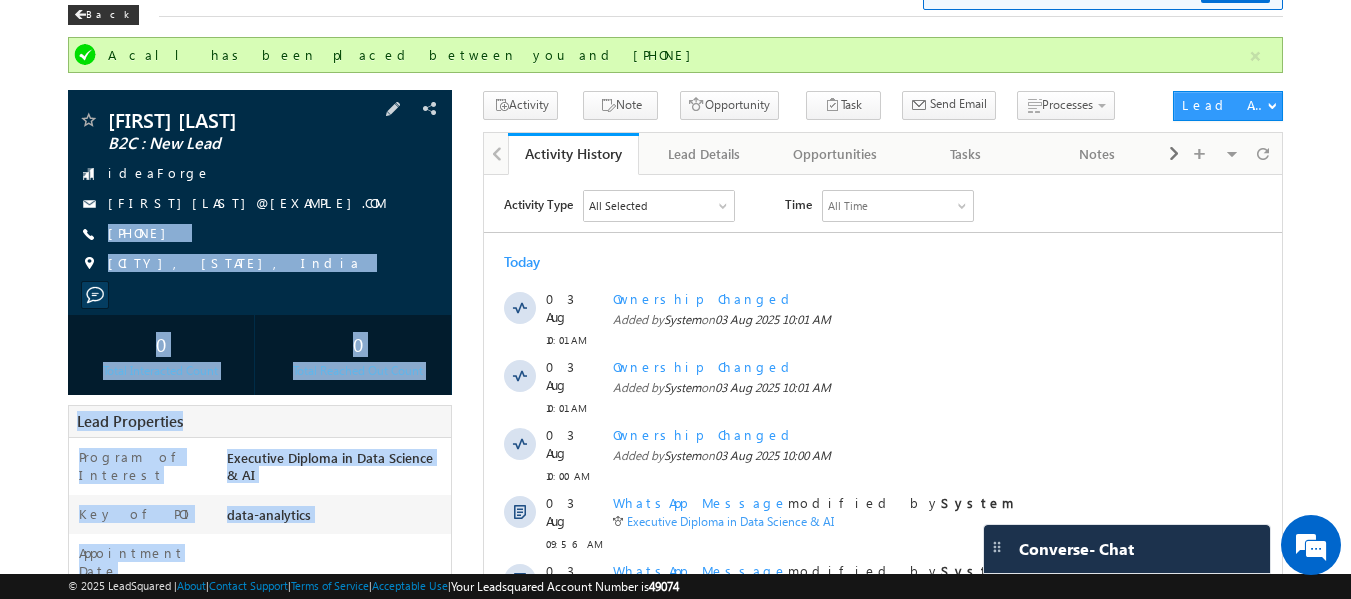 drag, startPoint x: 824, startPoint y: 159, endPoint x: 284, endPoint y: 201, distance: 541.63086 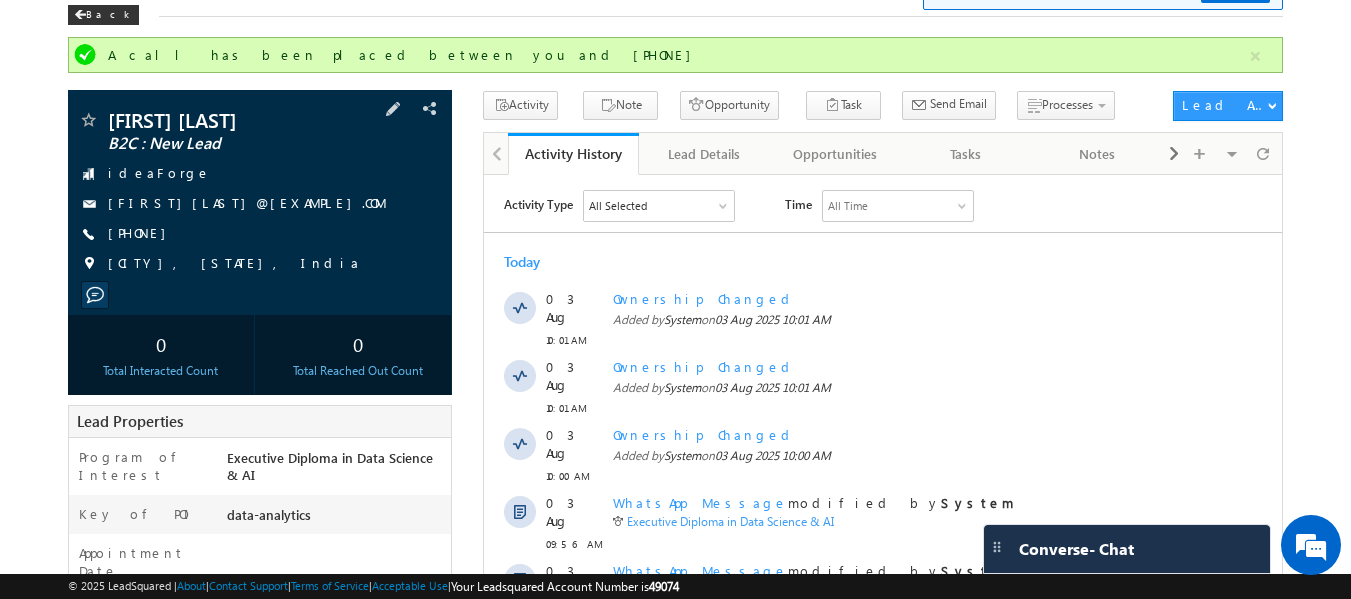 click on "ideaForge" at bounding box center (260, 174) 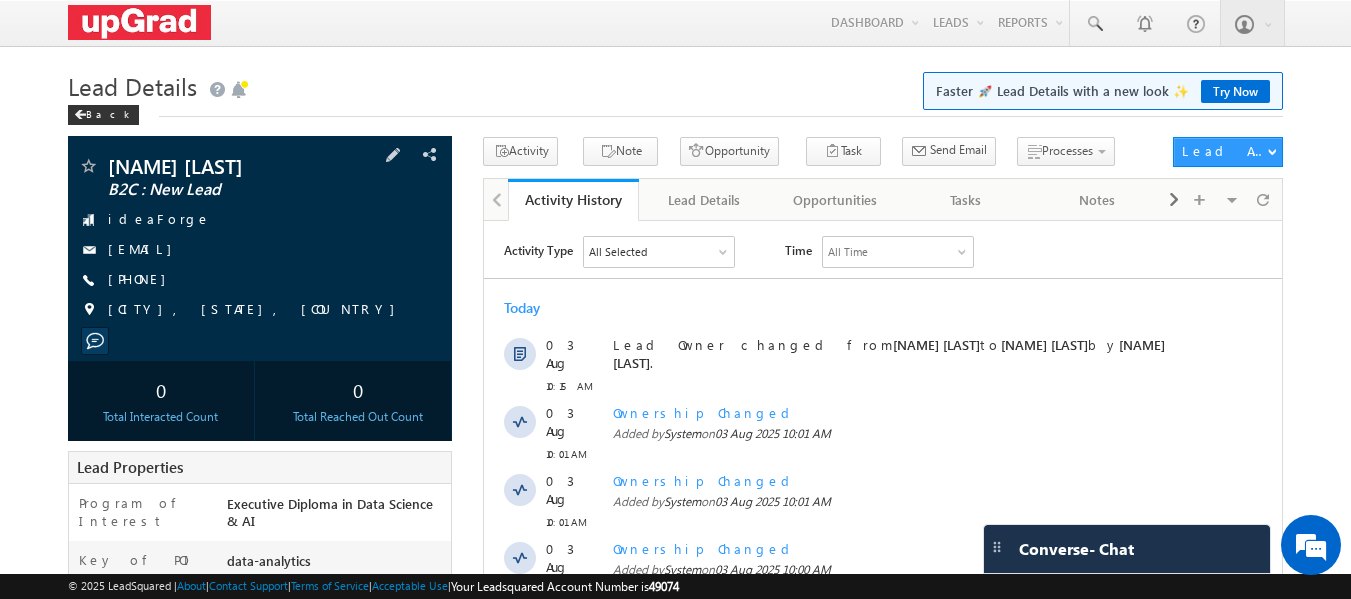 scroll, scrollTop: 0, scrollLeft: 0, axis: both 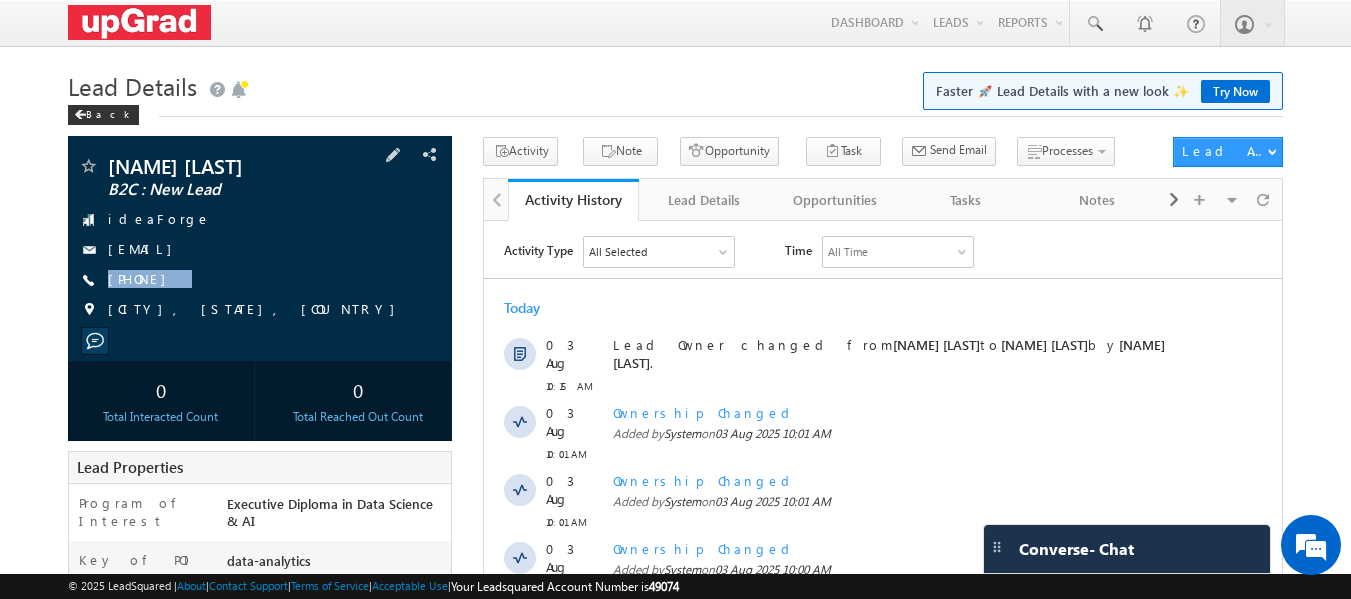 drag, startPoint x: 302, startPoint y: 289, endPoint x: 277, endPoint y: 306, distance: 30.232433 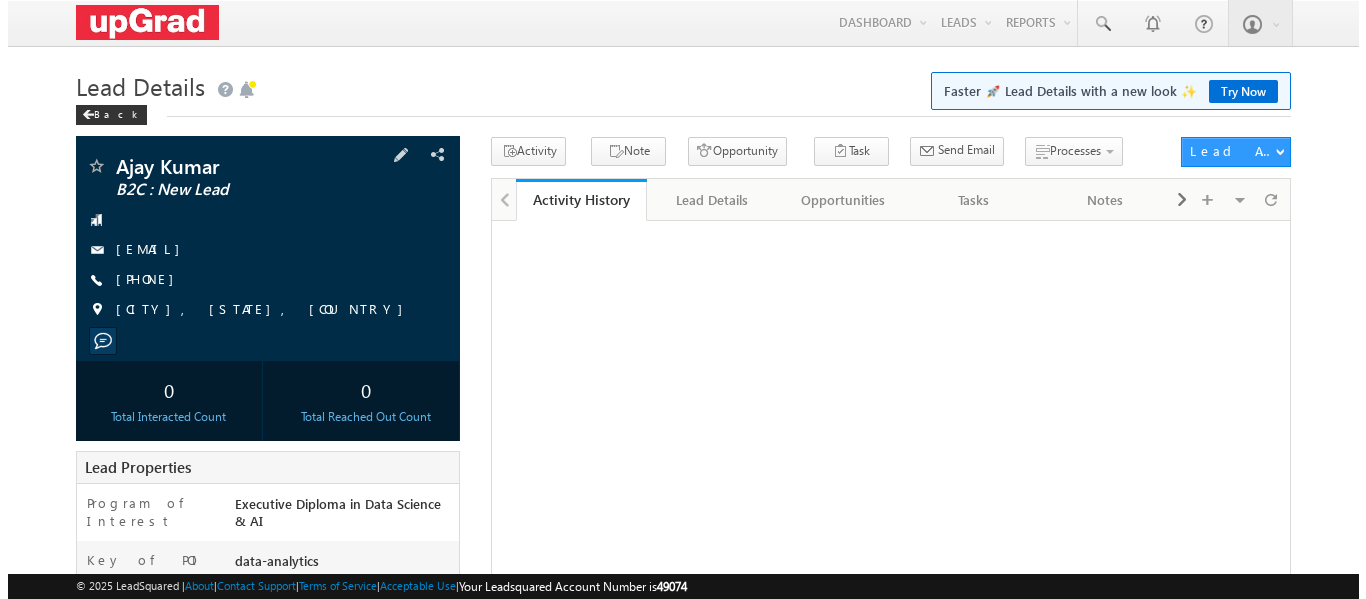 scroll, scrollTop: 0, scrollLeft: 0, axis: both 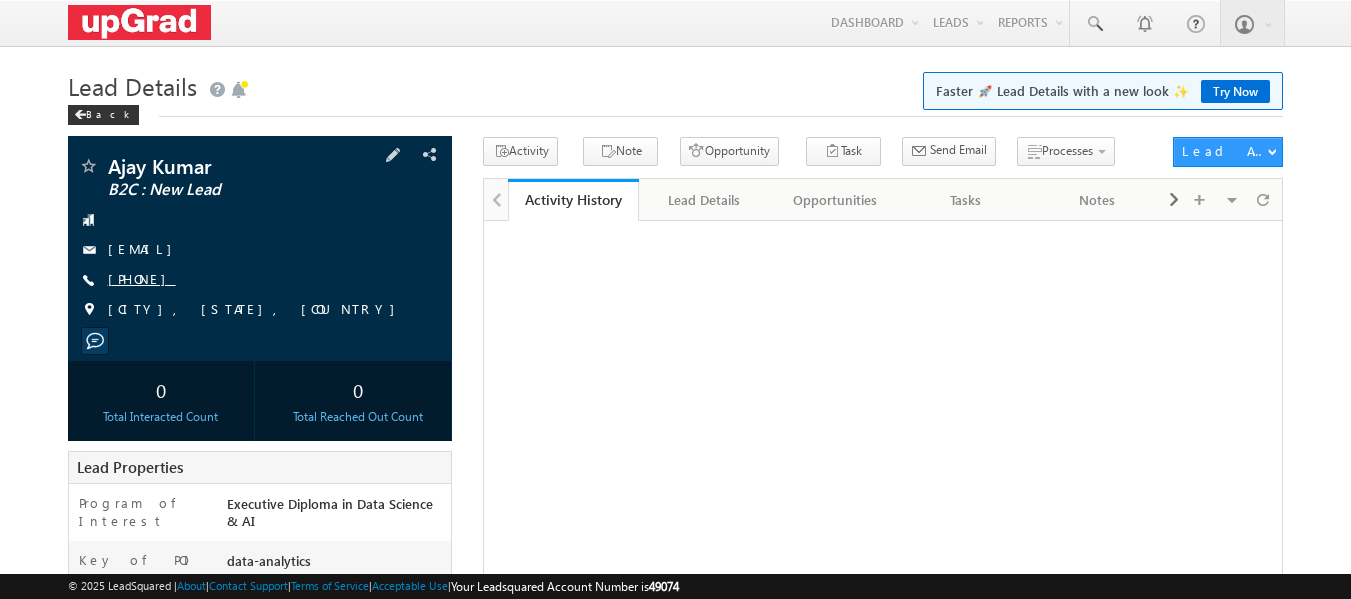 click on "[PHONE]" at bounding box center [142, 278] 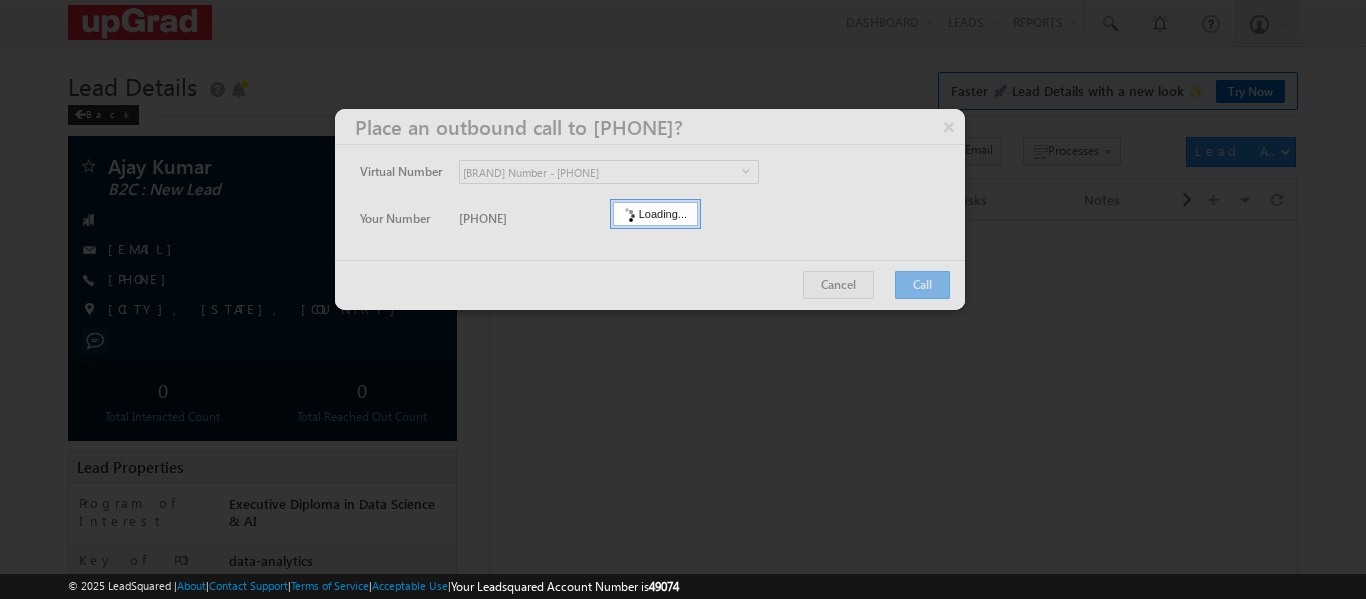 click at bounding box center (650, 209) 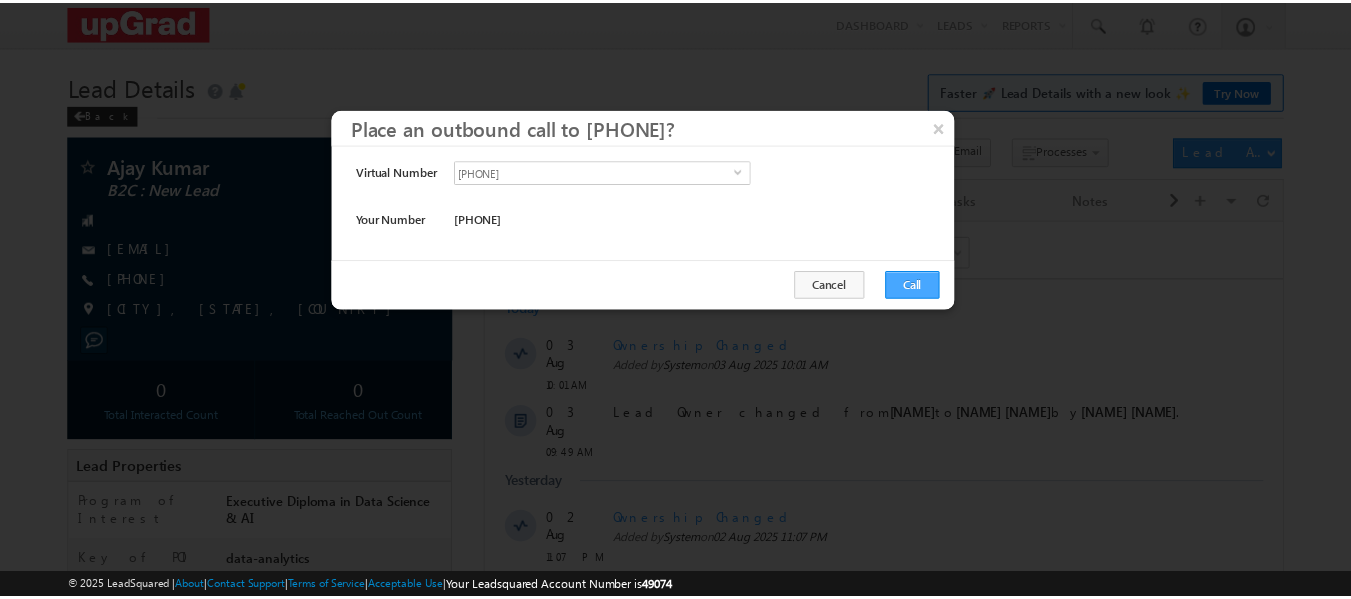 scroll, scrollTop: 0, scrollLeft: 0, axis: both 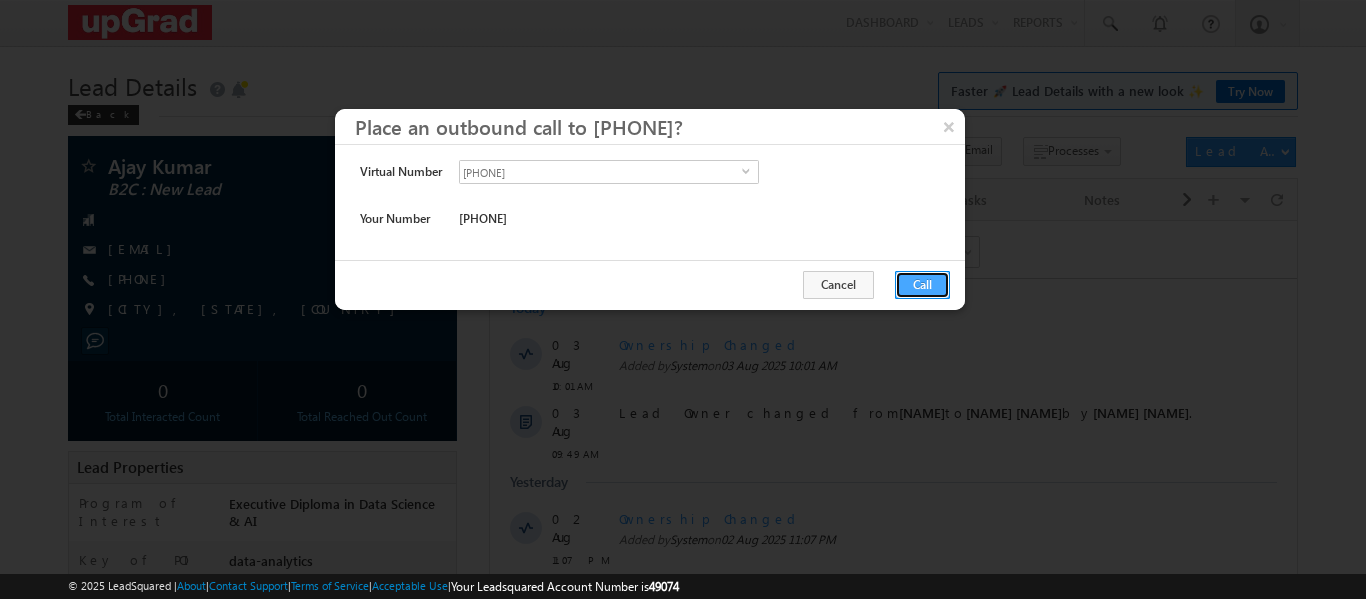 drag, startPoint x: 921, startPoint y: 273, endPoint x: 288, endPoint y: 107, distance: 654.4043 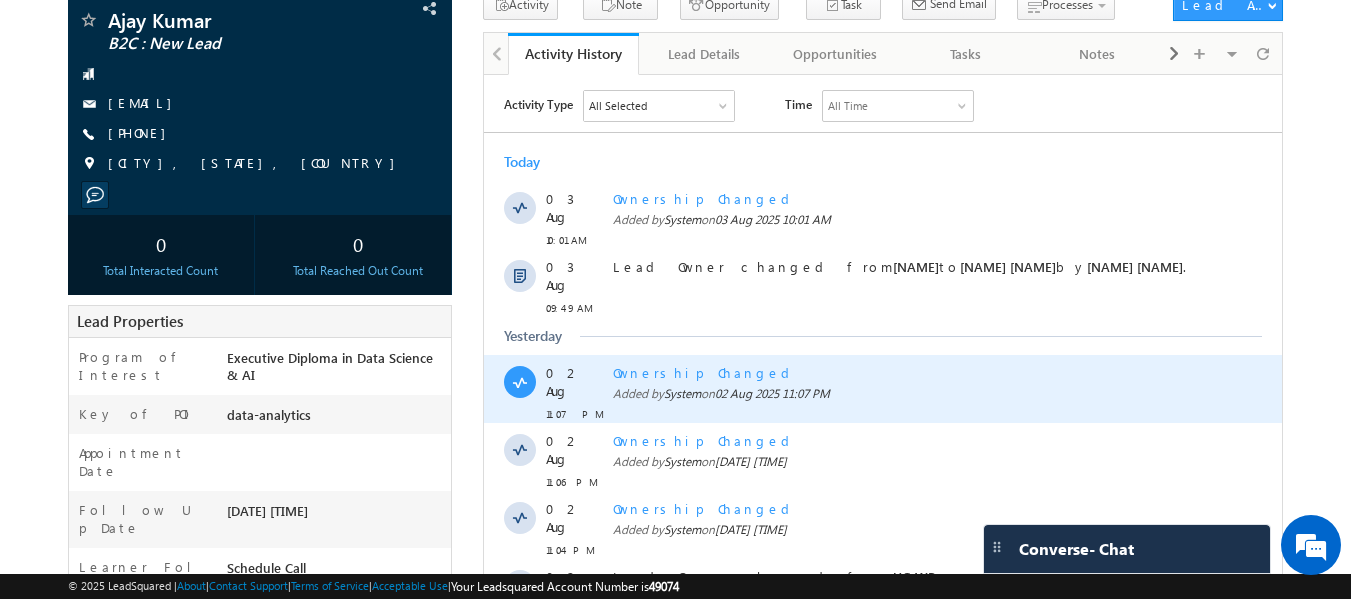 scroll, scrollTop: 678, scrollLeft: 0, axis: vertical 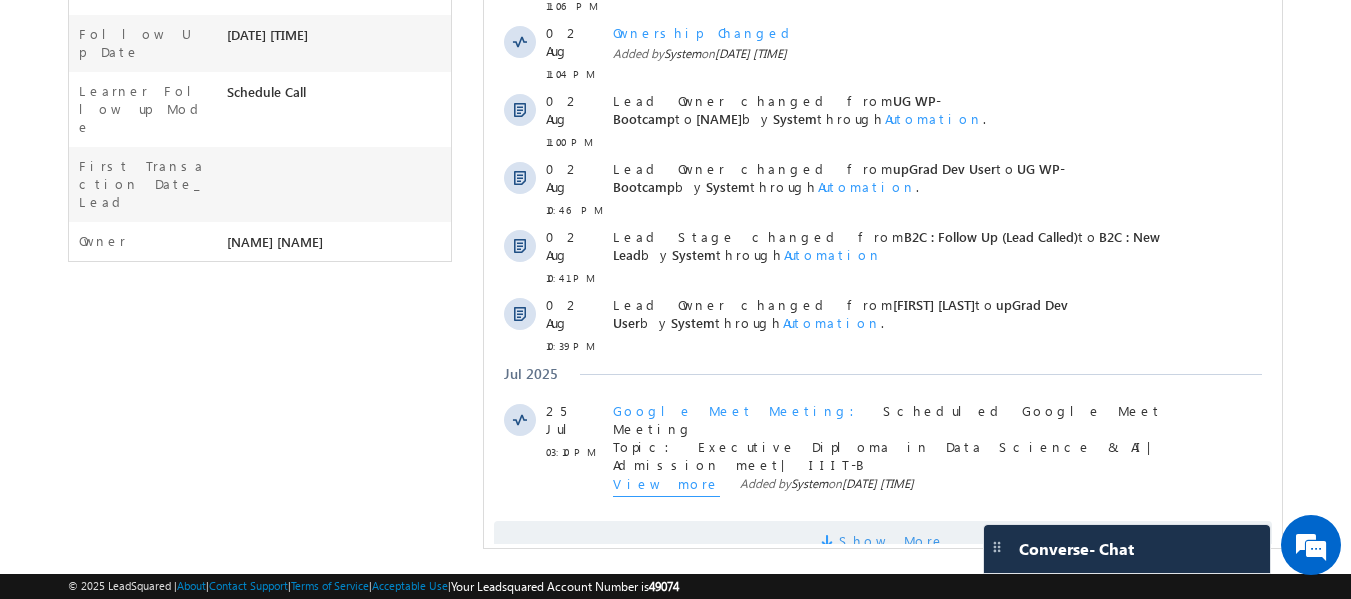 click at bounding box center [830, 544] 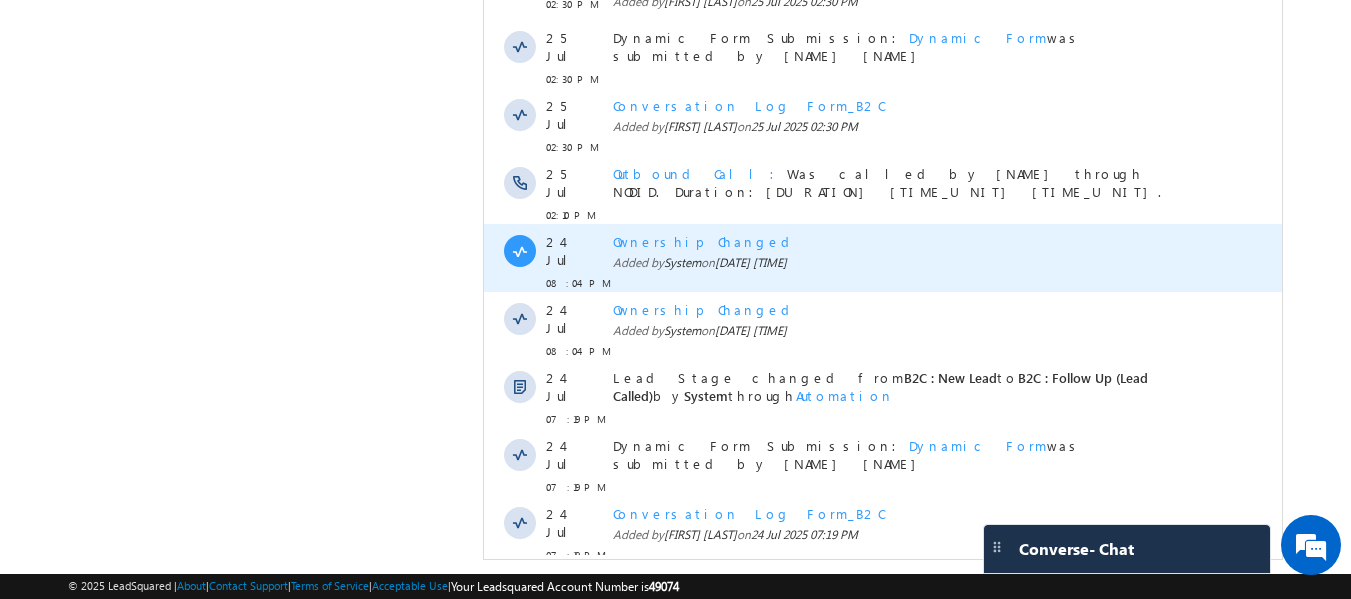 scroll, scrollTop: 1250, scrollLeft: 0, axis: vertical 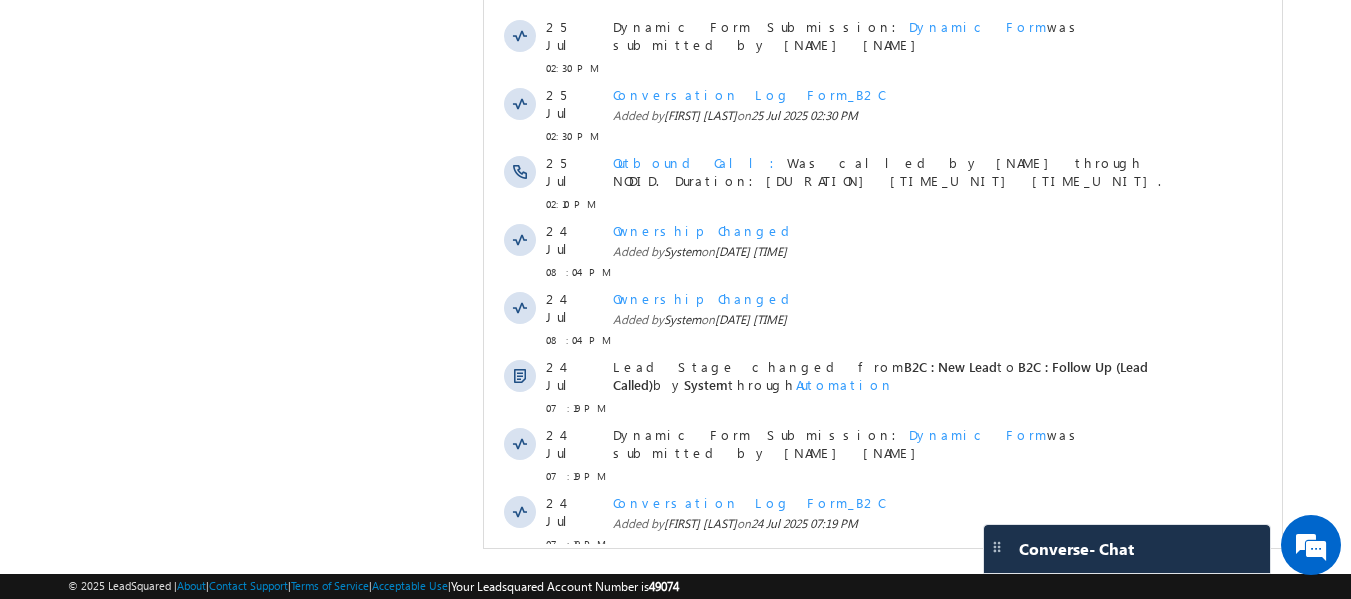 click on "Show More" at bounding box center [883, 674] 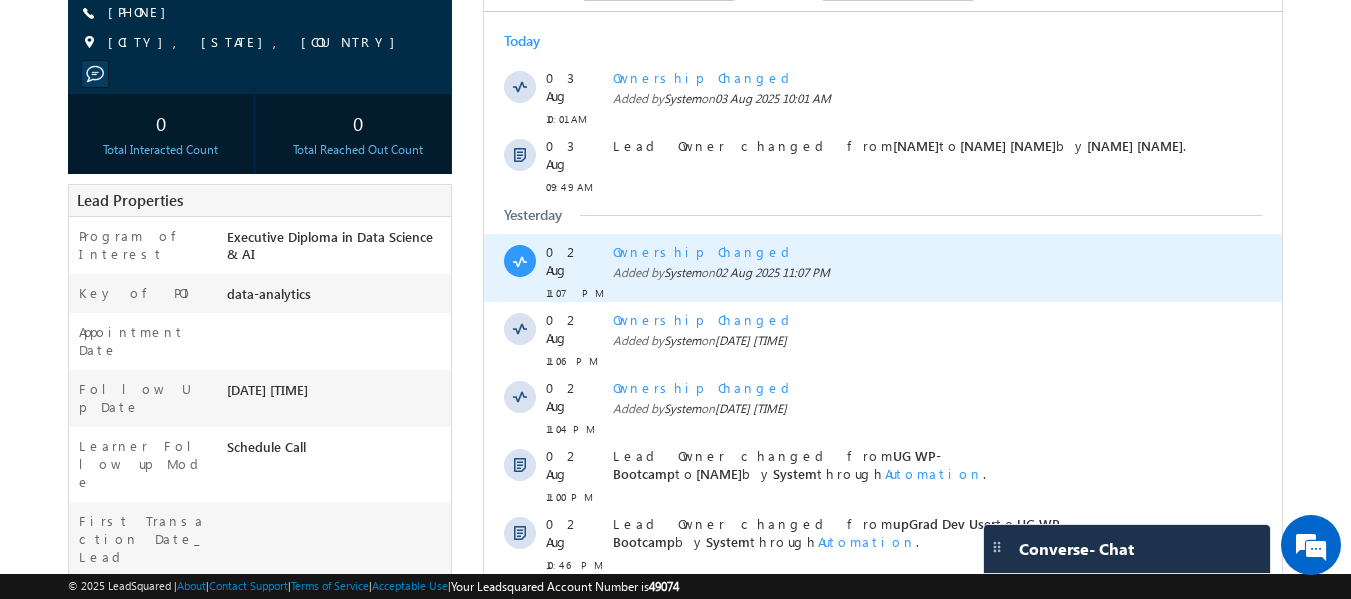 scroll, scrollTop: 150, scrollLeft: 0, axis: vertical 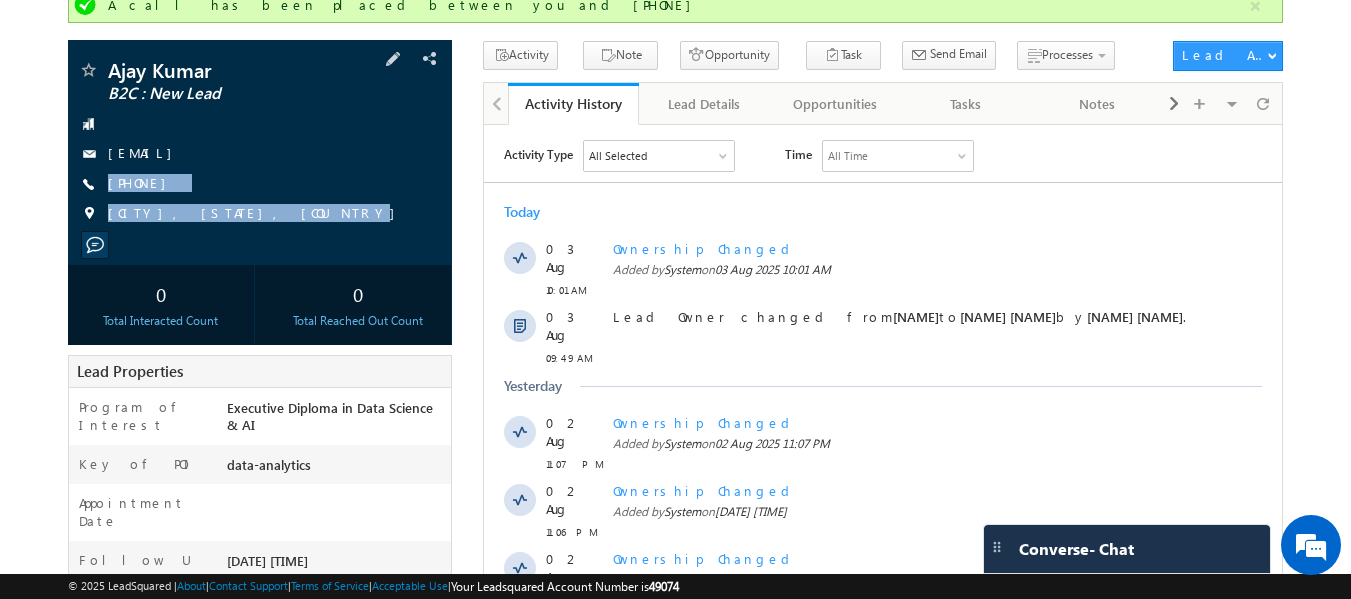 drag, startPoint x: 282, startPoint y: 180, endPoint x: 251, endPoint y: 205, distance: 39.824615 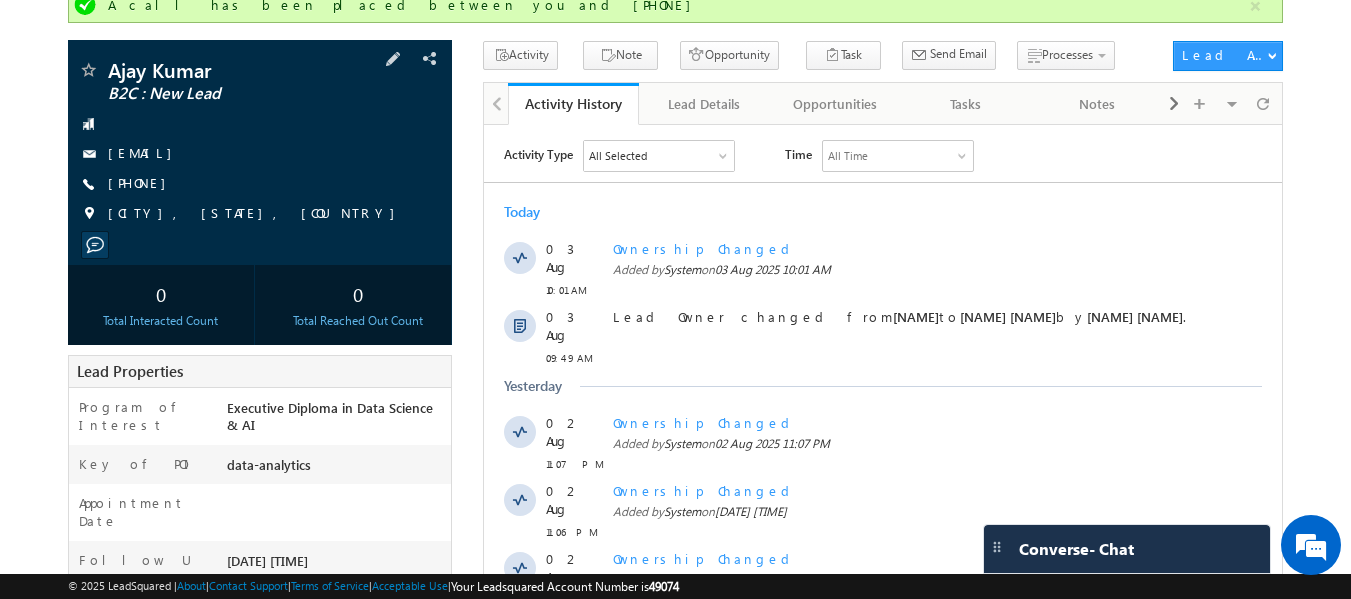 click on "[FIRST] [LAST]
B2C : New Lead
[EMAIL]
[PHONE]" at bounding box center (260, 147) 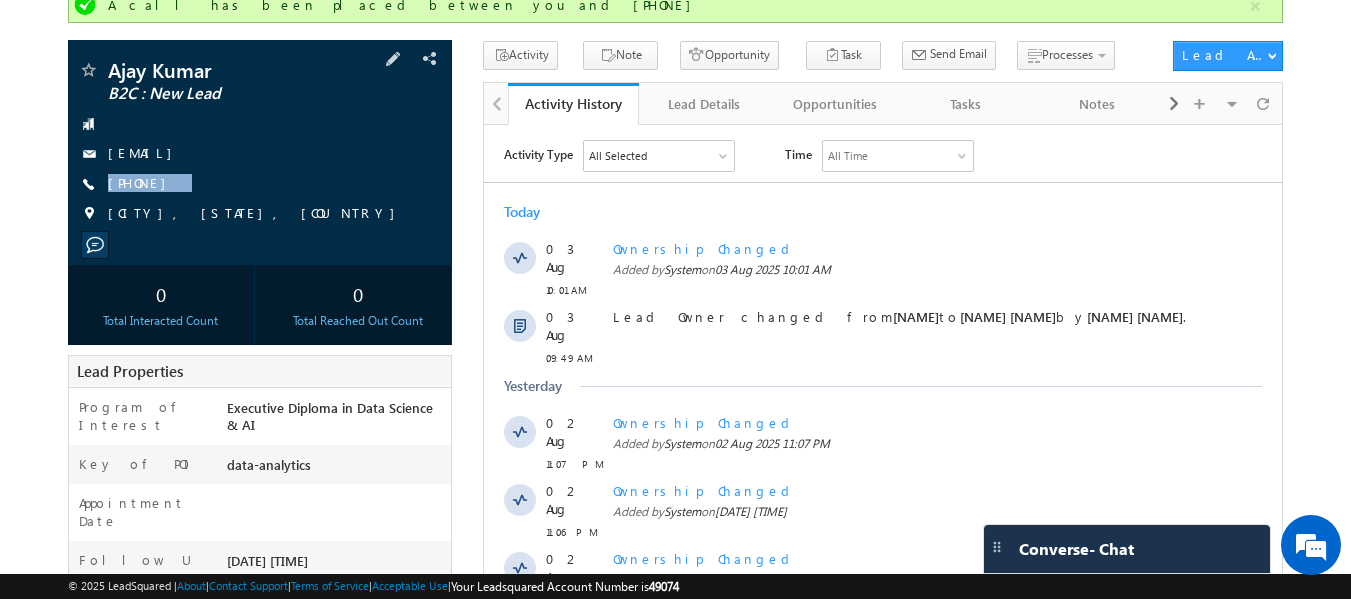 drag, startPoint x: 278, startPoint y: 167, endPoint x: 245, endPoint y: 200, distance: 46.66905 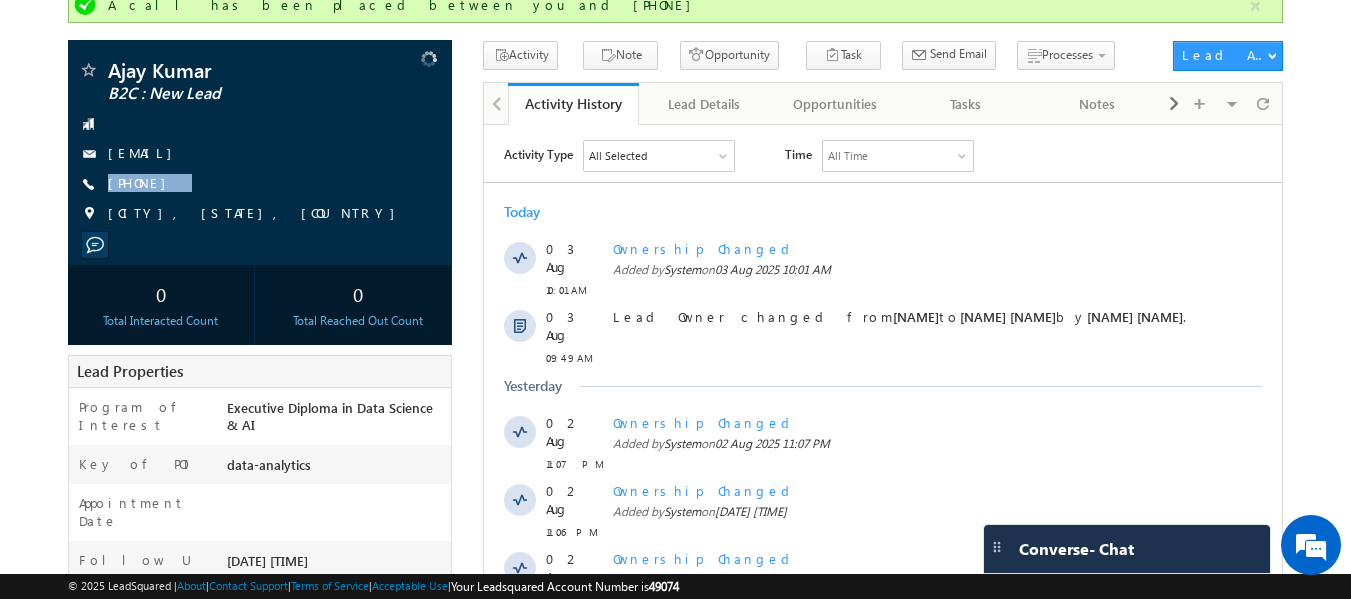copy on "[PHONE]" 